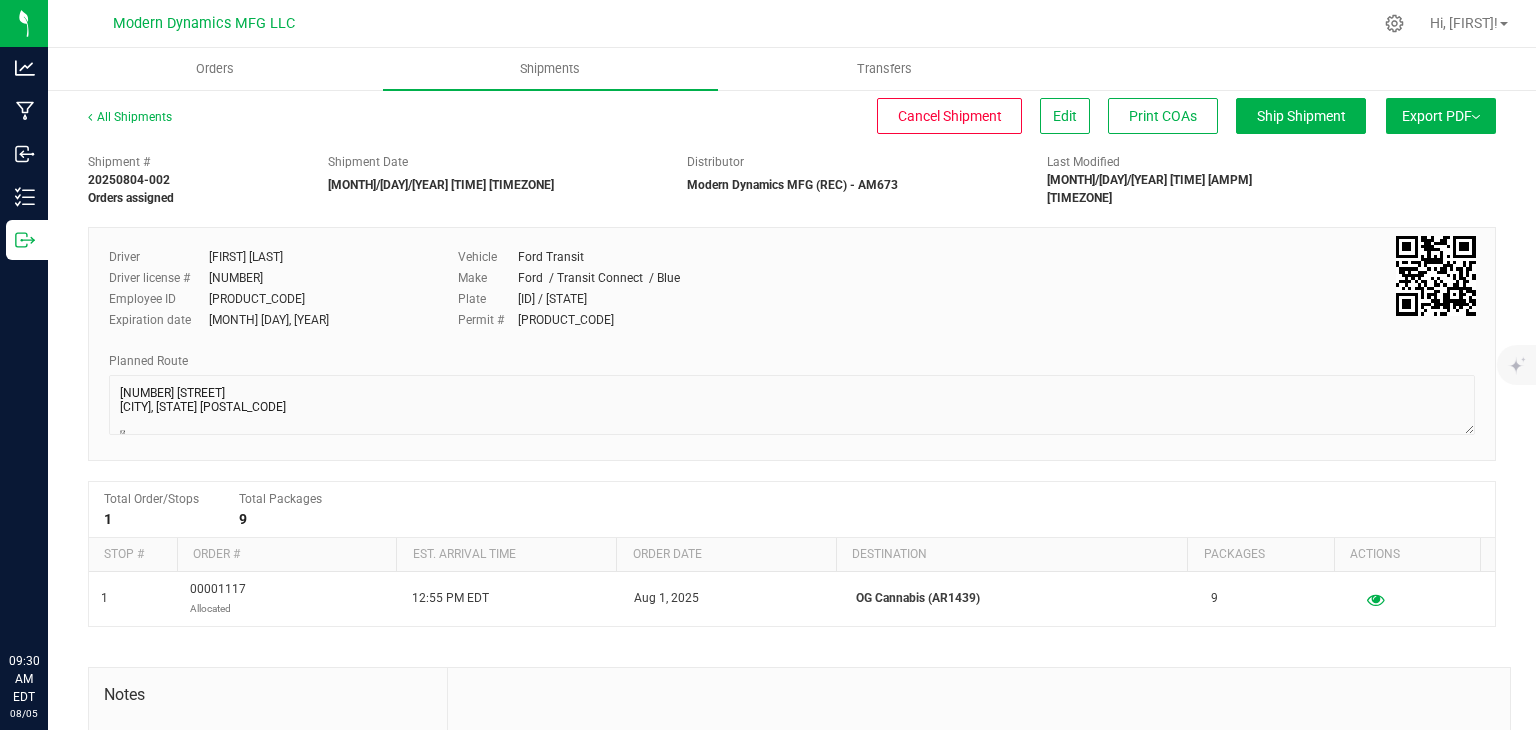 scroll, scrollTop: 0, scrollLeft: 0, axis: both 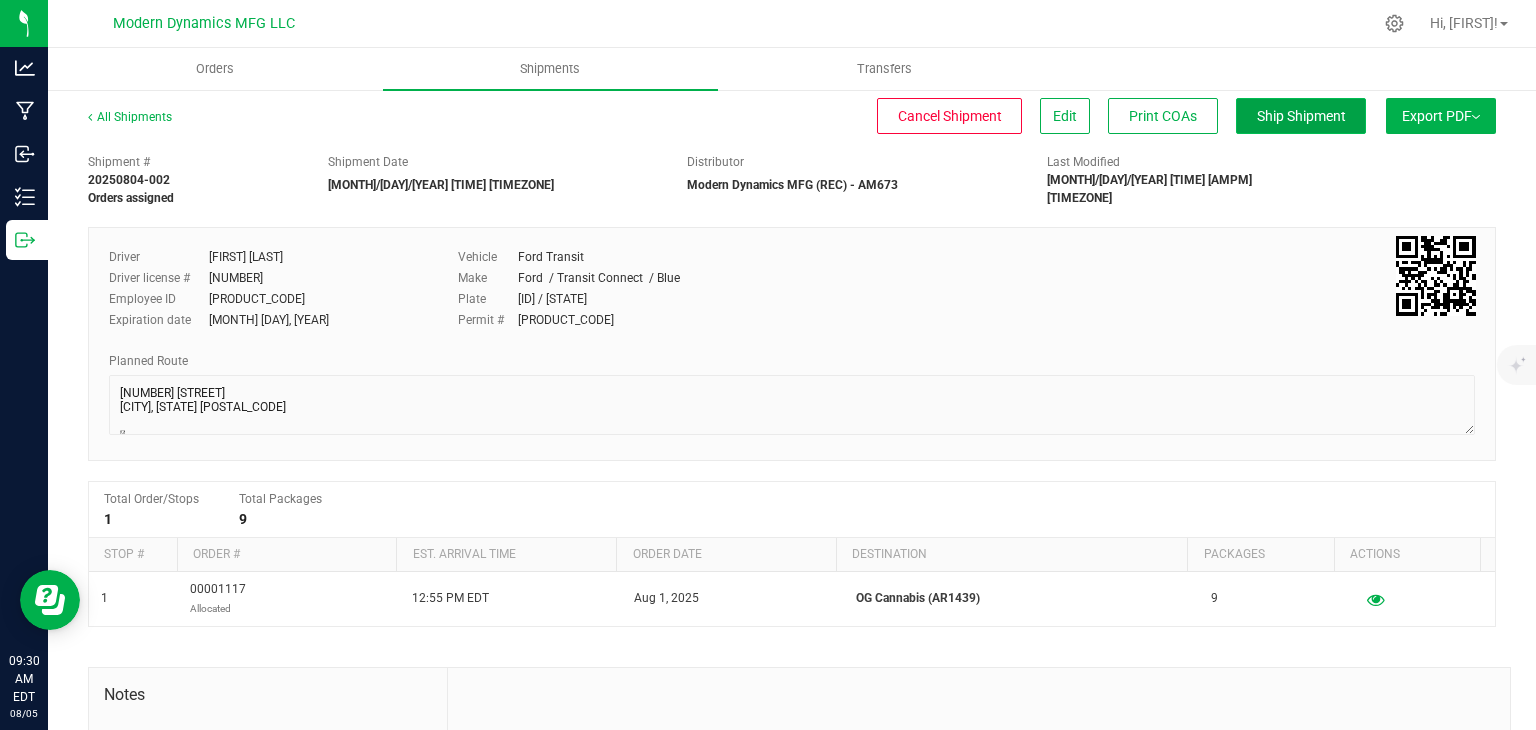 click on "Ship Shipment" at bounding box center [1301, 116] 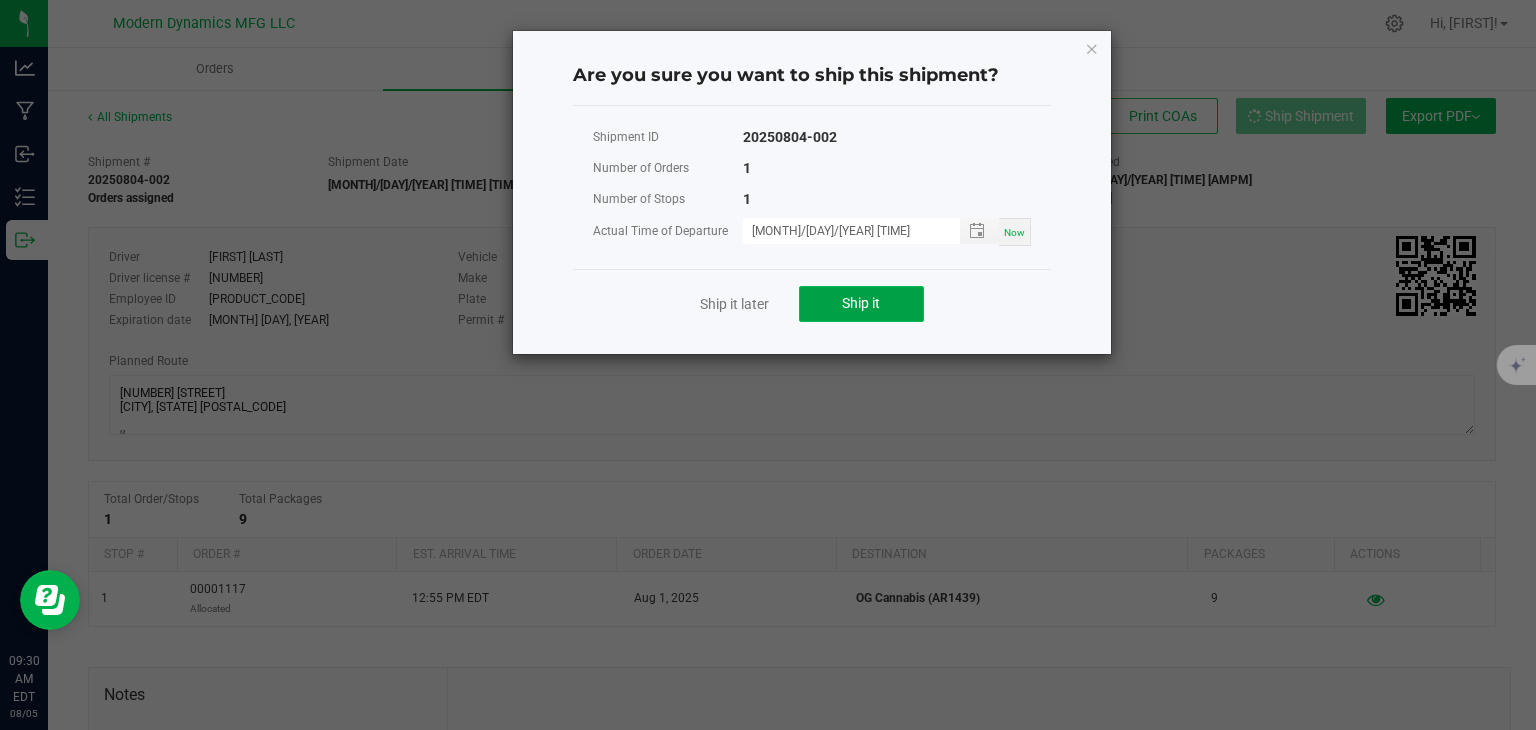 click on "Ship it" 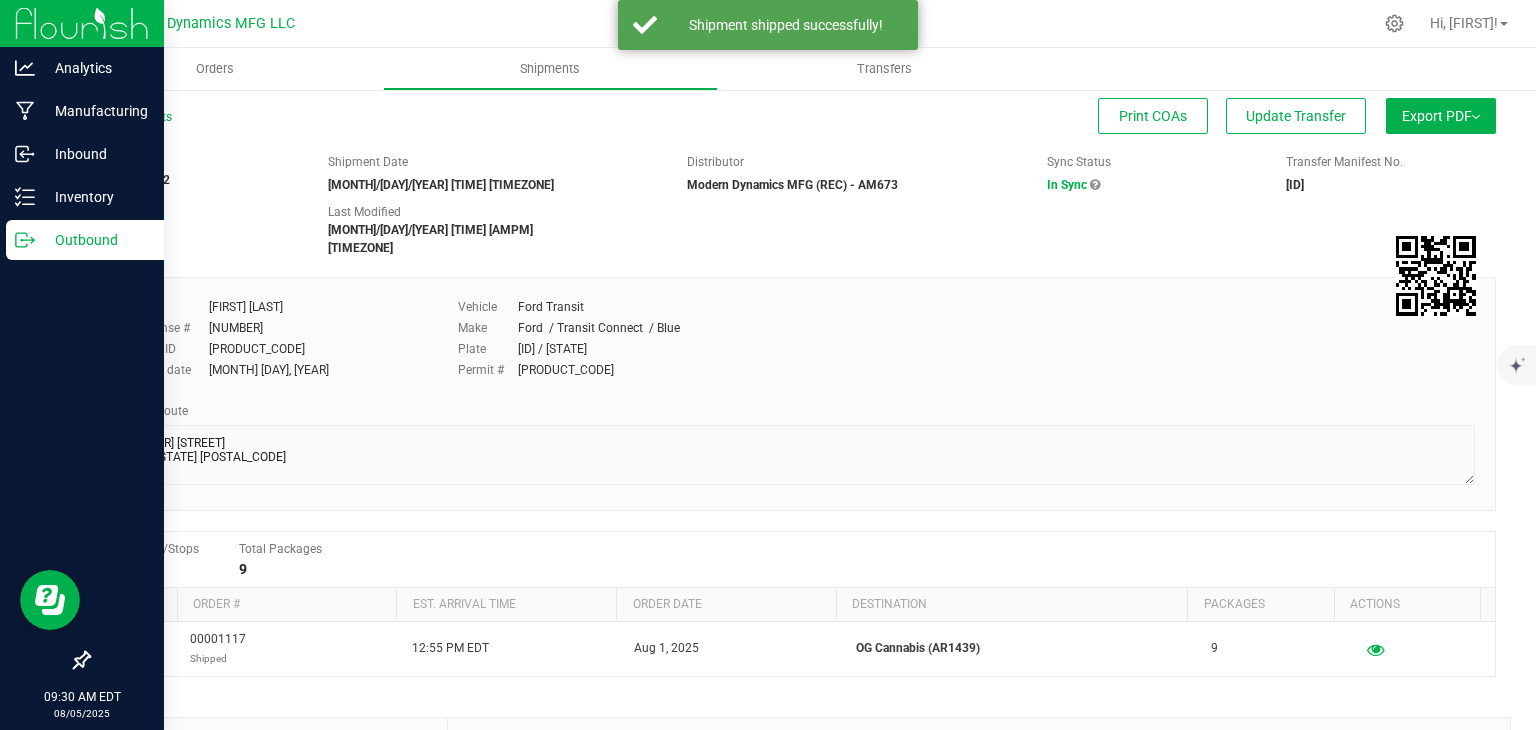 click on "Outbound" at bounding box center (85, 240) 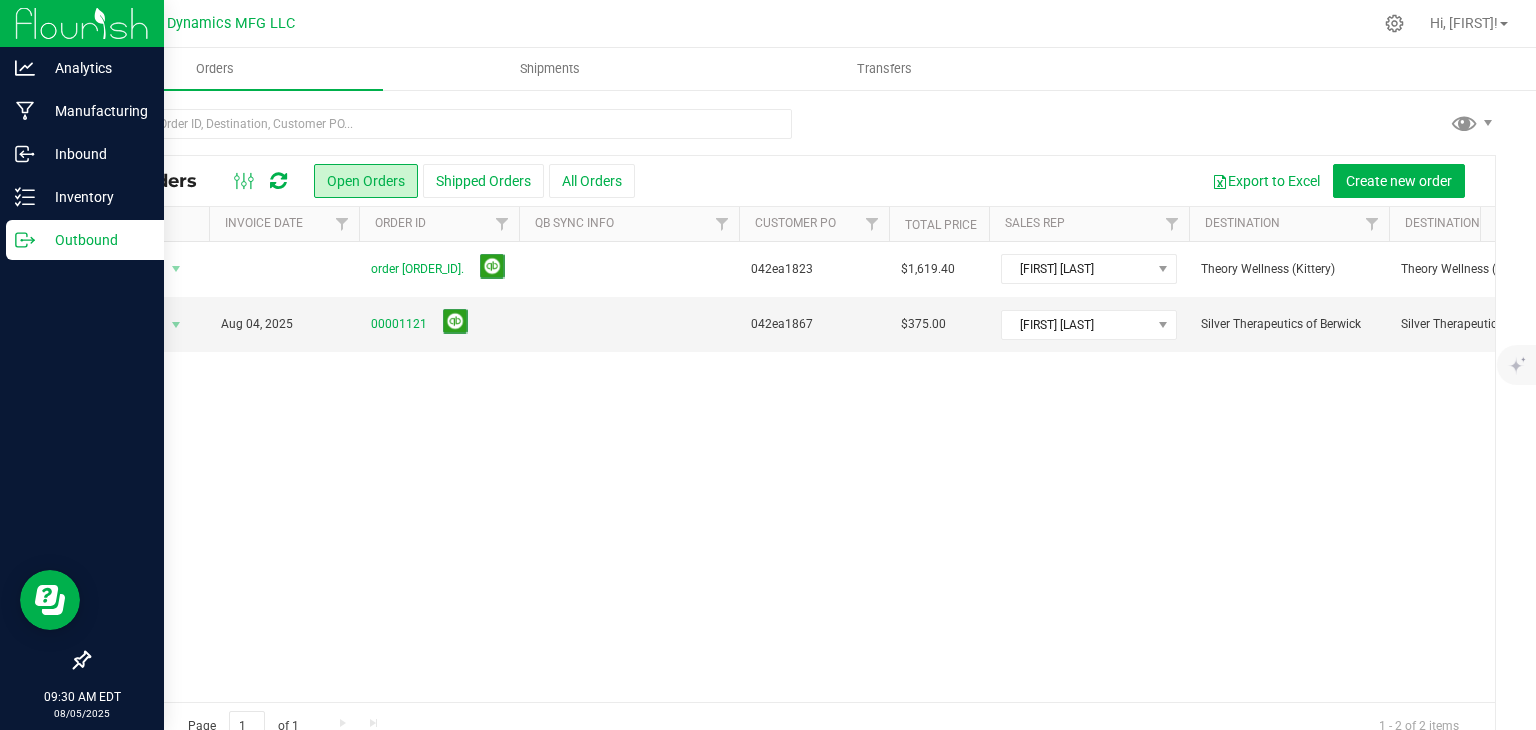click on "Outbound" at bounding box center (85, 240) 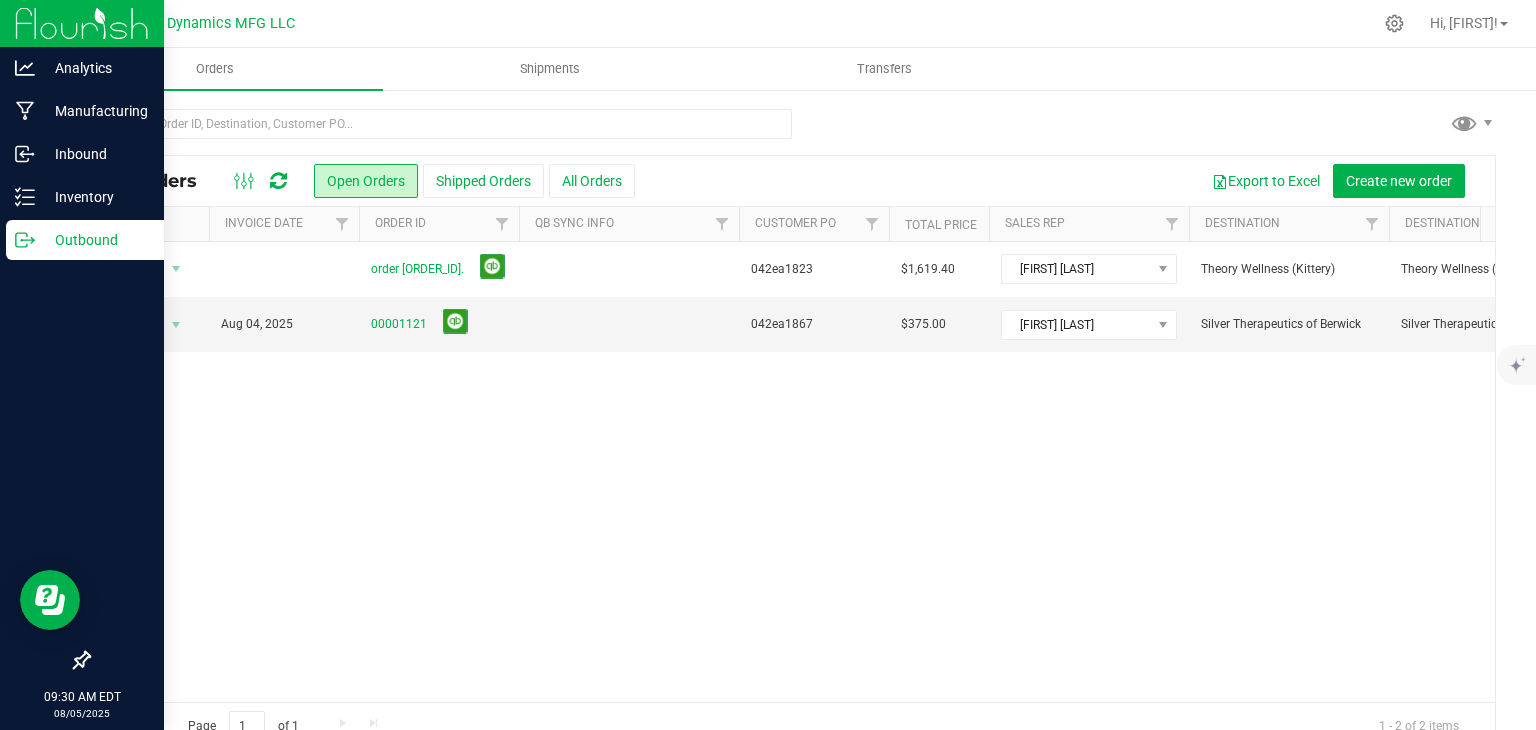 click on "Outbound" at bounding box center [95, 240] 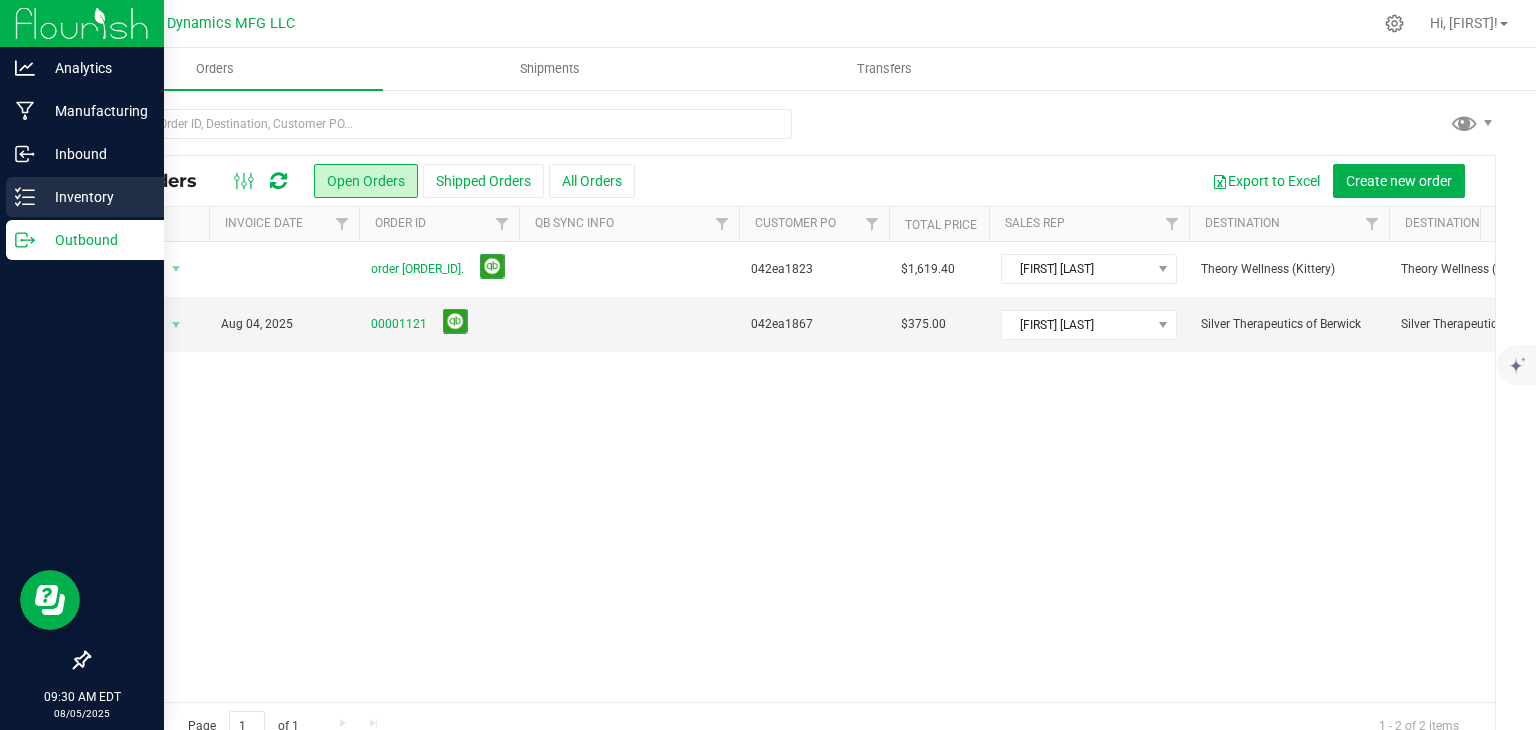 click on "Inventory" at bounding box center (95, 197) 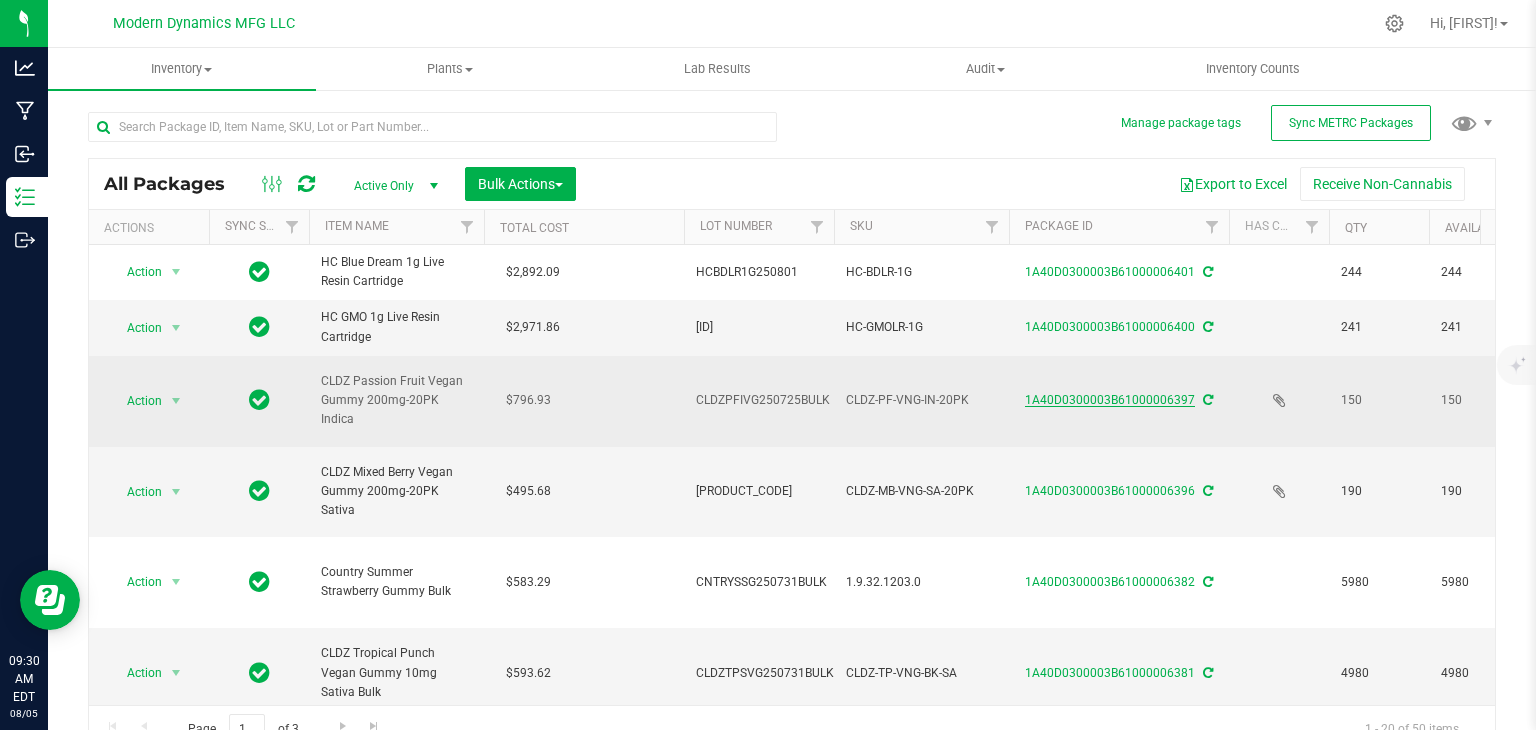 click on "1A40D0300003B61000006397" at bounding box center (1110, 400) 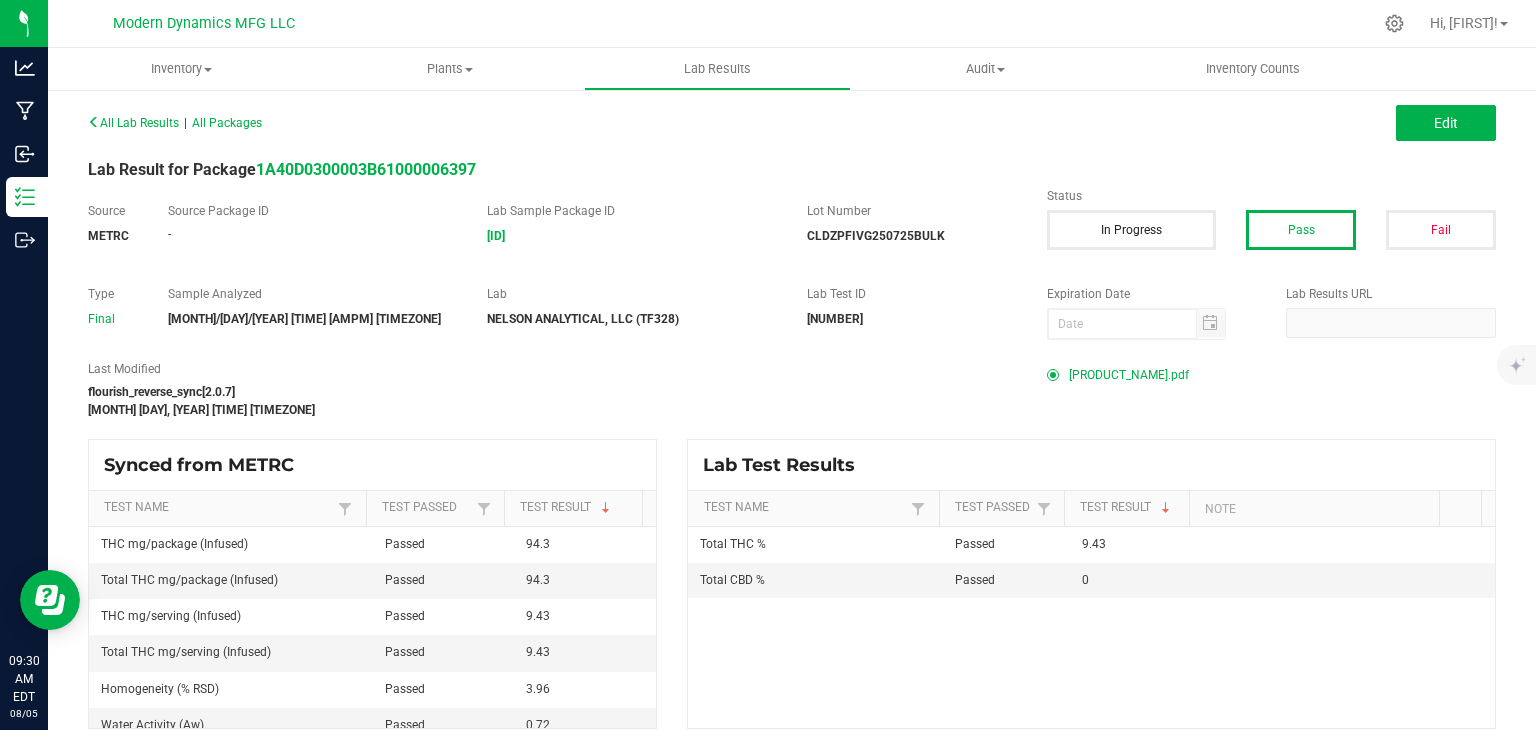 click on "[PRODUCT_NAME].pdf" at bounding box center (1129, 375) 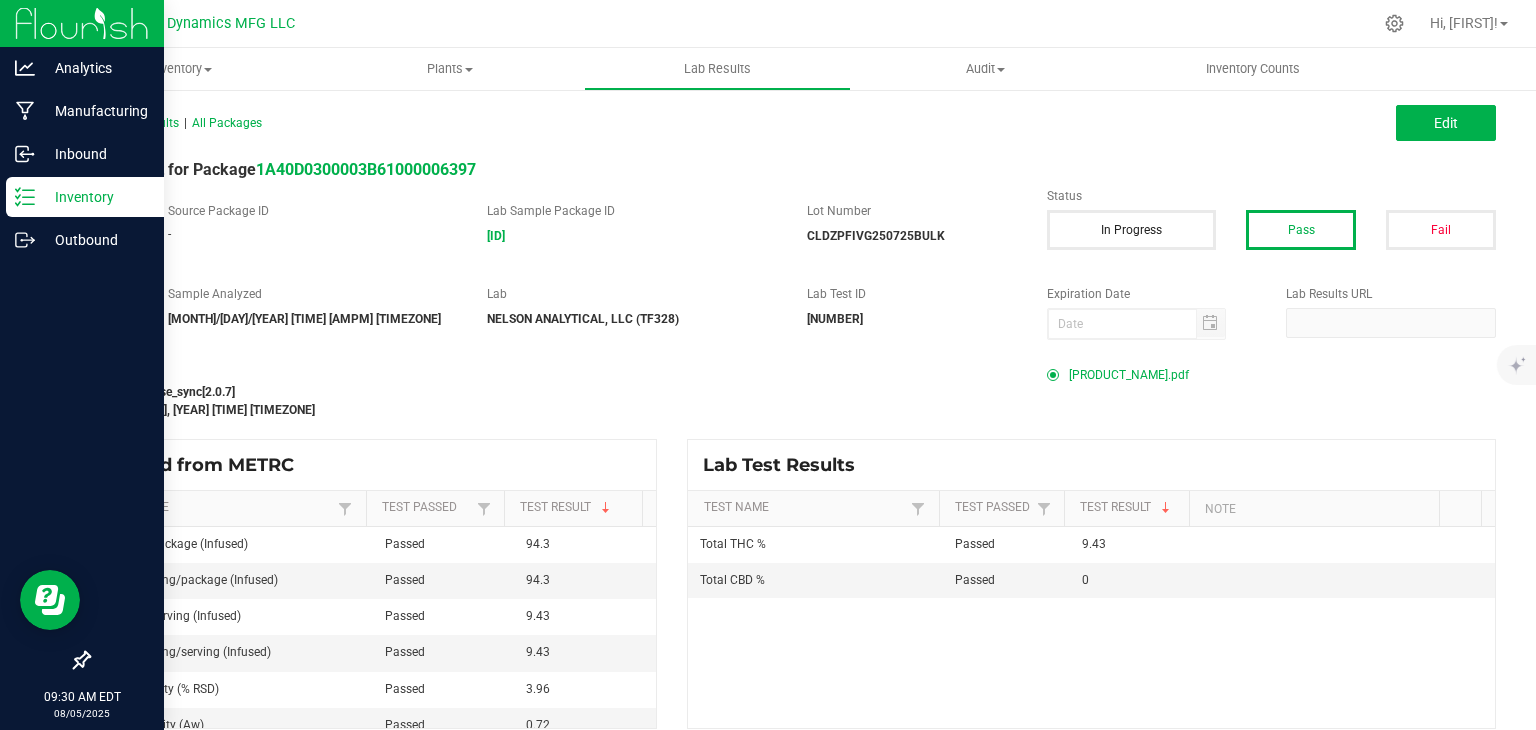 click on "Inventory" at bounding box center (95, 197) 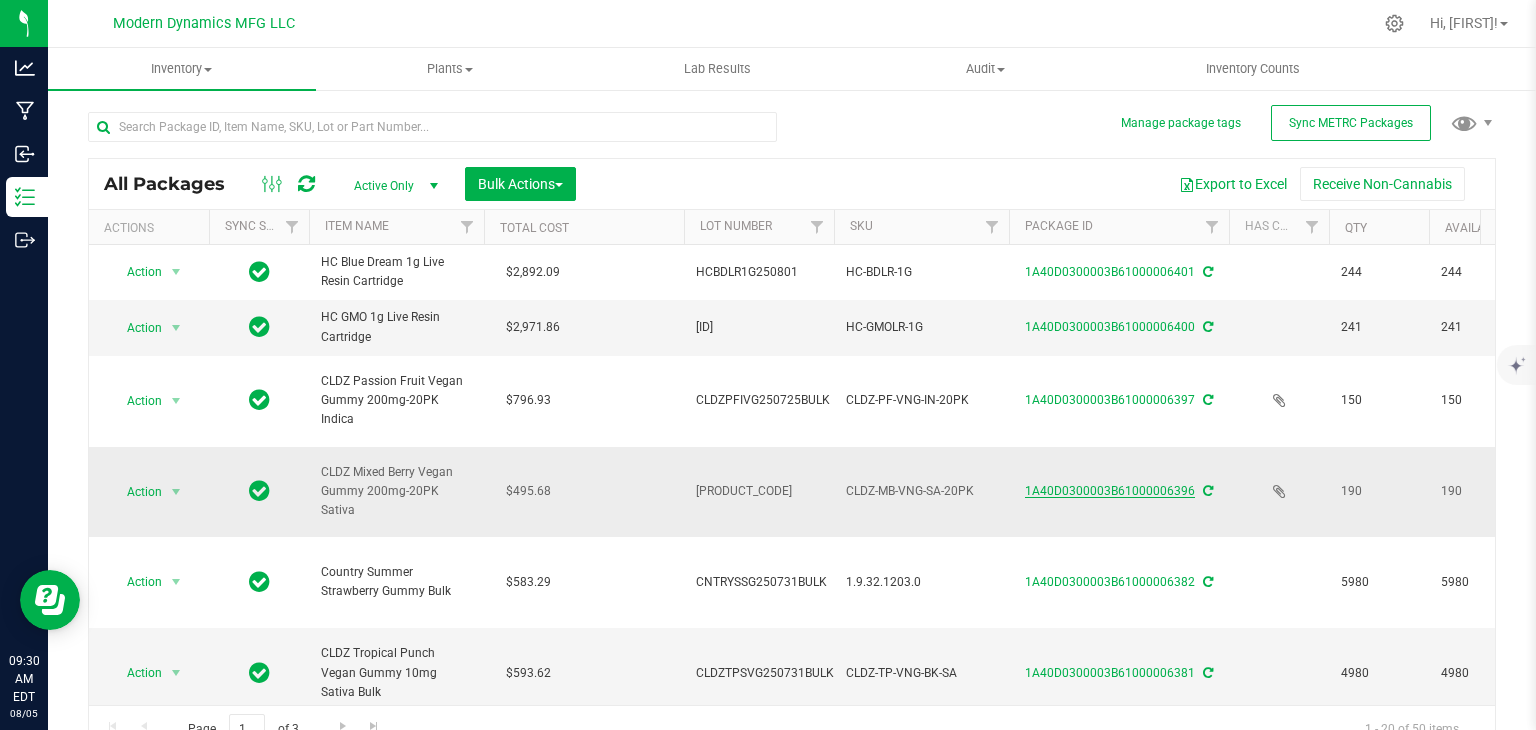 click on "1A40D0300003B61000006396" at bounding box center [1110, 491] 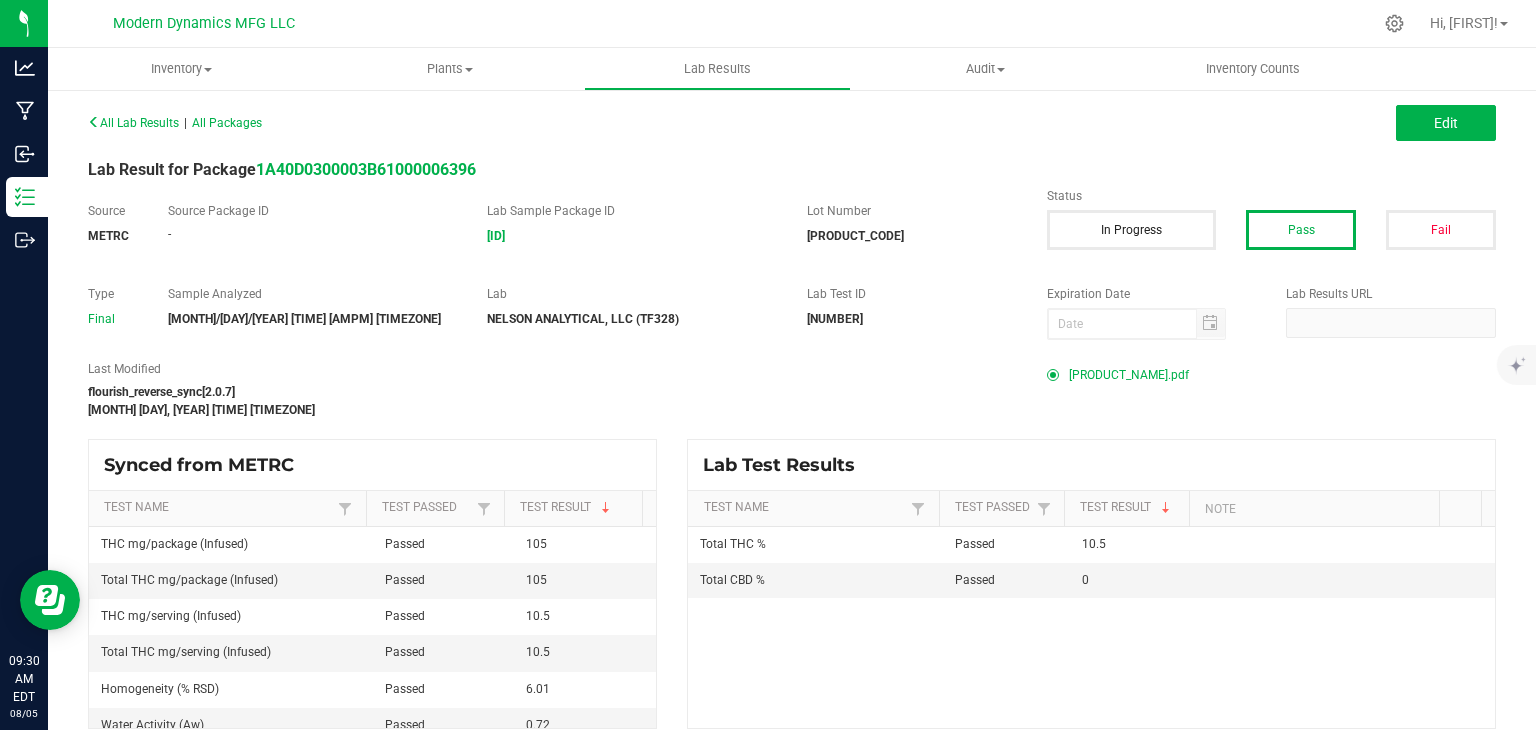 click on "[PRODUCT_NAME].pdf" at bounding box center [1129, 375] 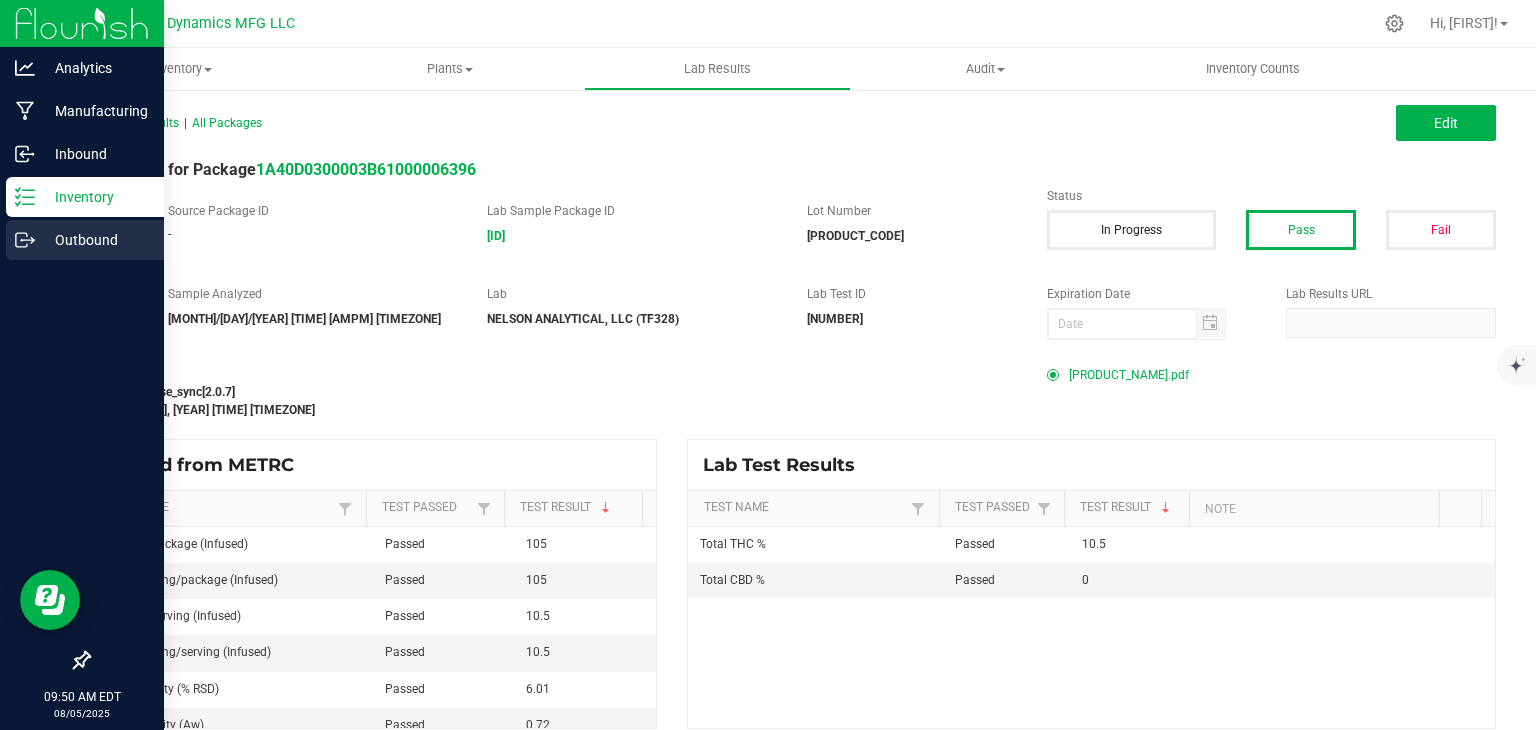 click 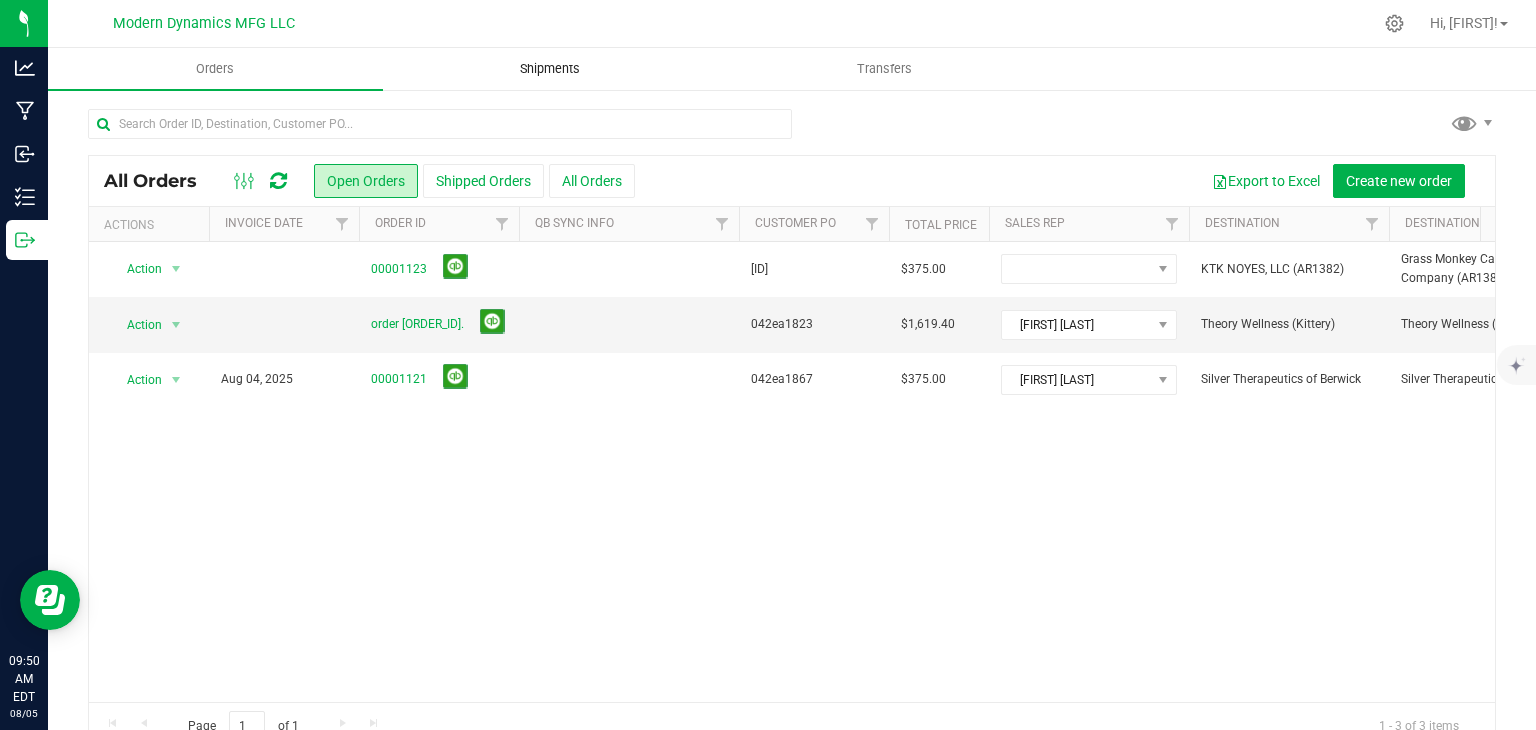 click on "Shipments" at bounding box center [550, 69] 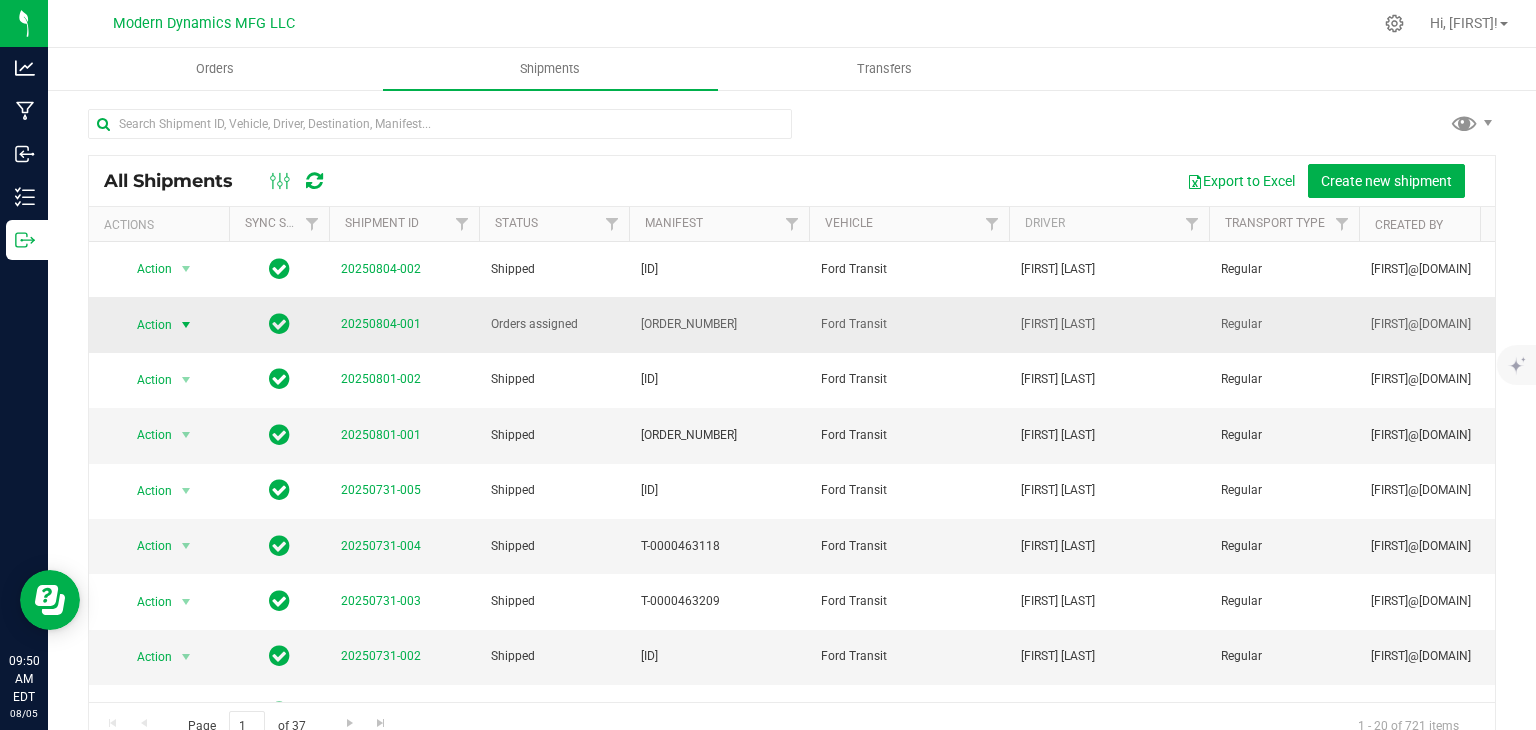 click at bounding box center (186, 325) 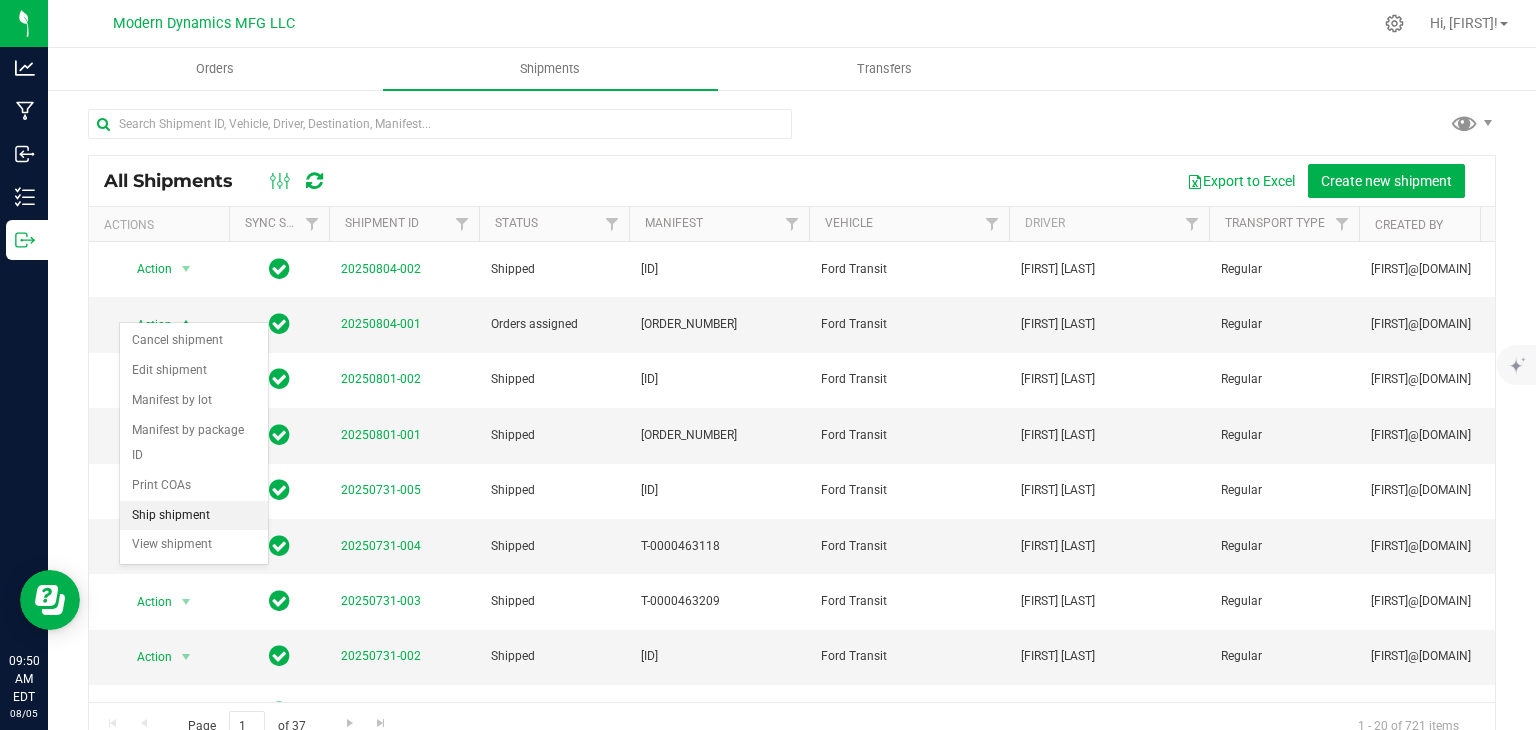 click on "Ship shipment" at bounding box center (194, 516) 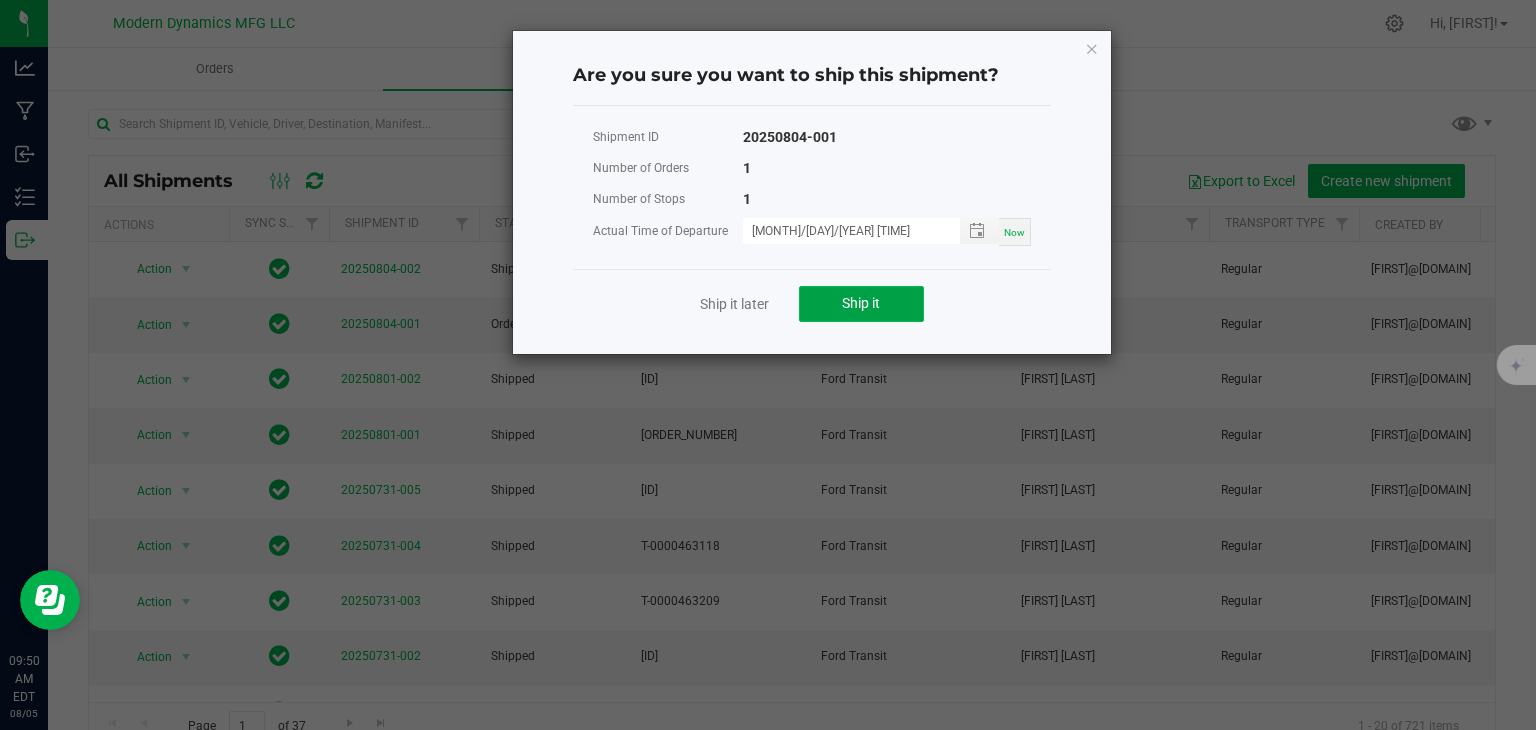 click on "Ship it" 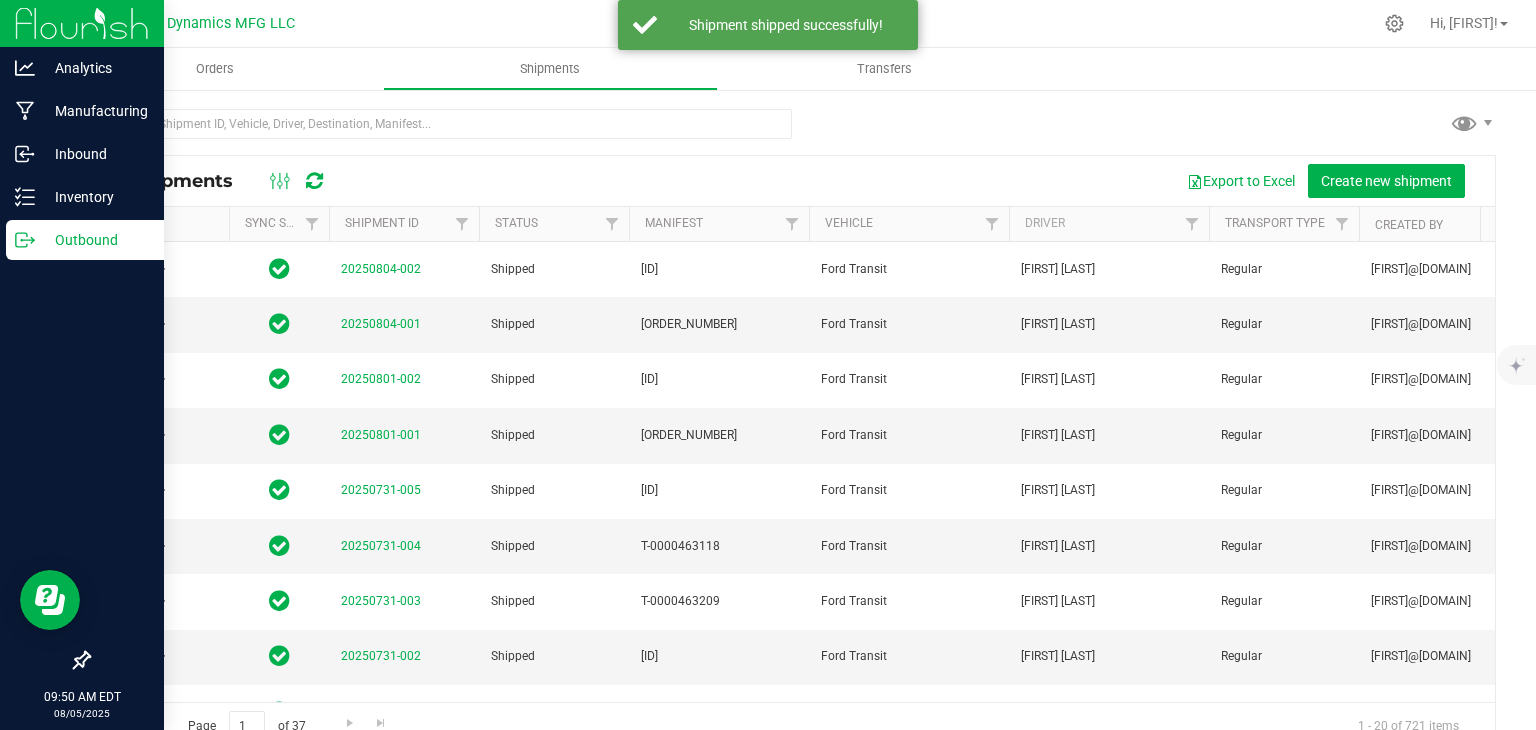 click on "Outbound" at bounding box center (95, 240) 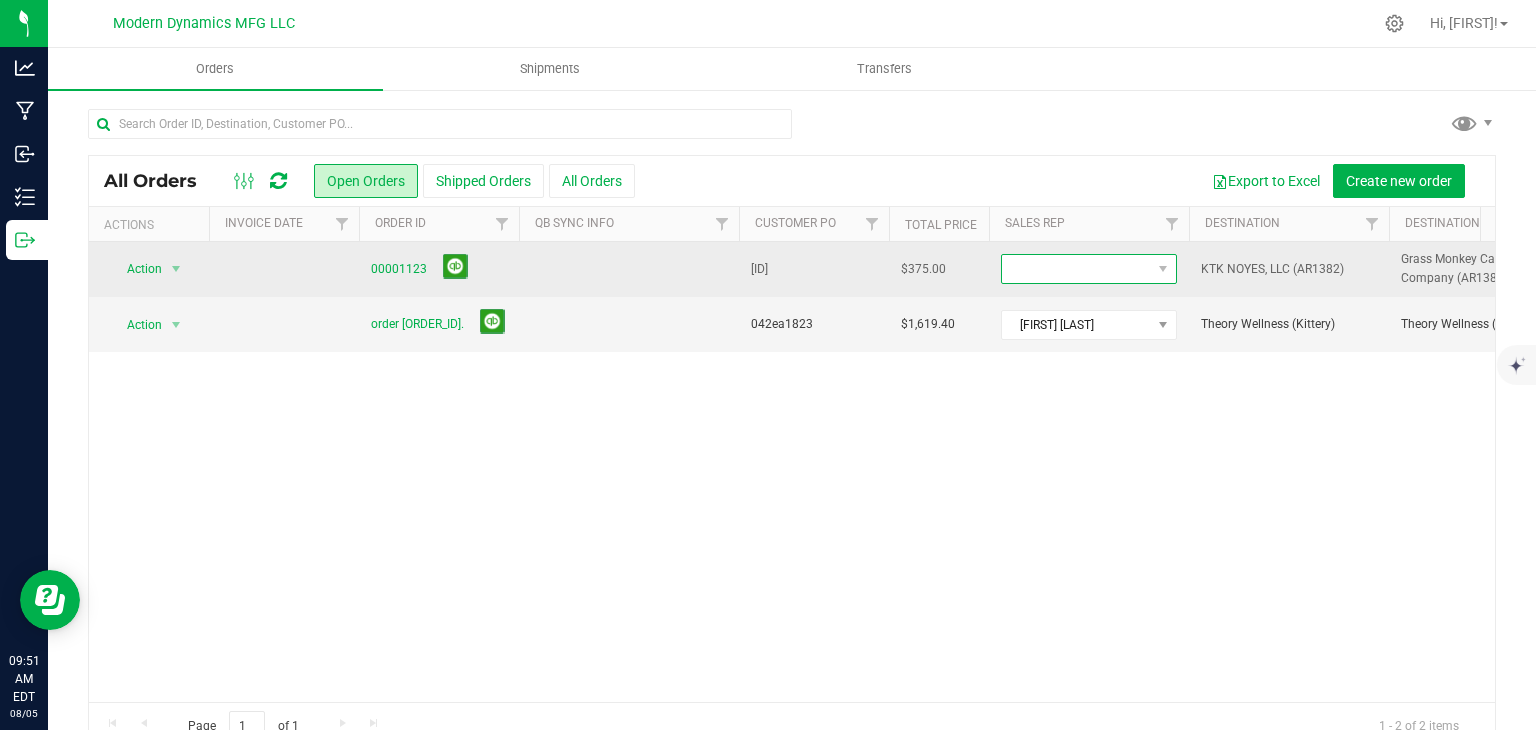 click at bounding box center [1076, 269] 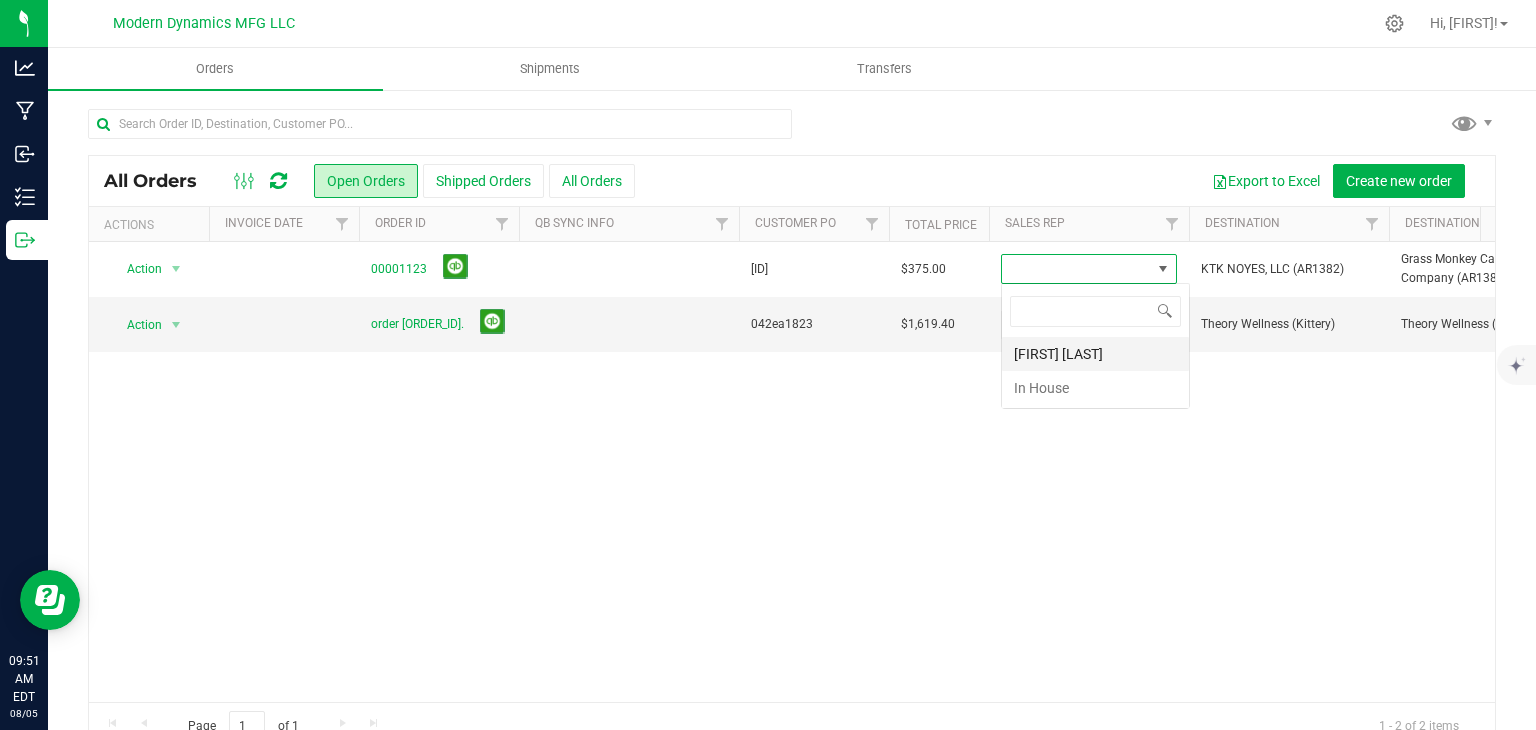 scroll, scrollTop: 99970, scrollLeft: 99824, axis: both 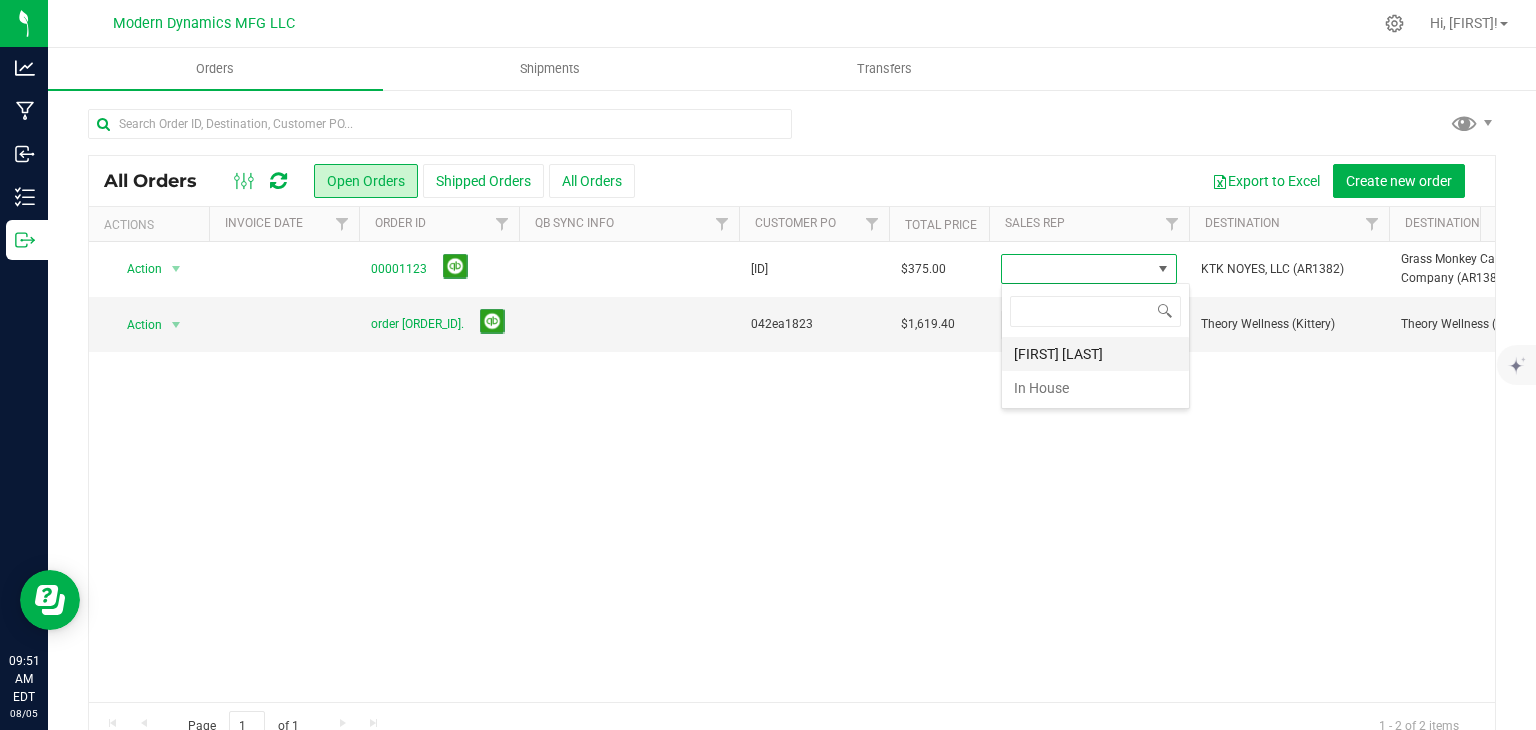 click on "[FIRST] [LAST]" at bounding box center (1095, 354) 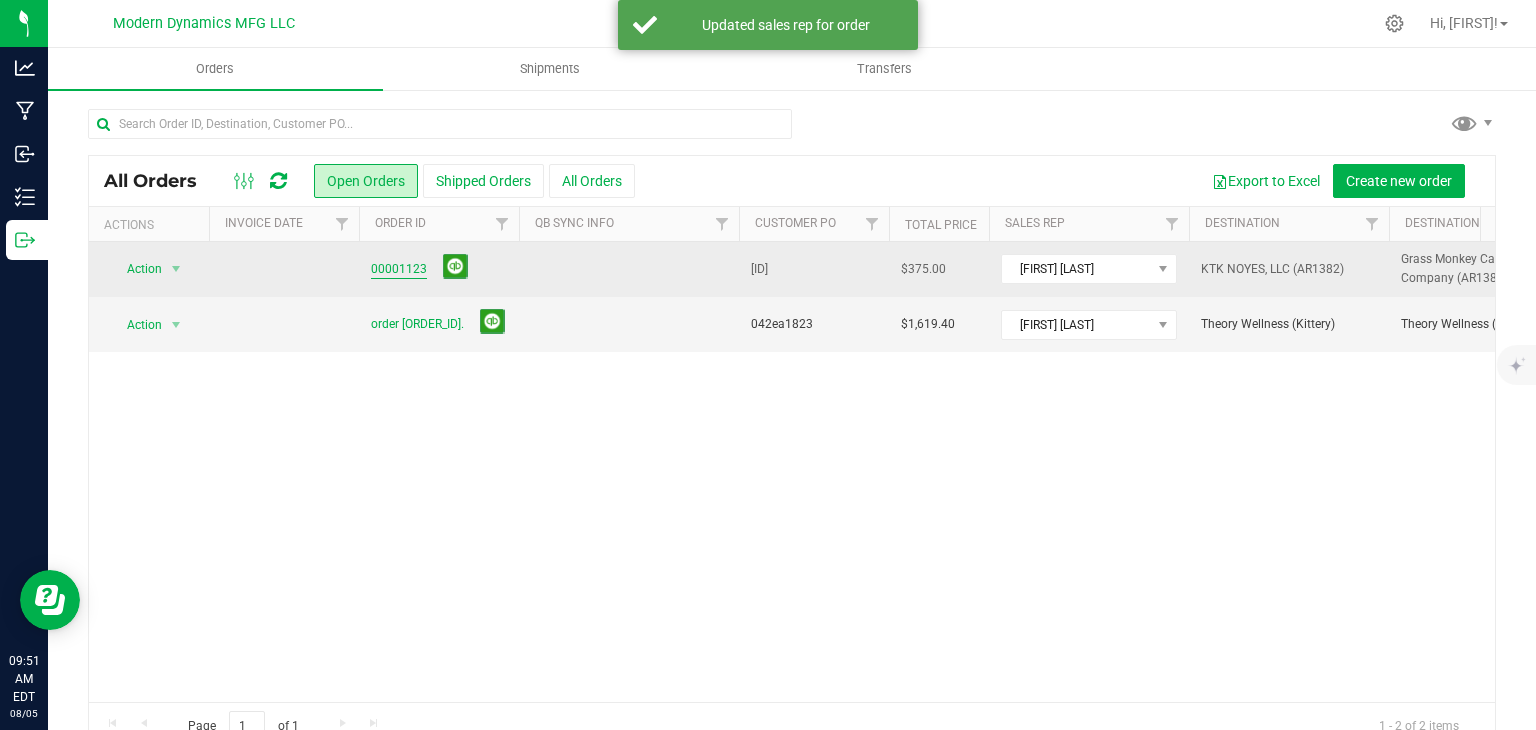 click on "00001123" at bounding box center [399, 269] 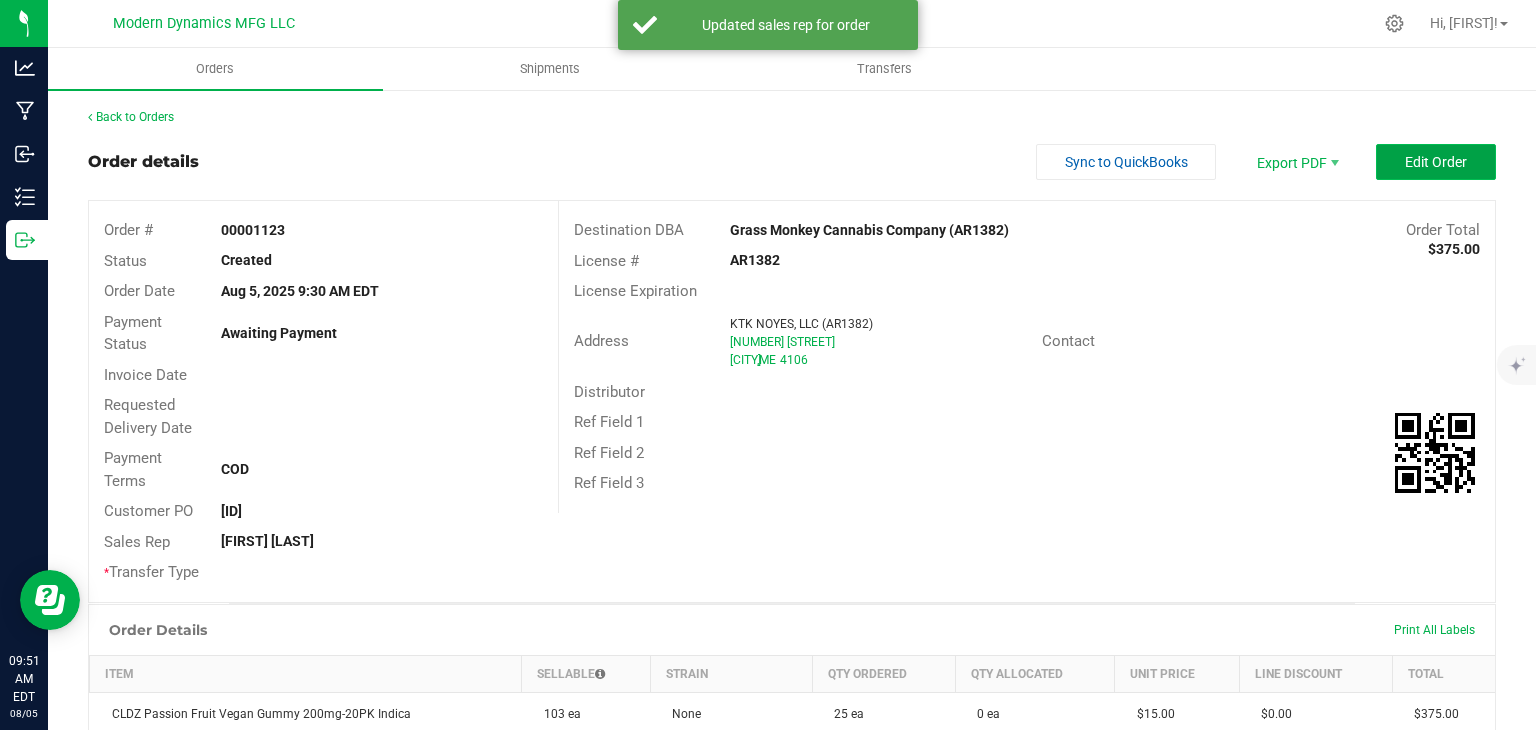 click on "Edit Order" at bounding box center [1436, 162] 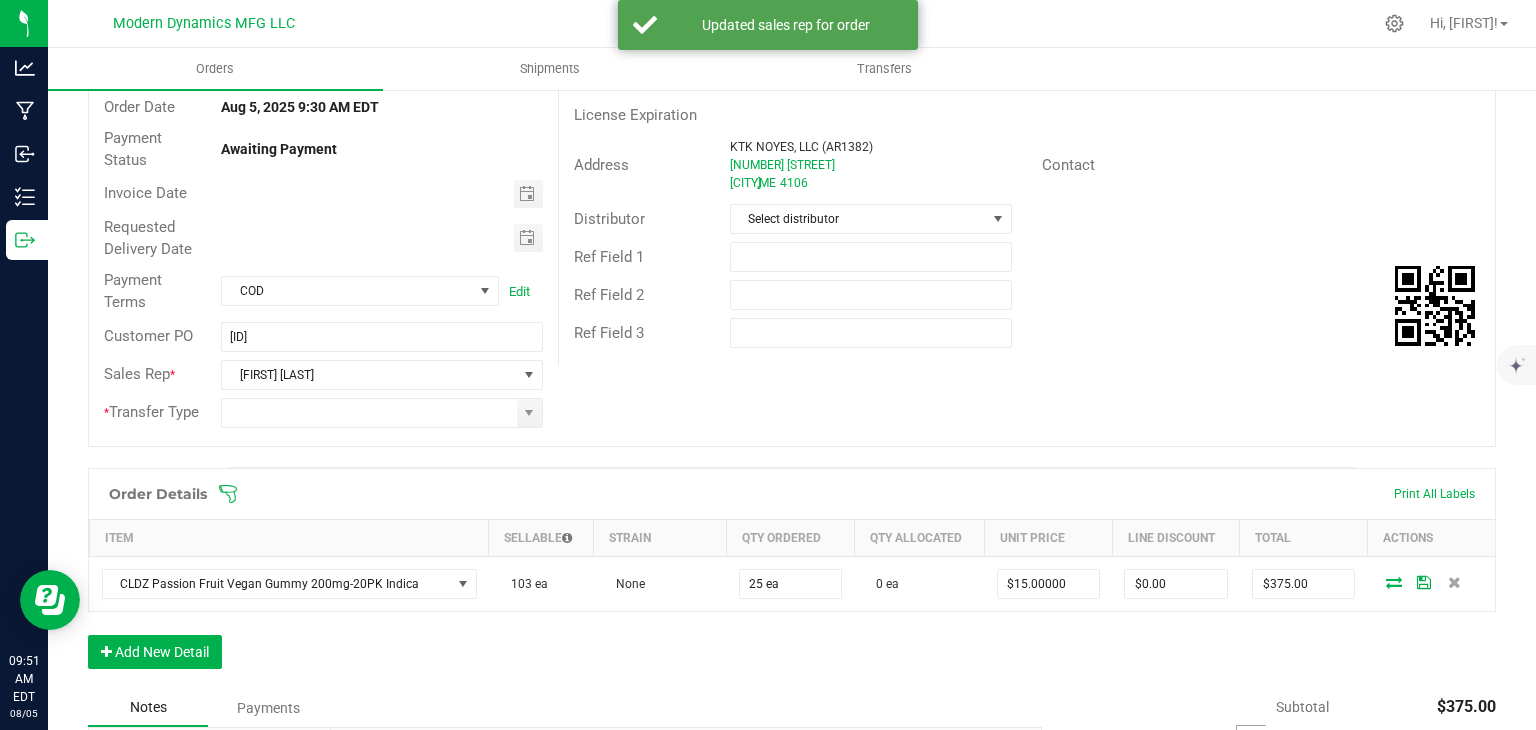 scroll, scrollTop: 300, scrollLeft: 0, axis: vertical 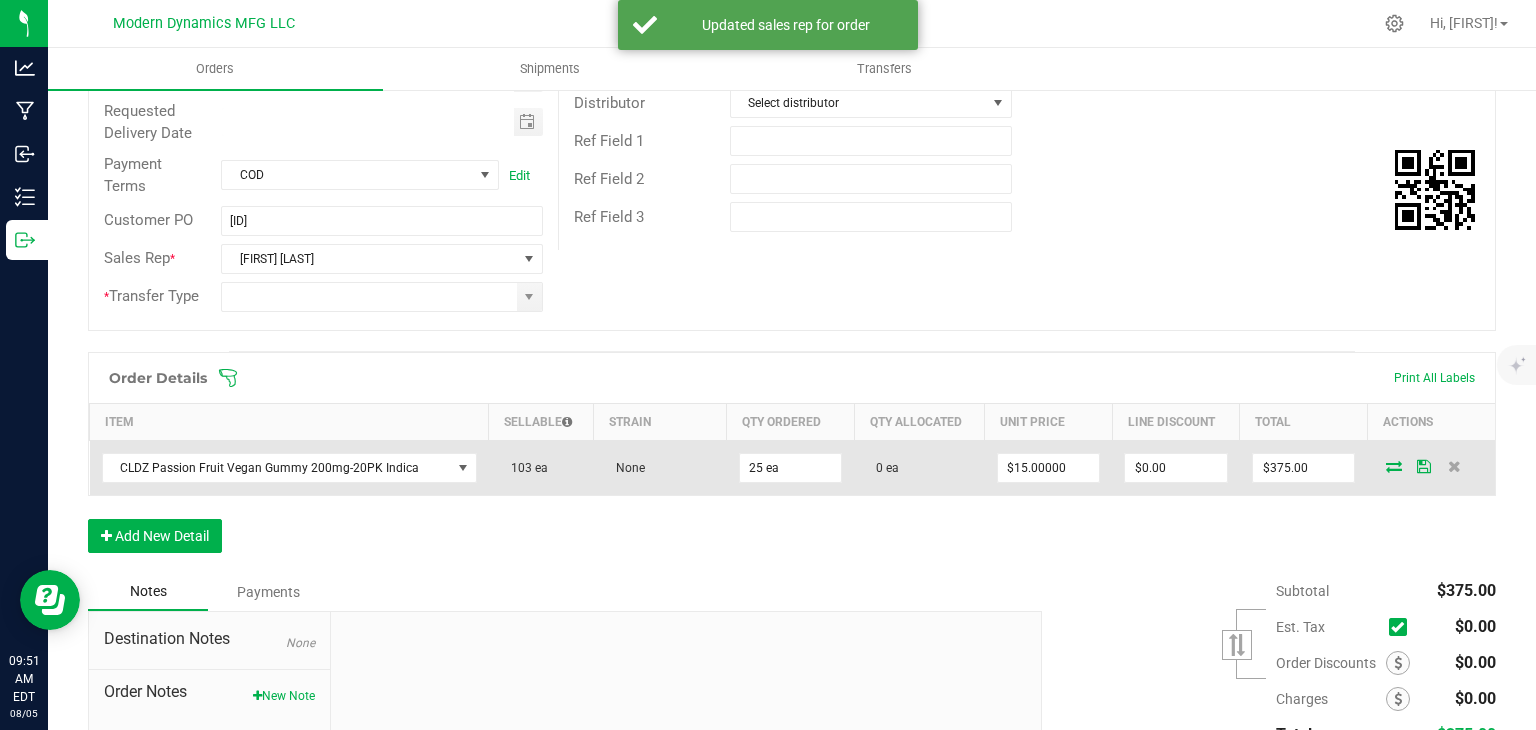 click at bounding box center (1394, 466) 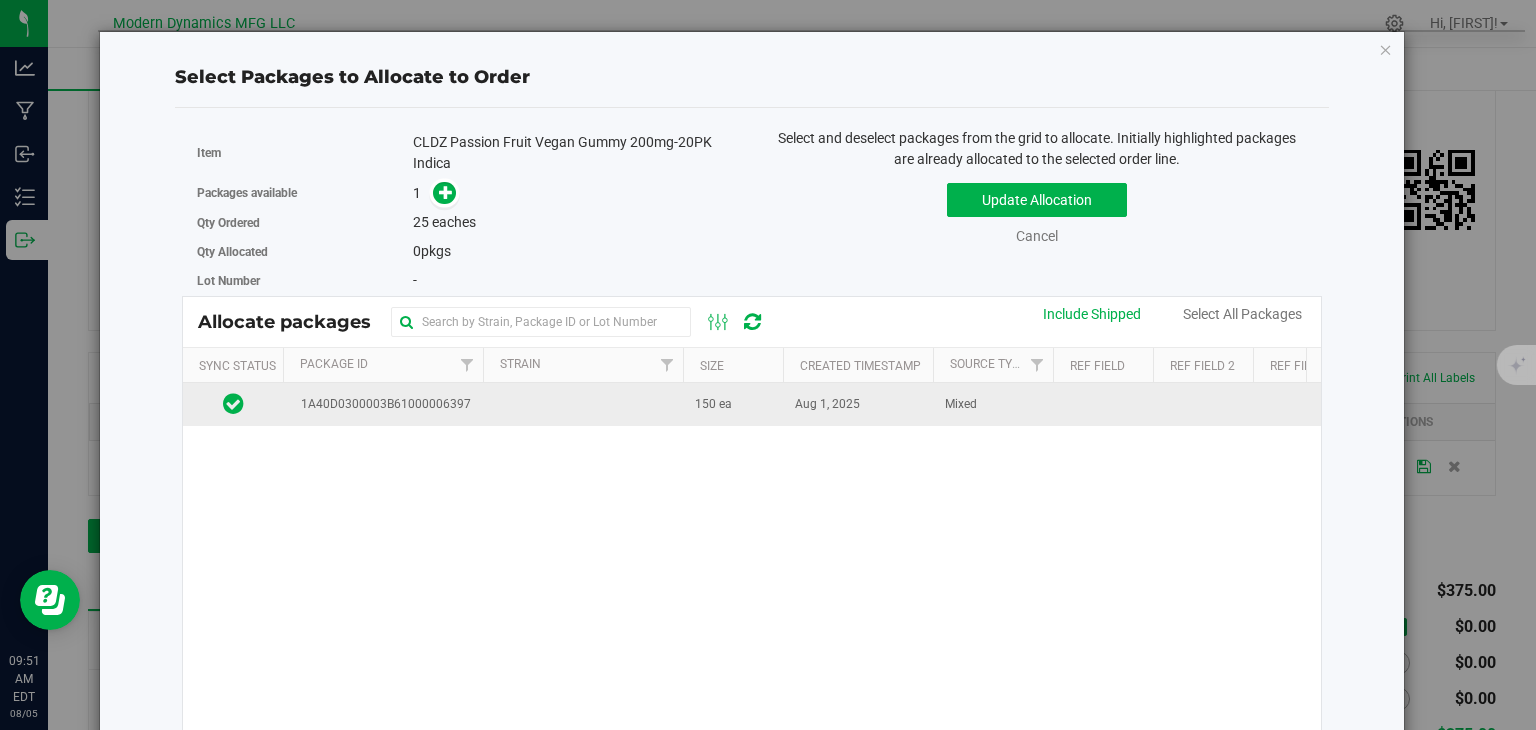 click on "1A40D0300003B61000006397" at bounding box center (382, 404) 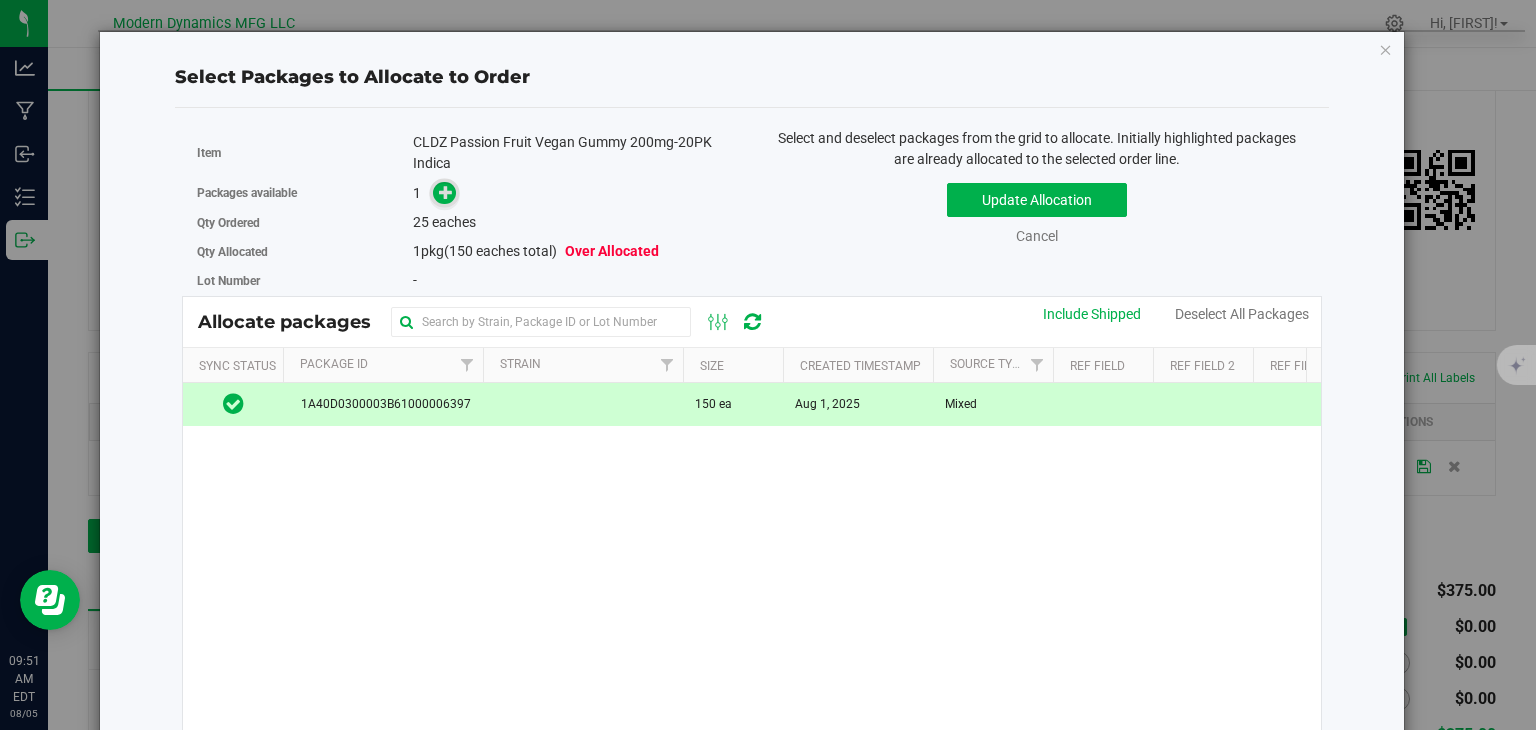 click at bounding box center (446, 192) 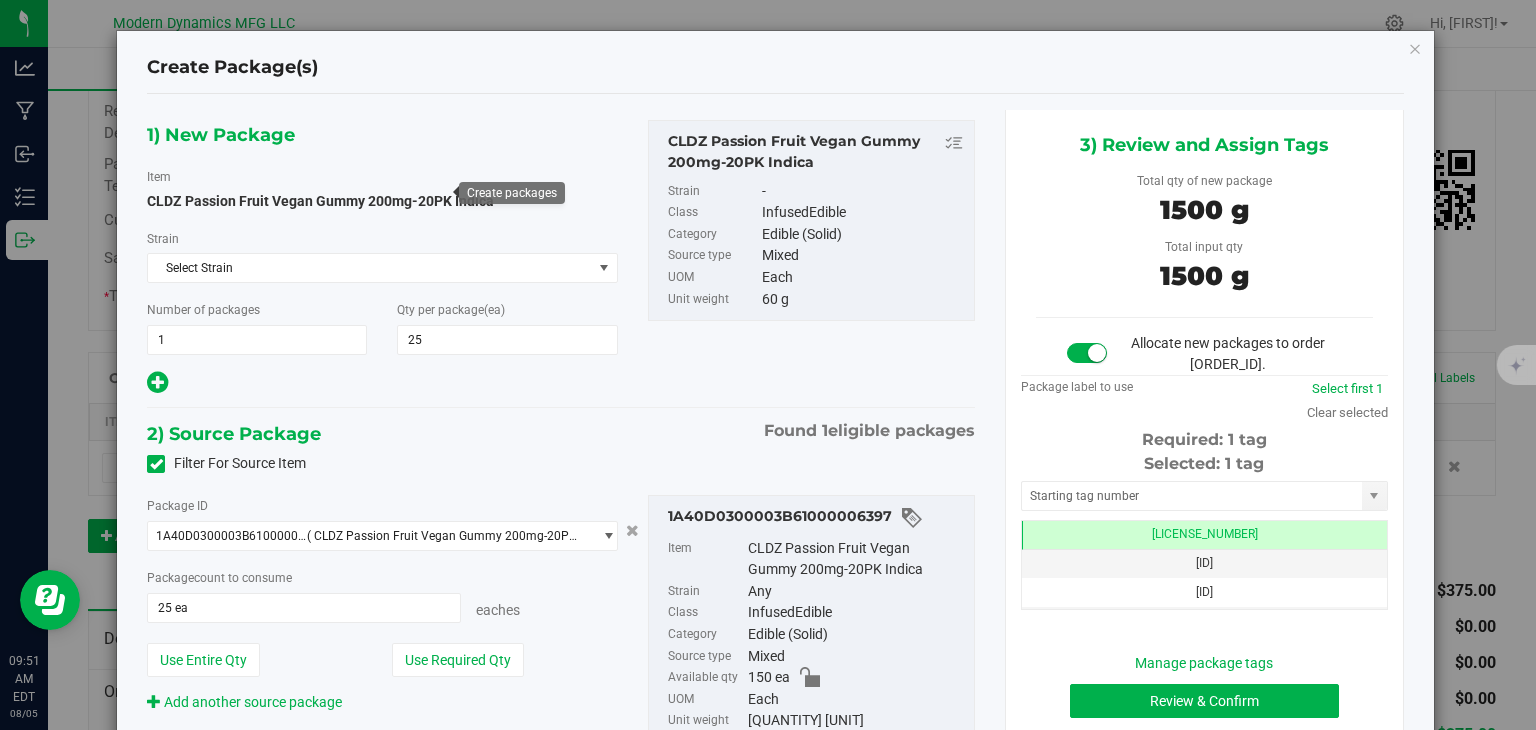 scroll, scrollTop: 0, scrollLeft: 0, axis: both 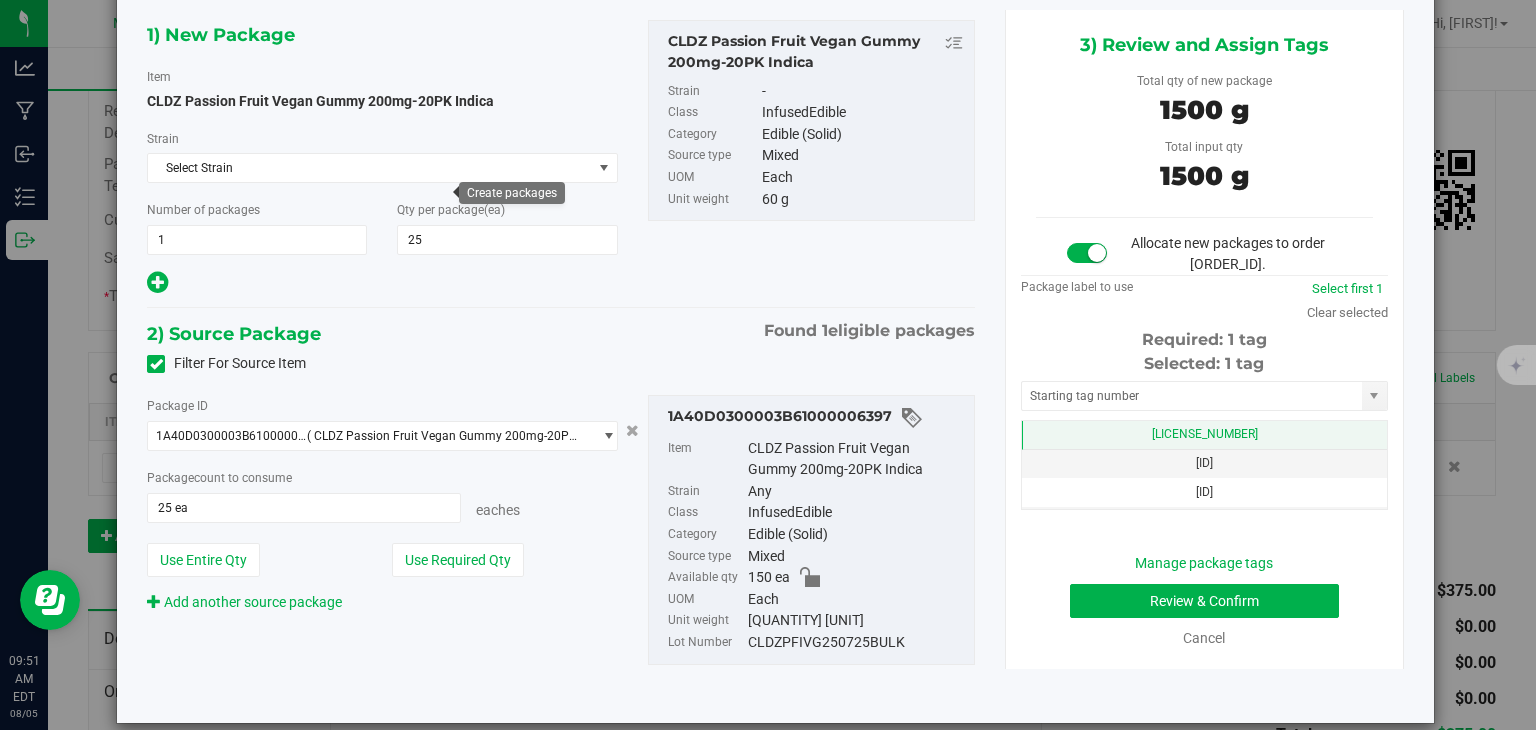 click on "[LICENSE_NUMBER]" at bounding box center [1205, 434] 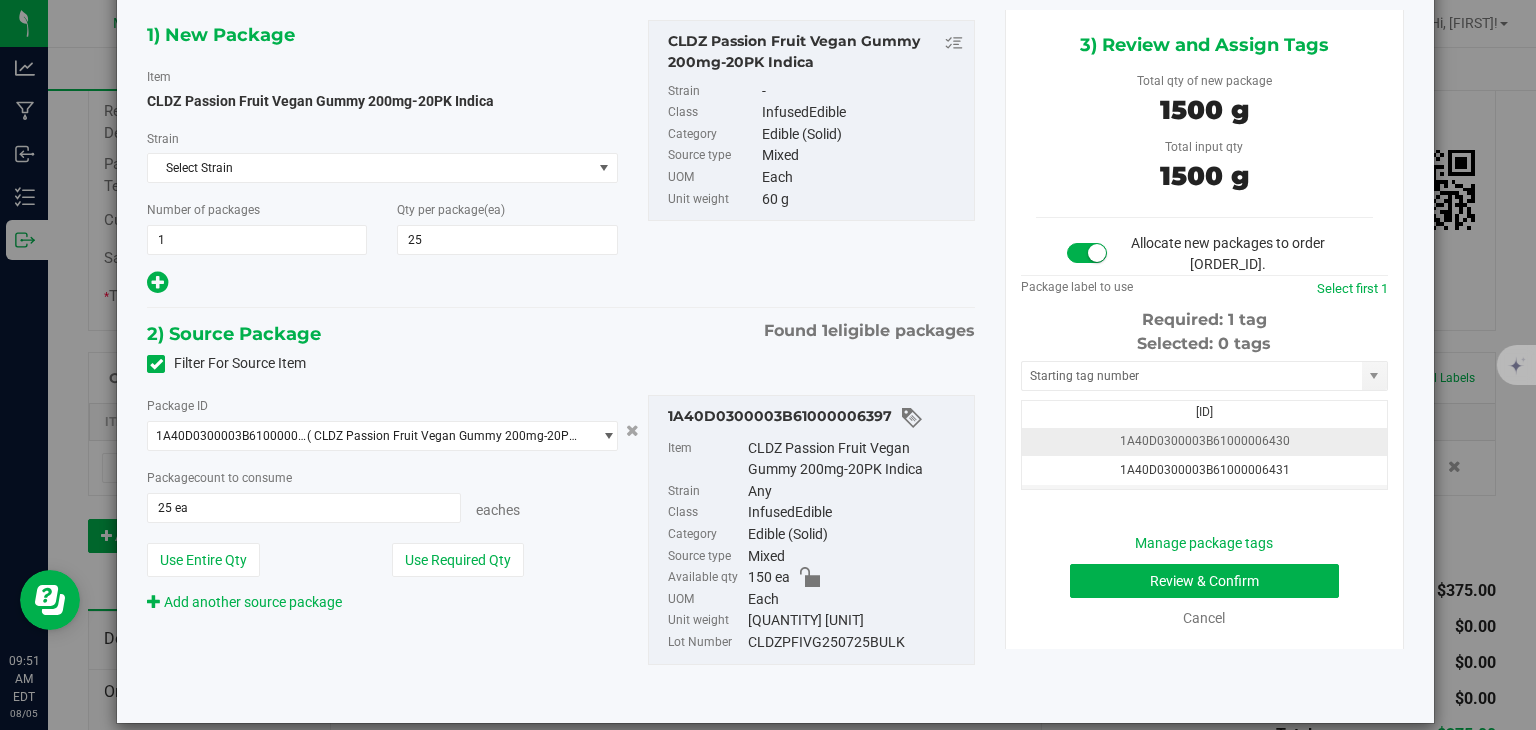 click on "1A40D0300003B61000006430" at bounding box center (1204, 442) 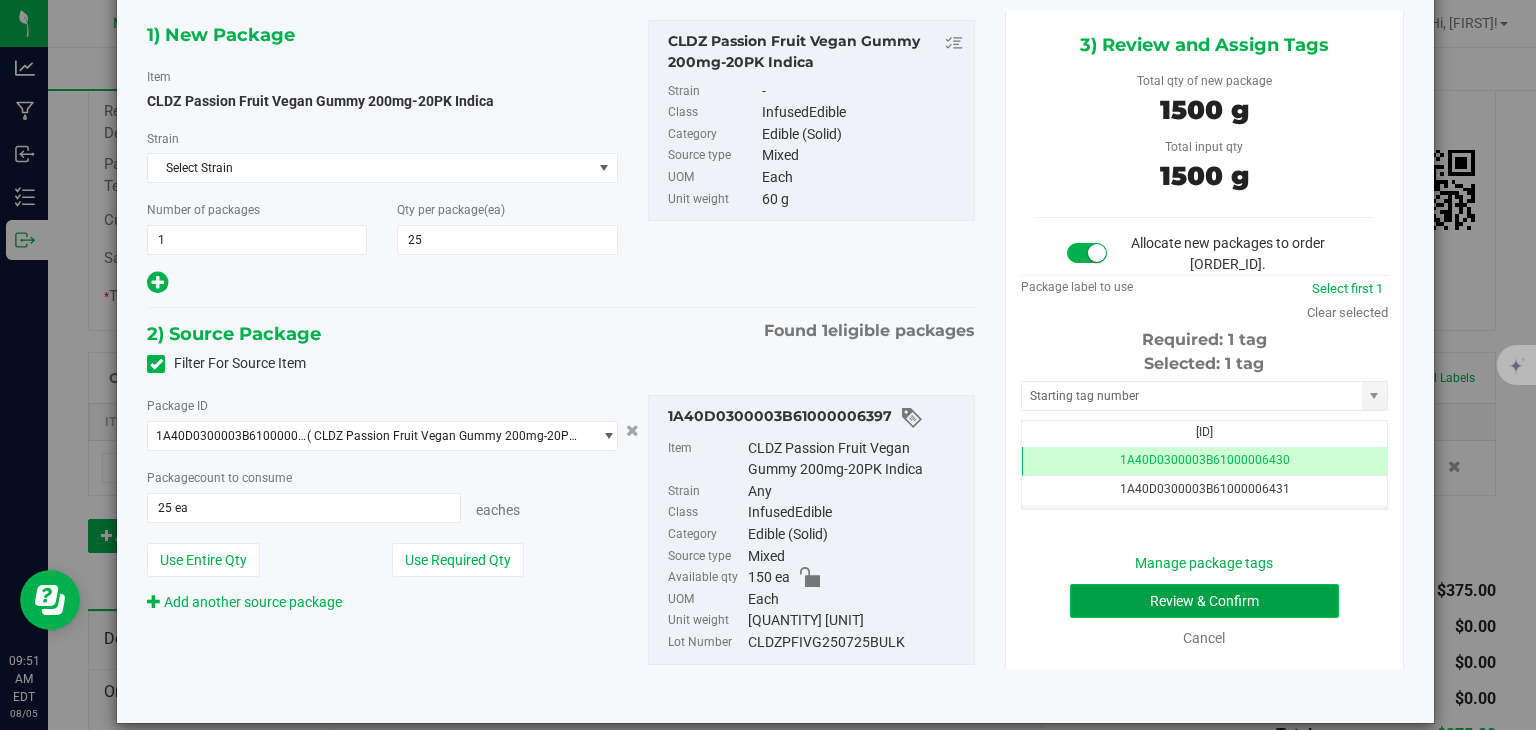 click on "Review & Confirm" at bounding box center [1204, 601] 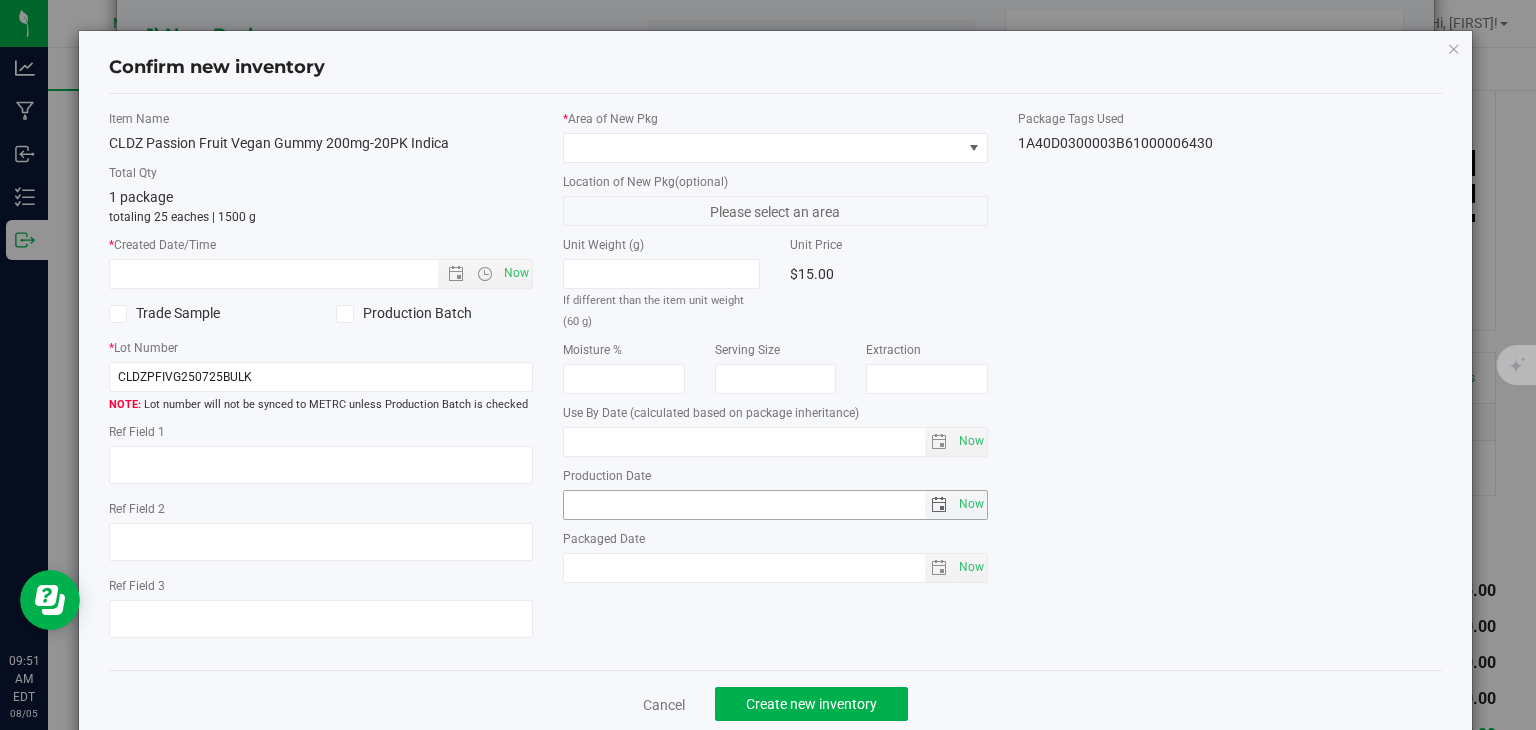type on "2026-07-23" 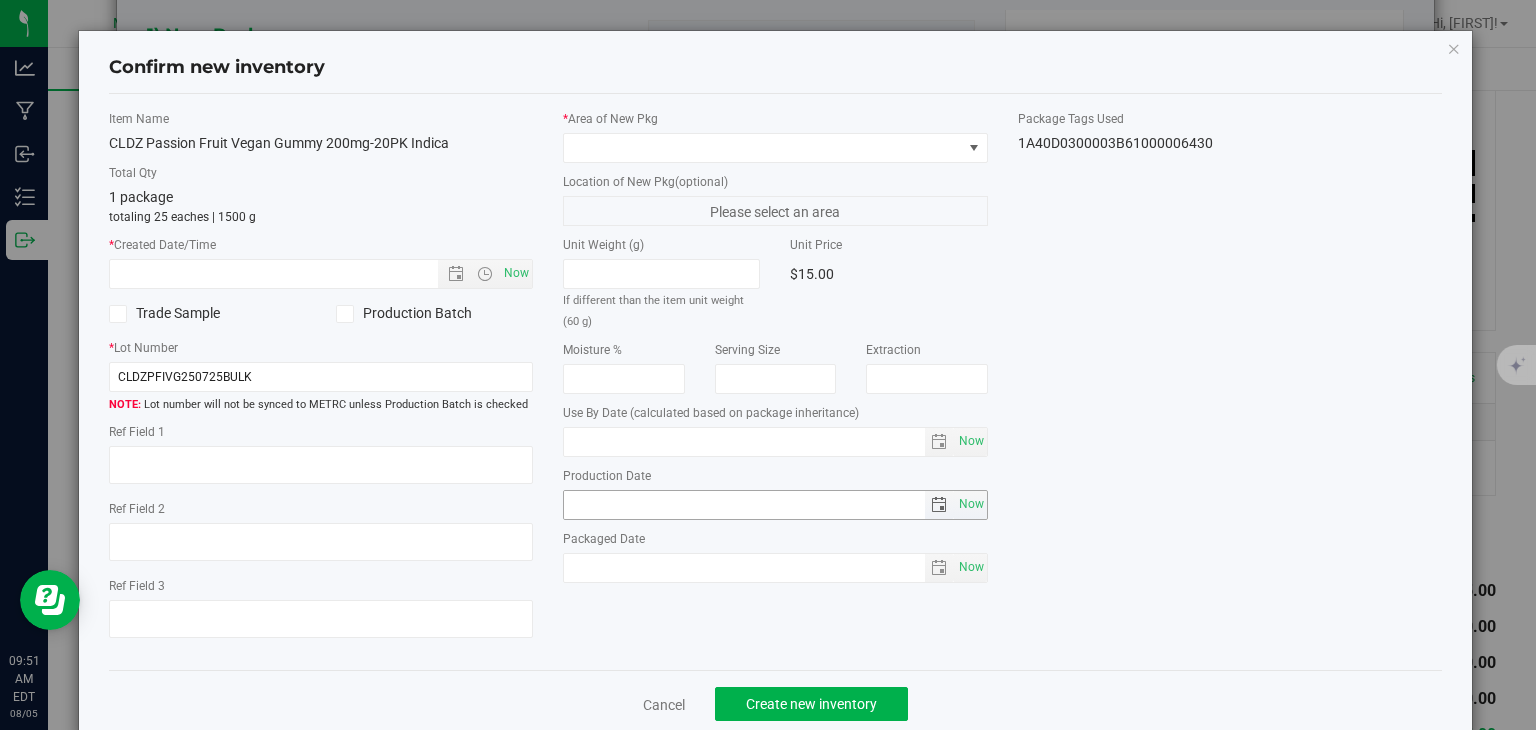 type on "2025-07-25" 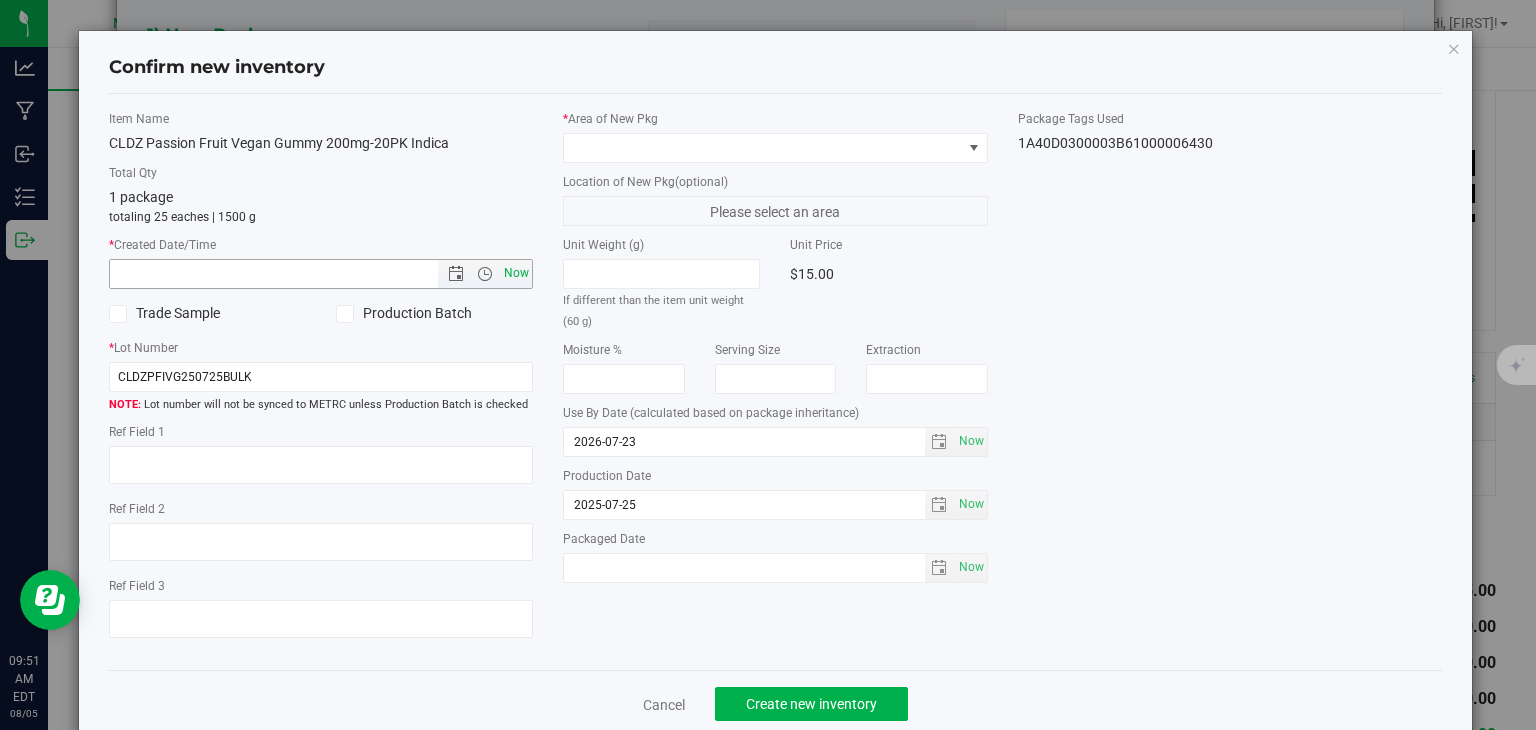 click on "Now" at bounding box center [517, 273] 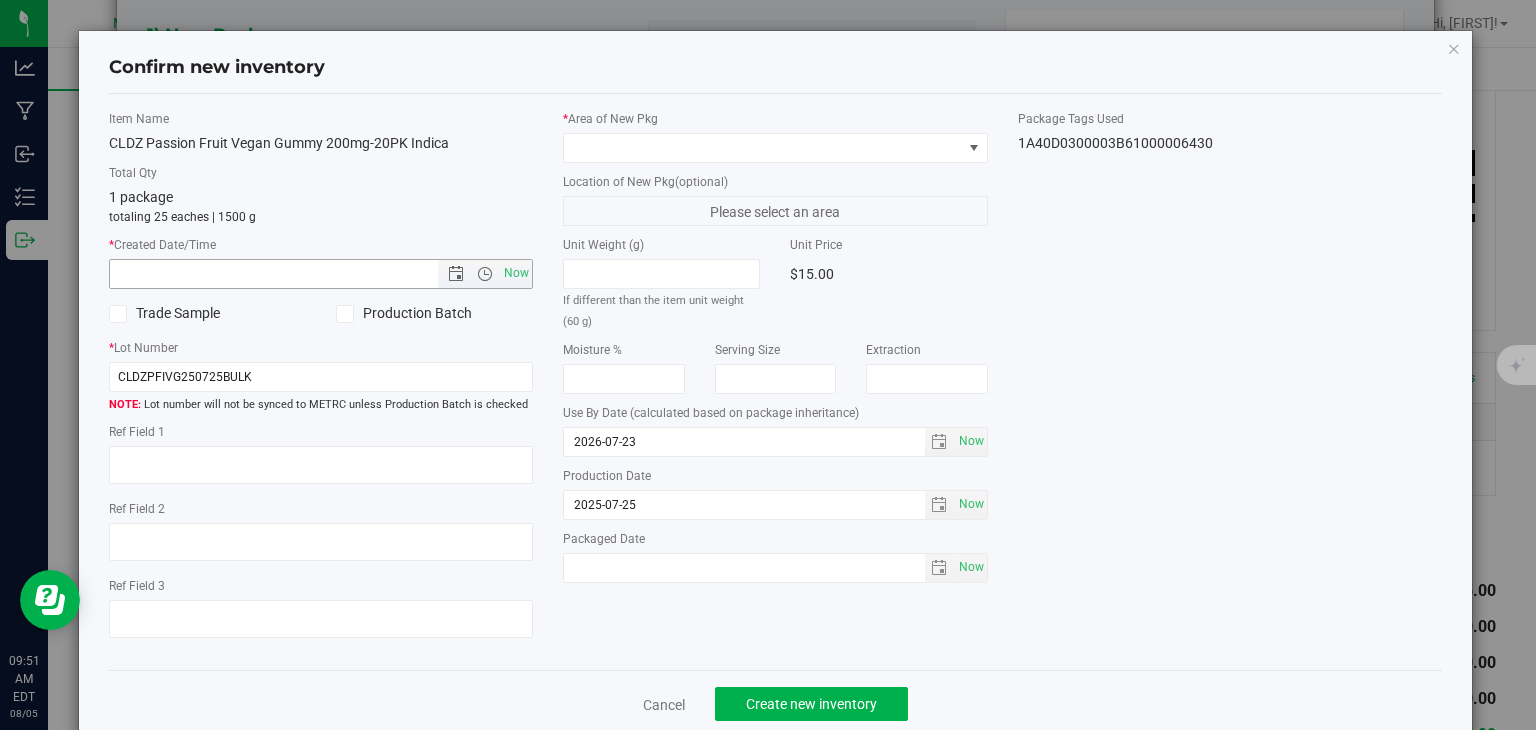 type on "[MONTH]/[DAY]/[YEAR] [TIME] [AMPM]" 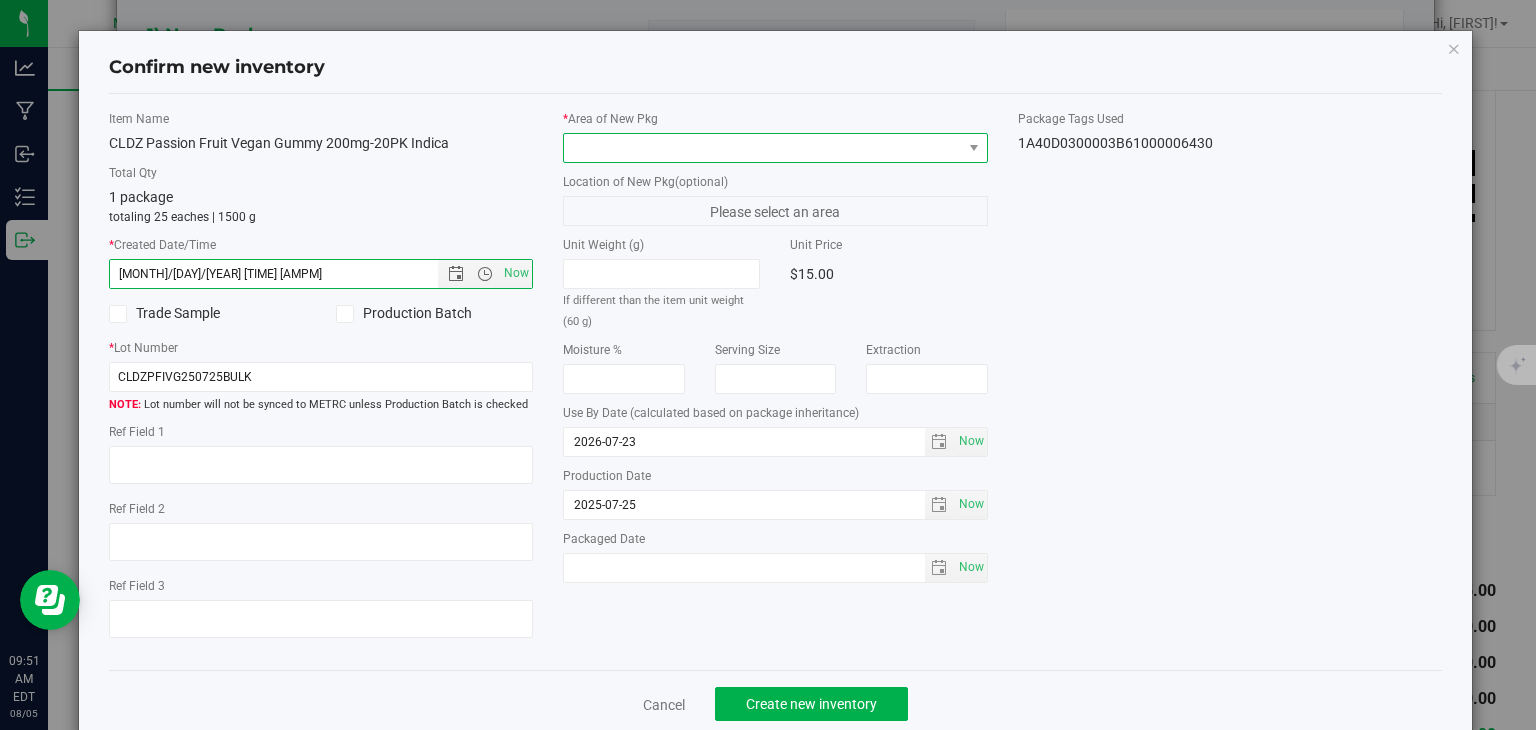 click at bounding box center (763, 148) 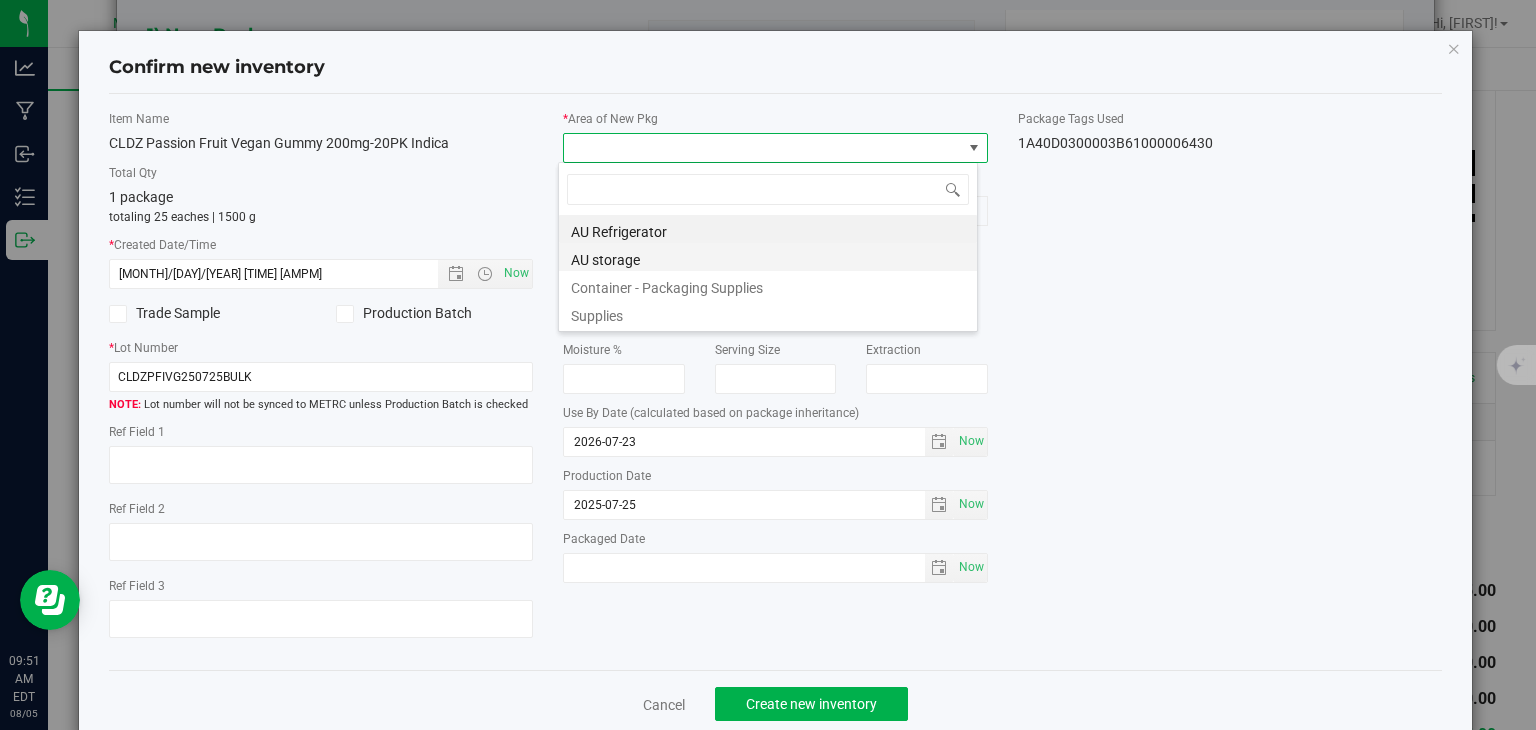 click on "AU storage" at bounding box center [768, 257] 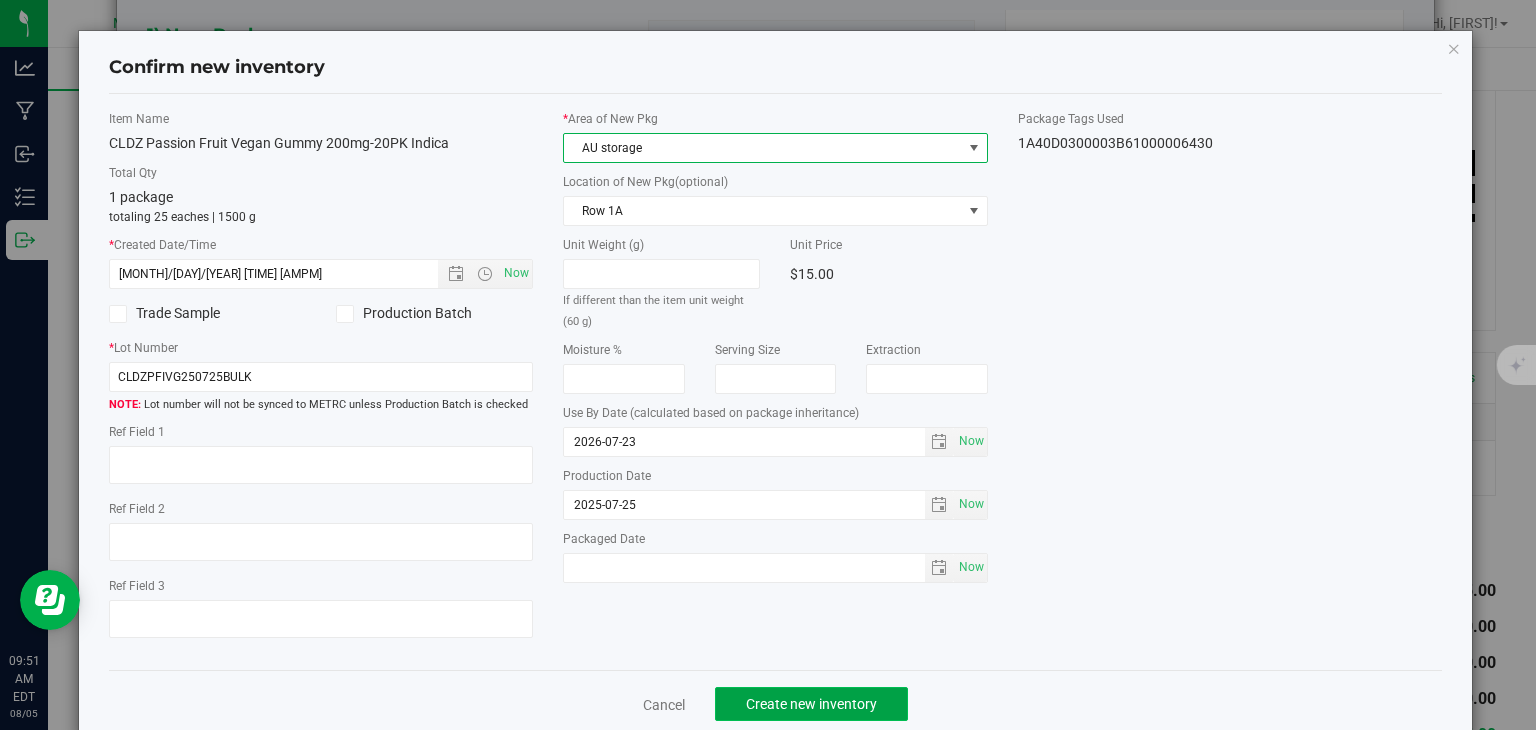 click on "Create new inventory" 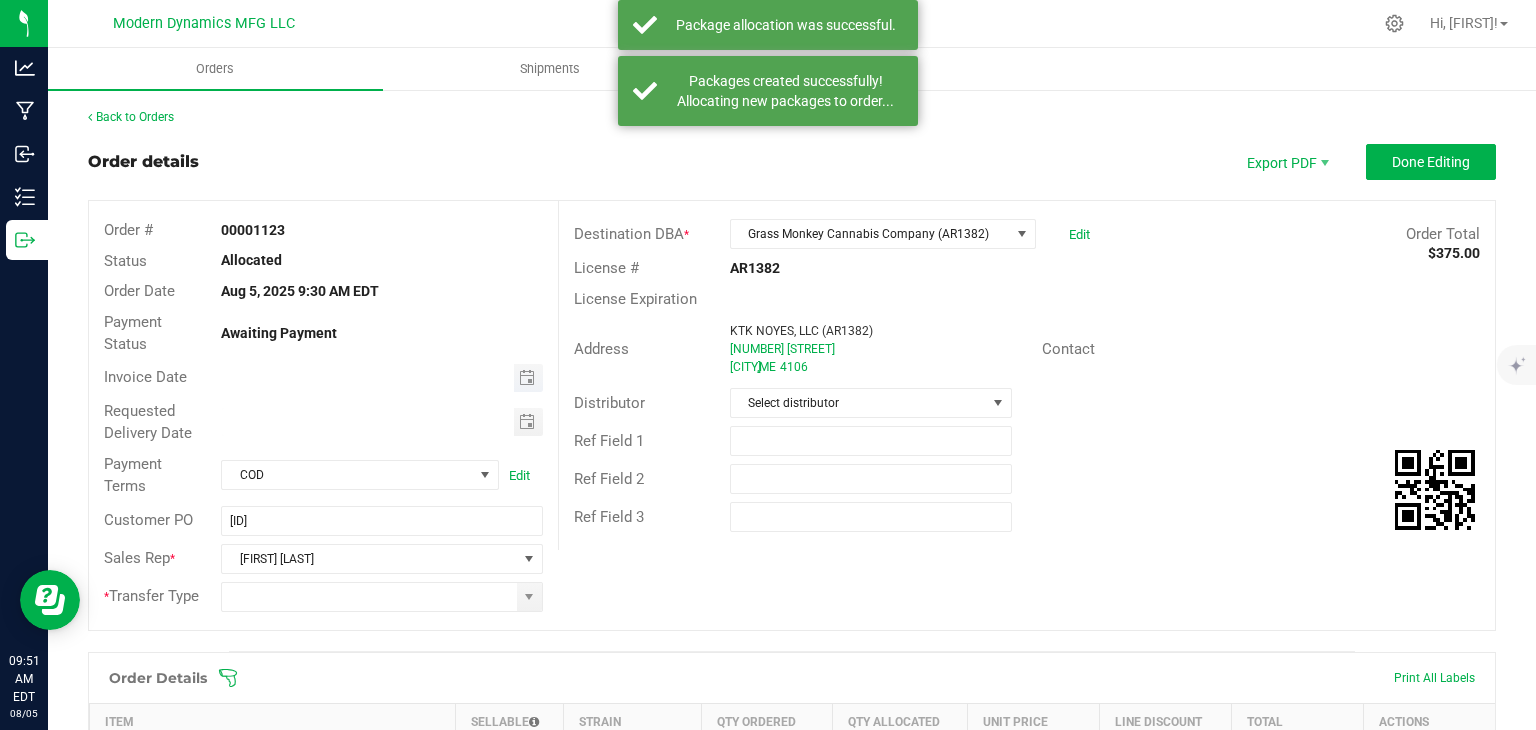 click at bounding box center (528, 378) 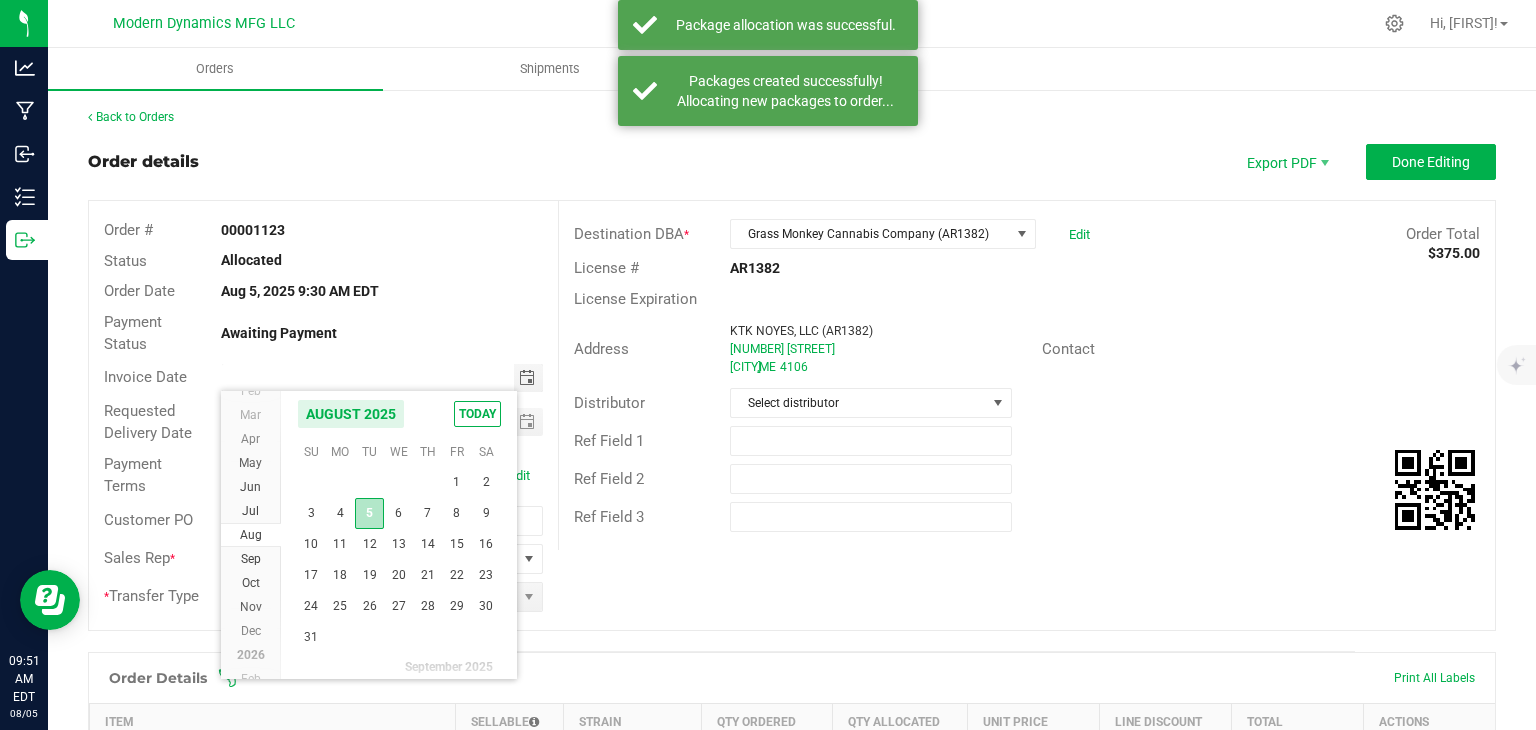 click on "5" at bounding box center (369, 513) 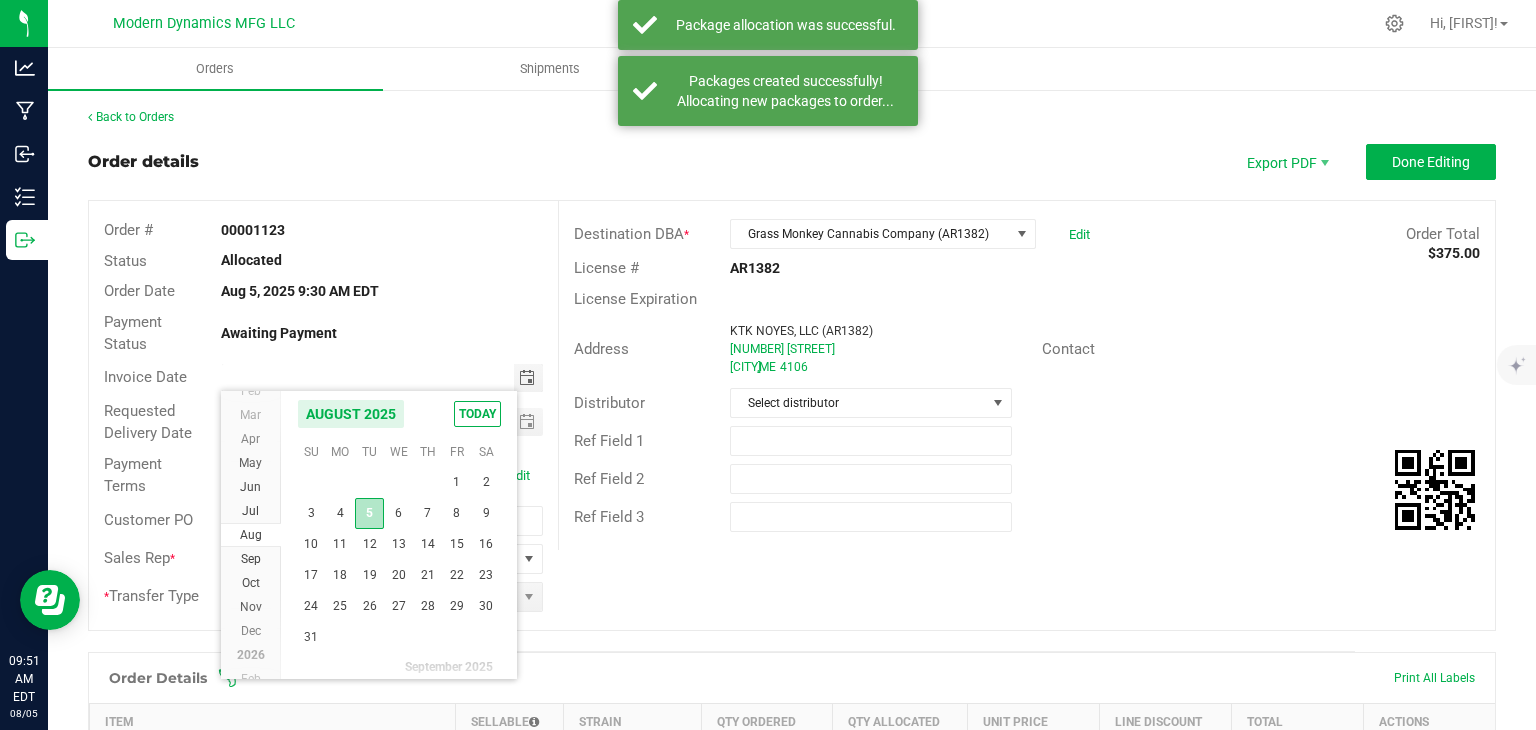 type on "08/05/2025" 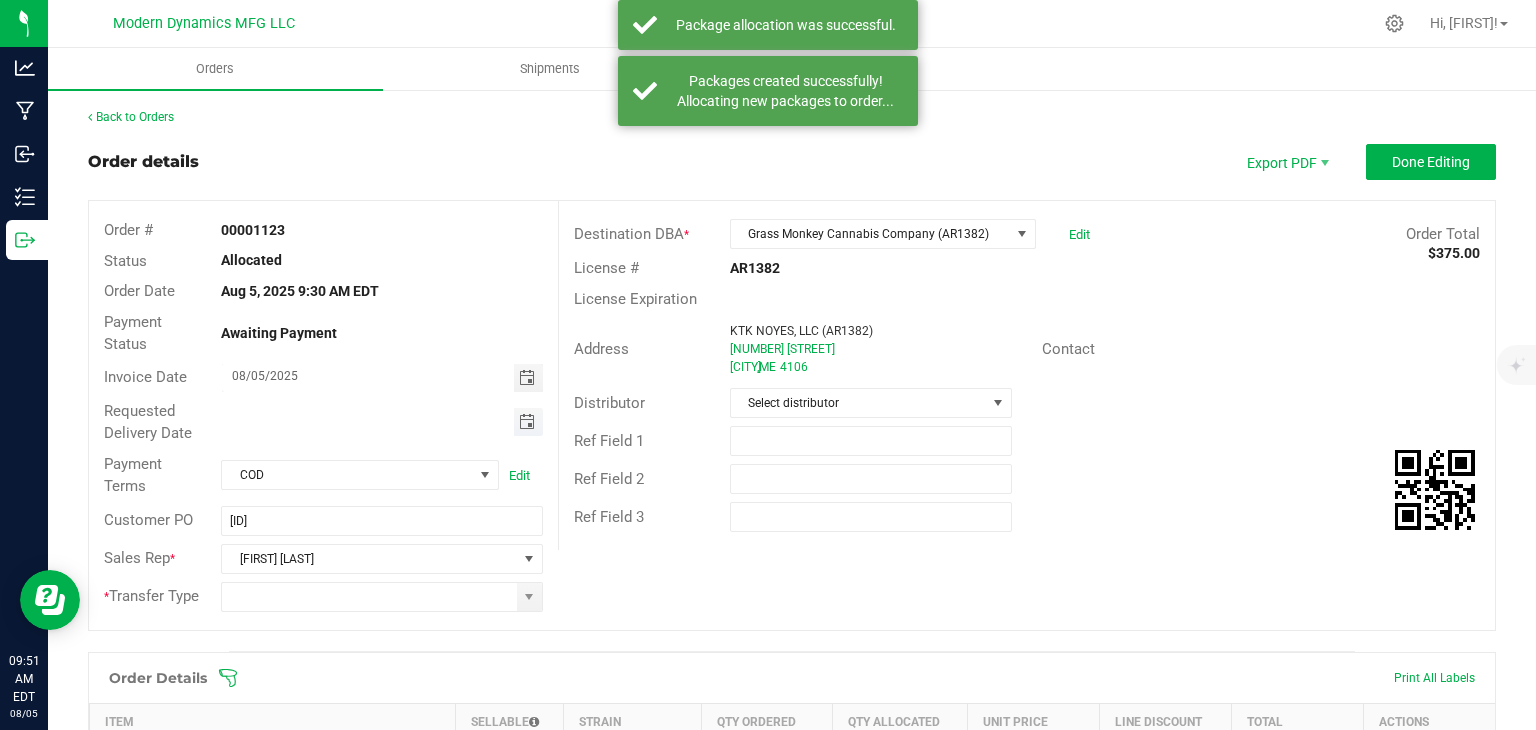 click at bounding box center (527, 422) 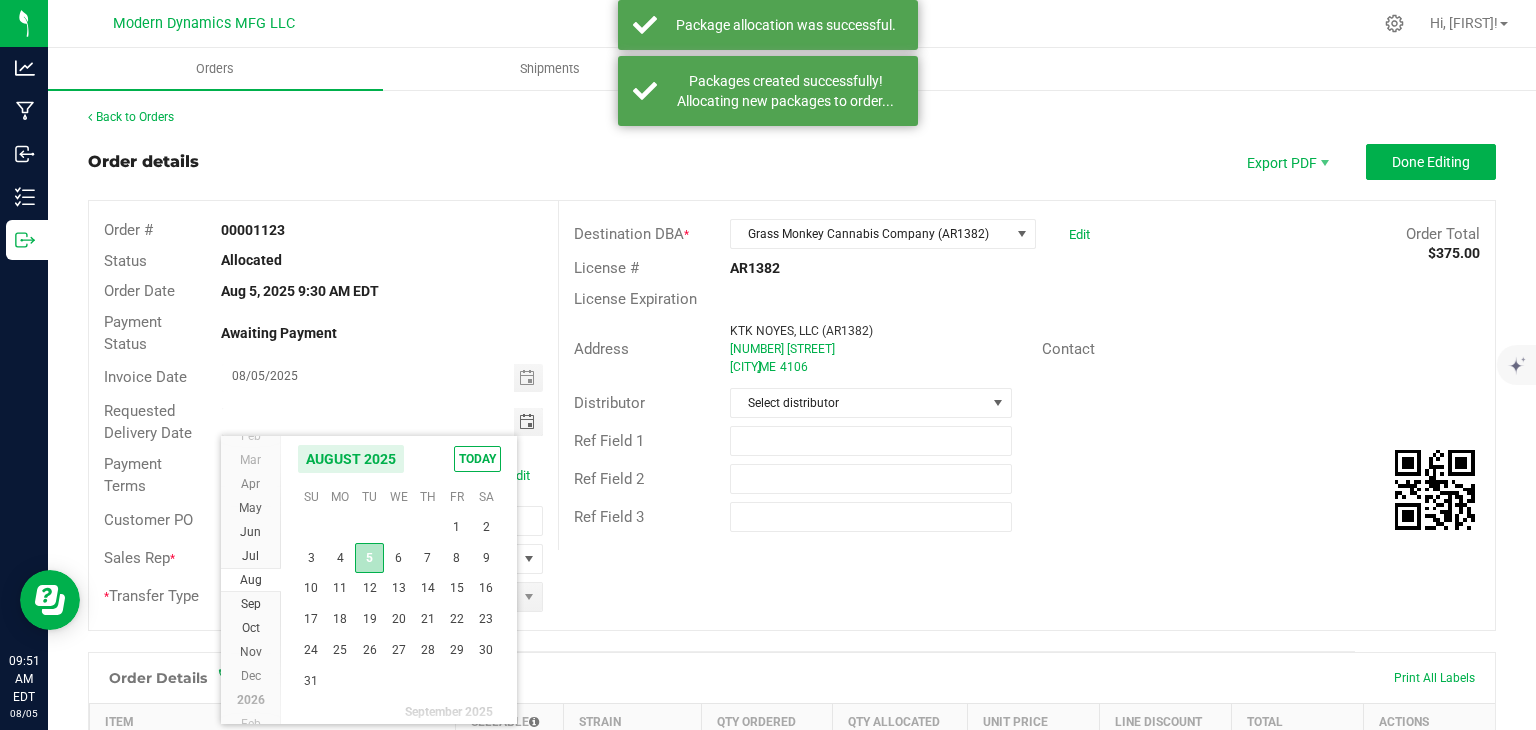 click on "5" at bounding box center [369, 558] 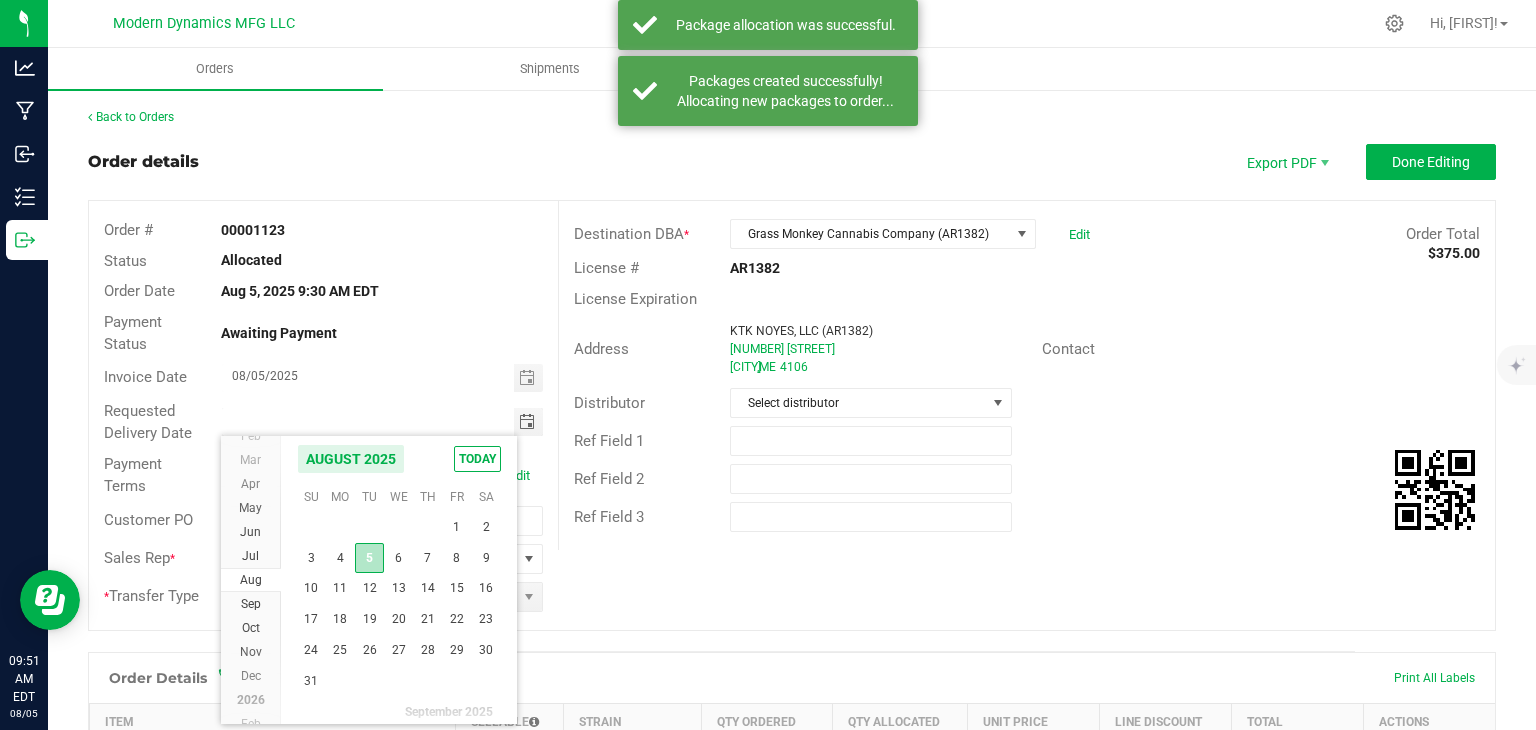 type on "08/05/2025" 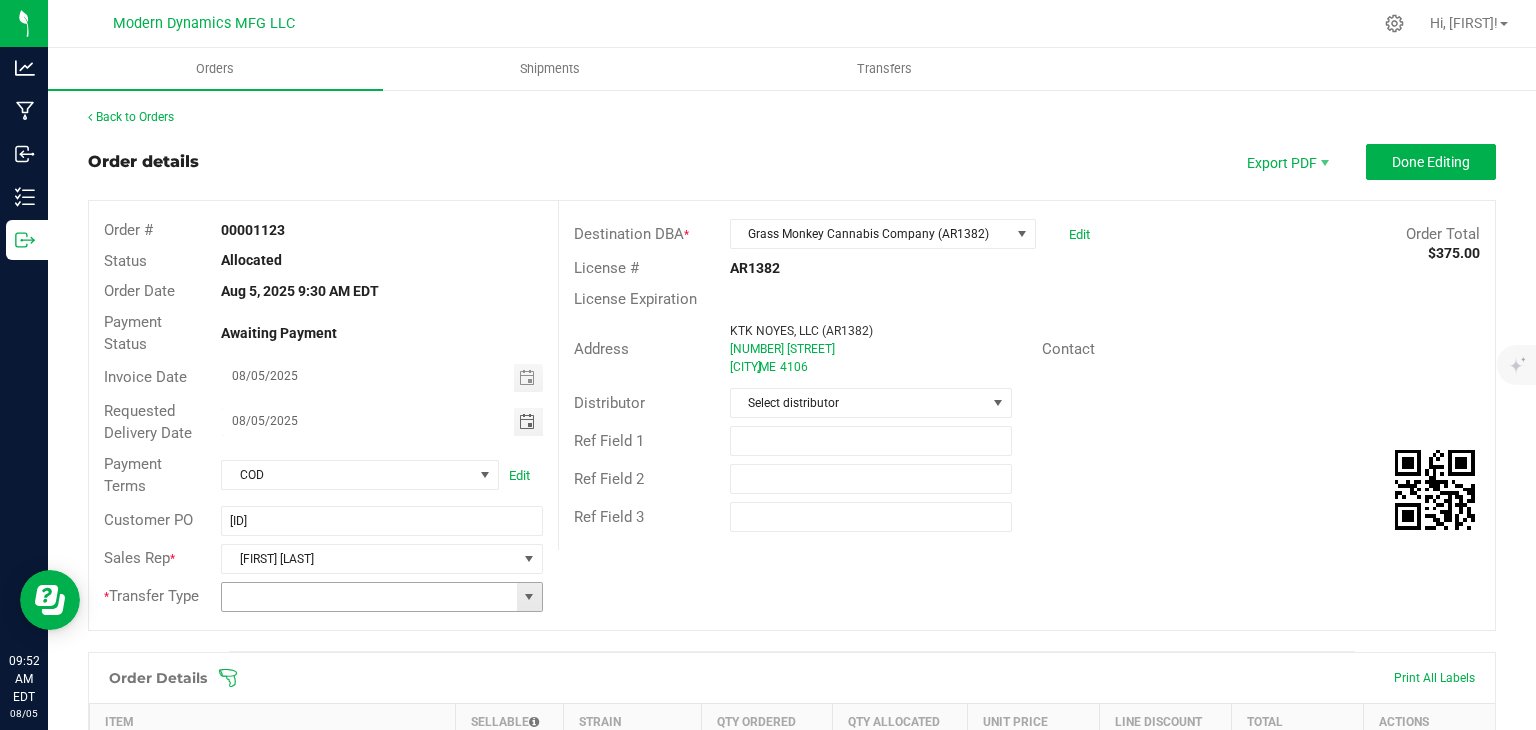 click at bounding box center (529, 597) 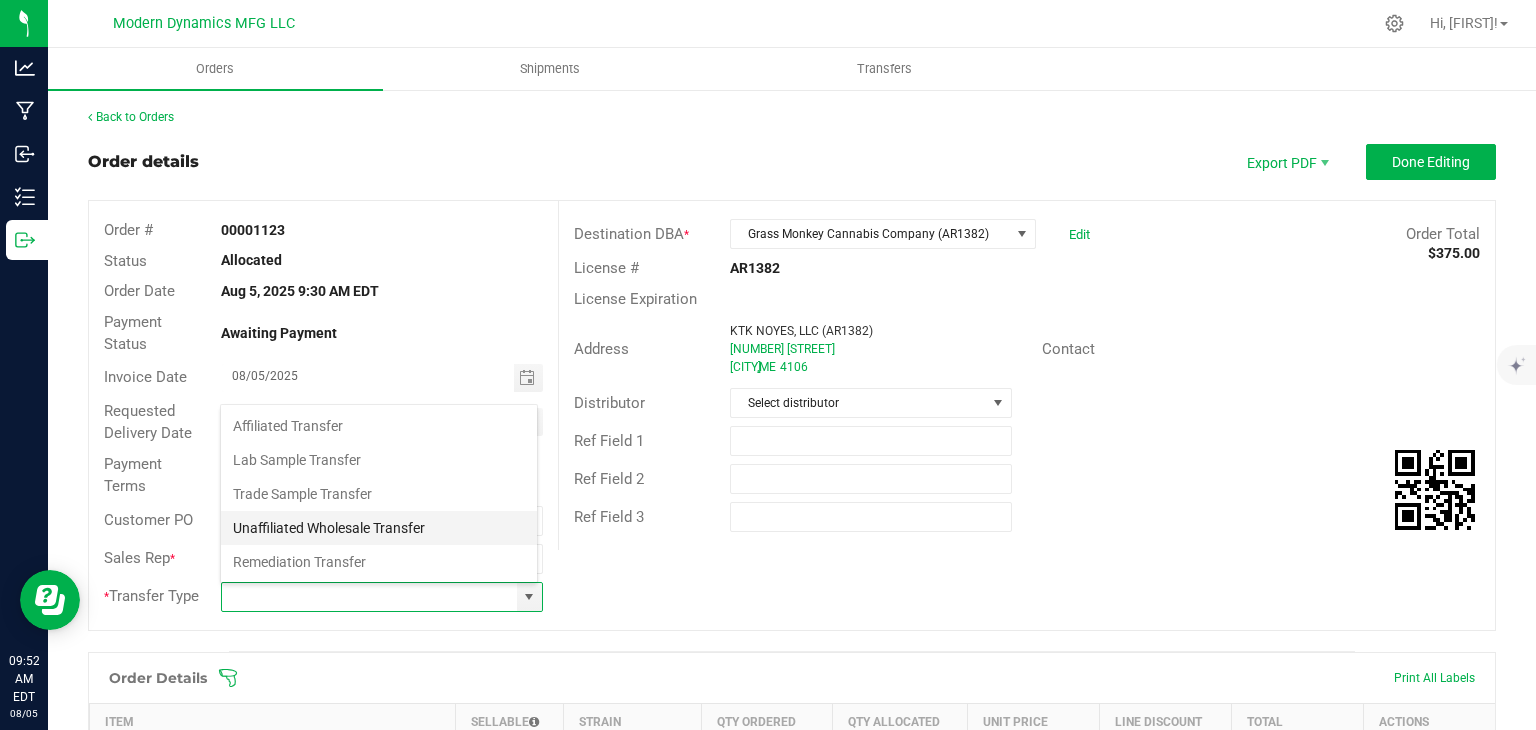click on "Unaffiliated Wholesale Transfer" at bounding box center [379, 528] 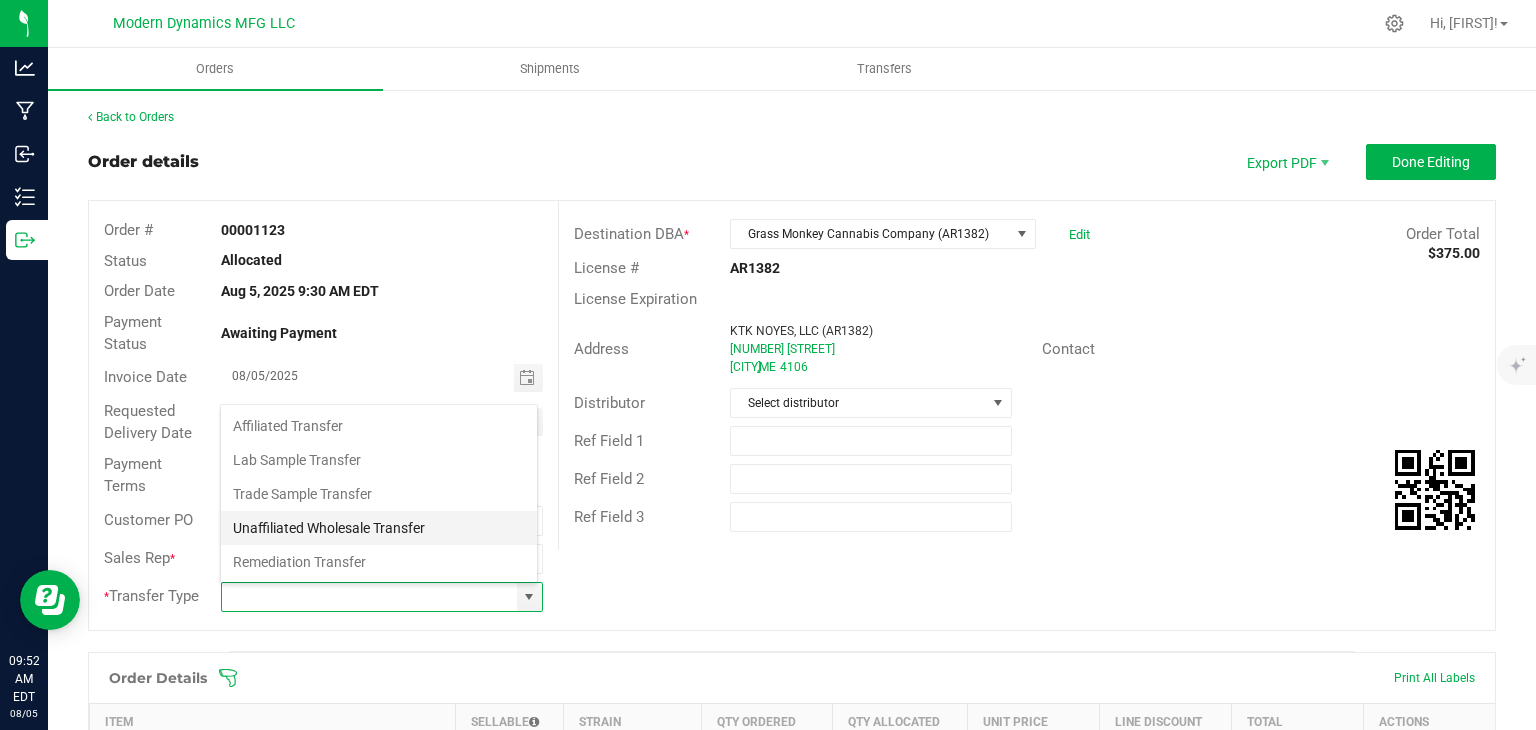 type on "Unaffiliated Wholesale Transfer" 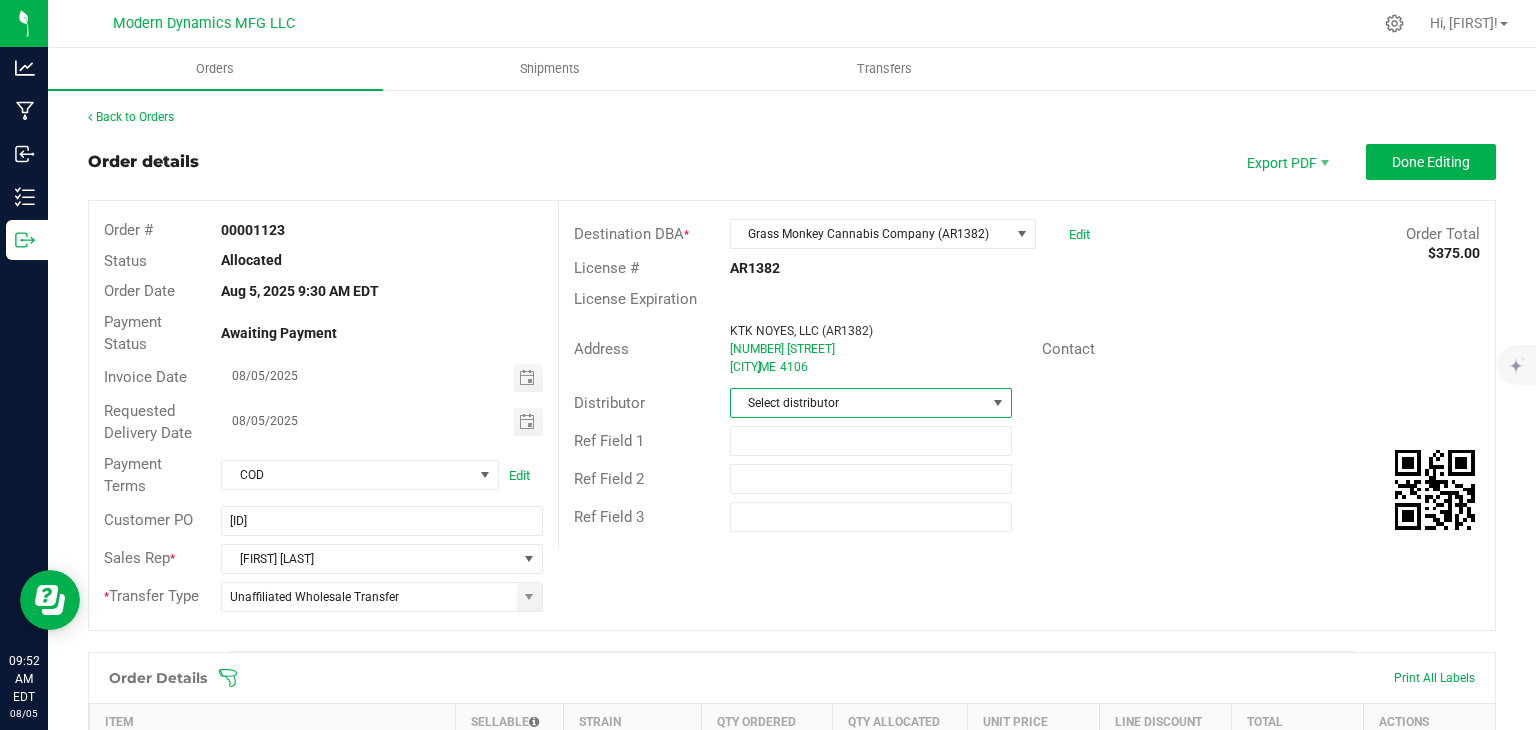 click on "Select distributor" at bounding box center (858, 403) 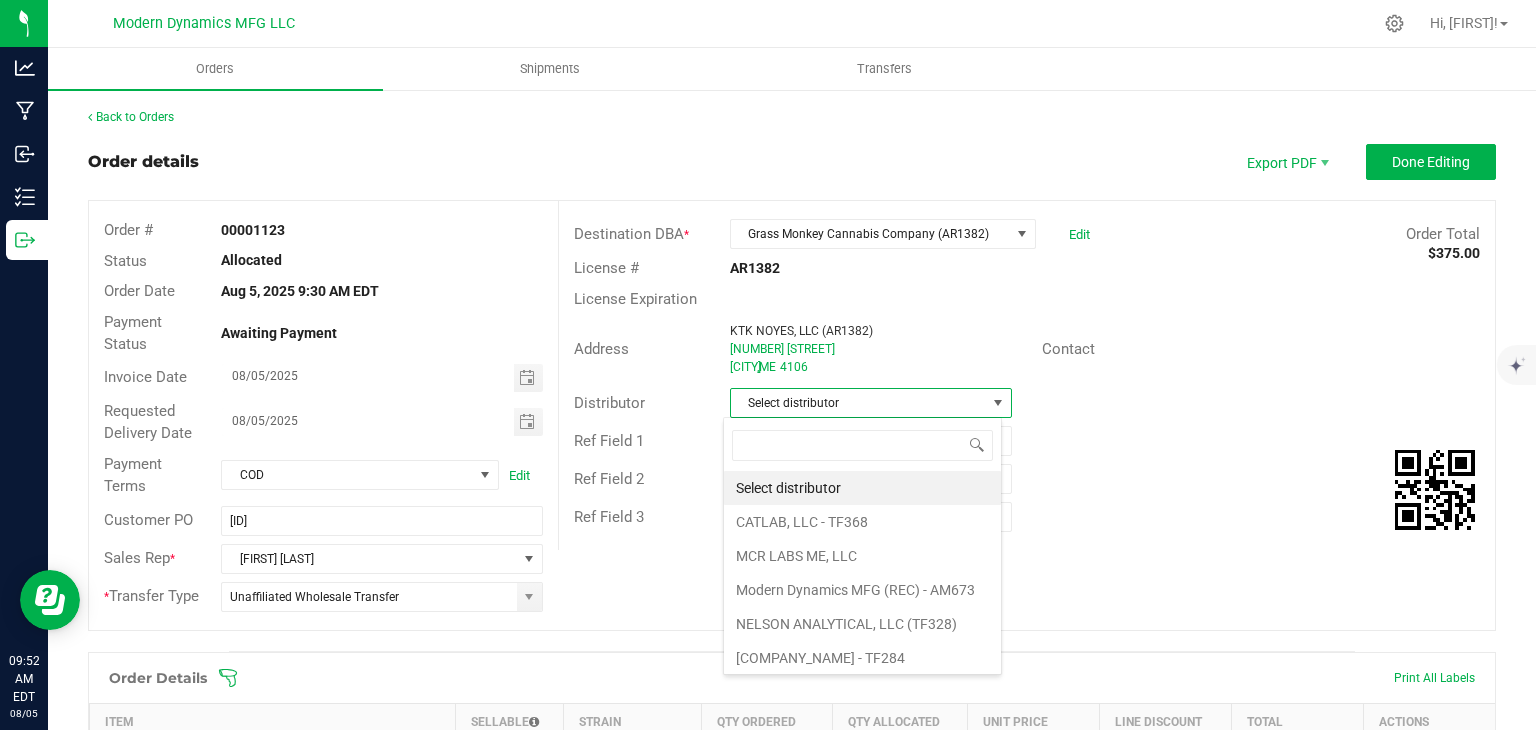drag, startPoint x: 835, startPoint y: 577, endPoint x: 860, endPoint y: 570, distance: 25.96151 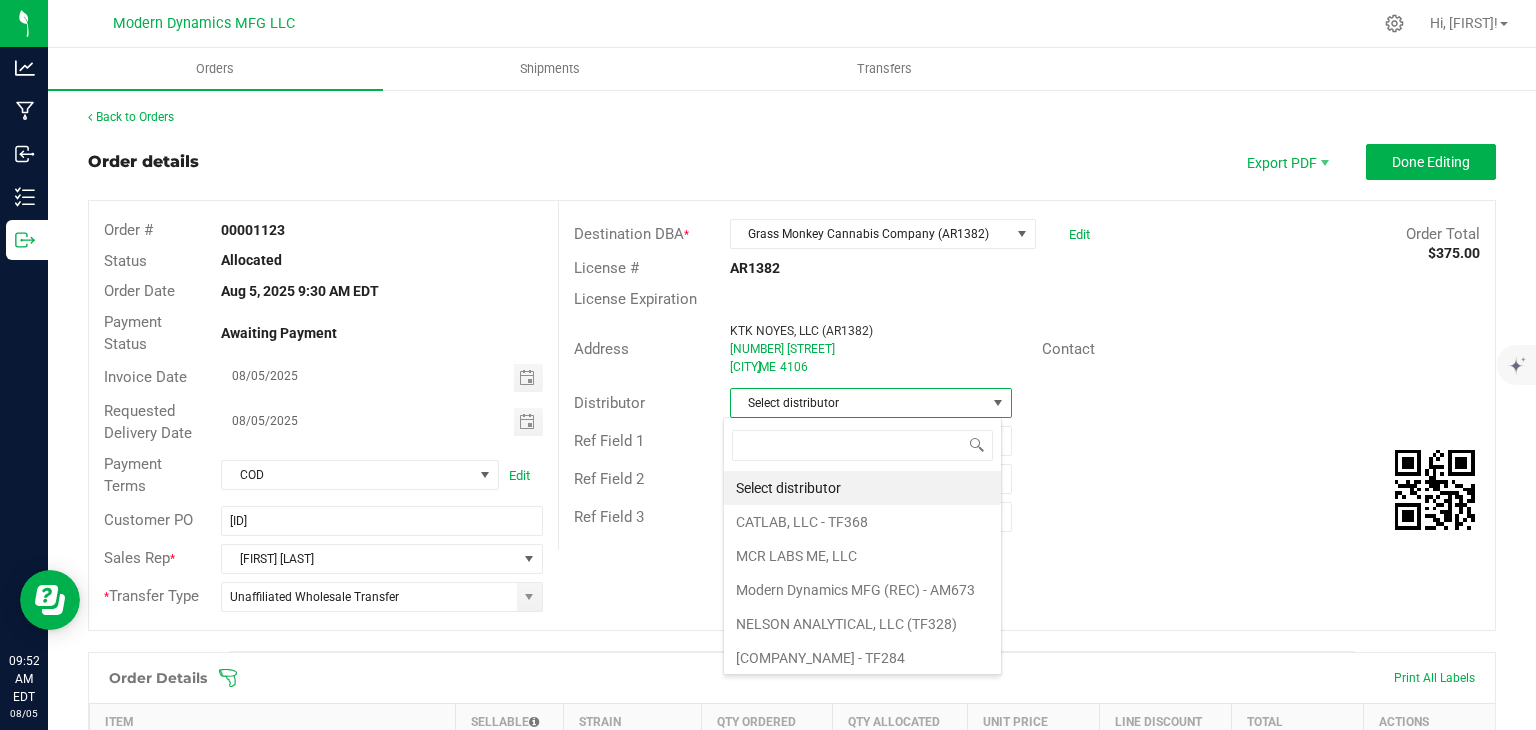 click on "Modern Dynamics MFG (REC) - AM673" at bounding box center (862, 590) 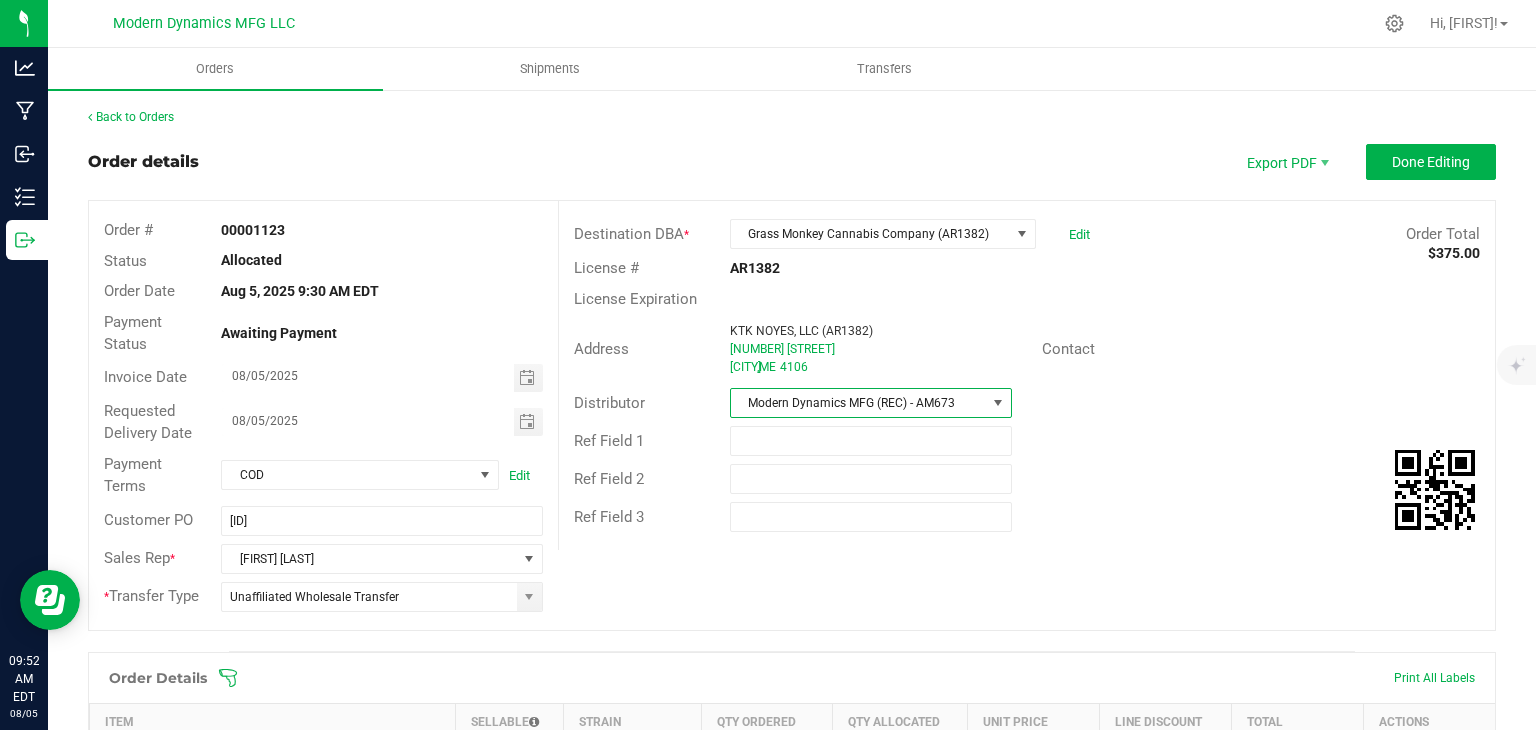 click on "Ref Field 3" at bounding box center [1027, 517] 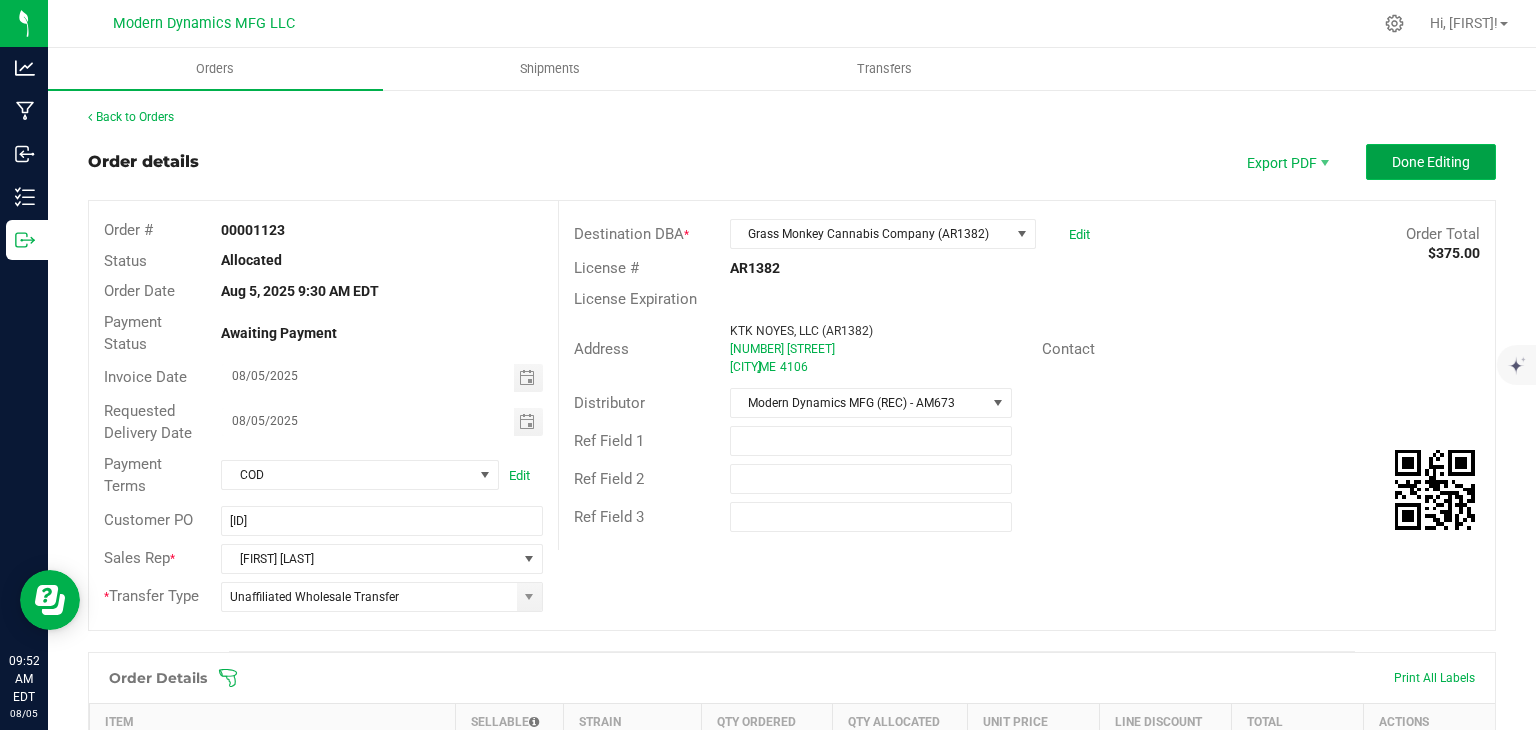 click on "Done Editing" at bounding box center [1431, 162] 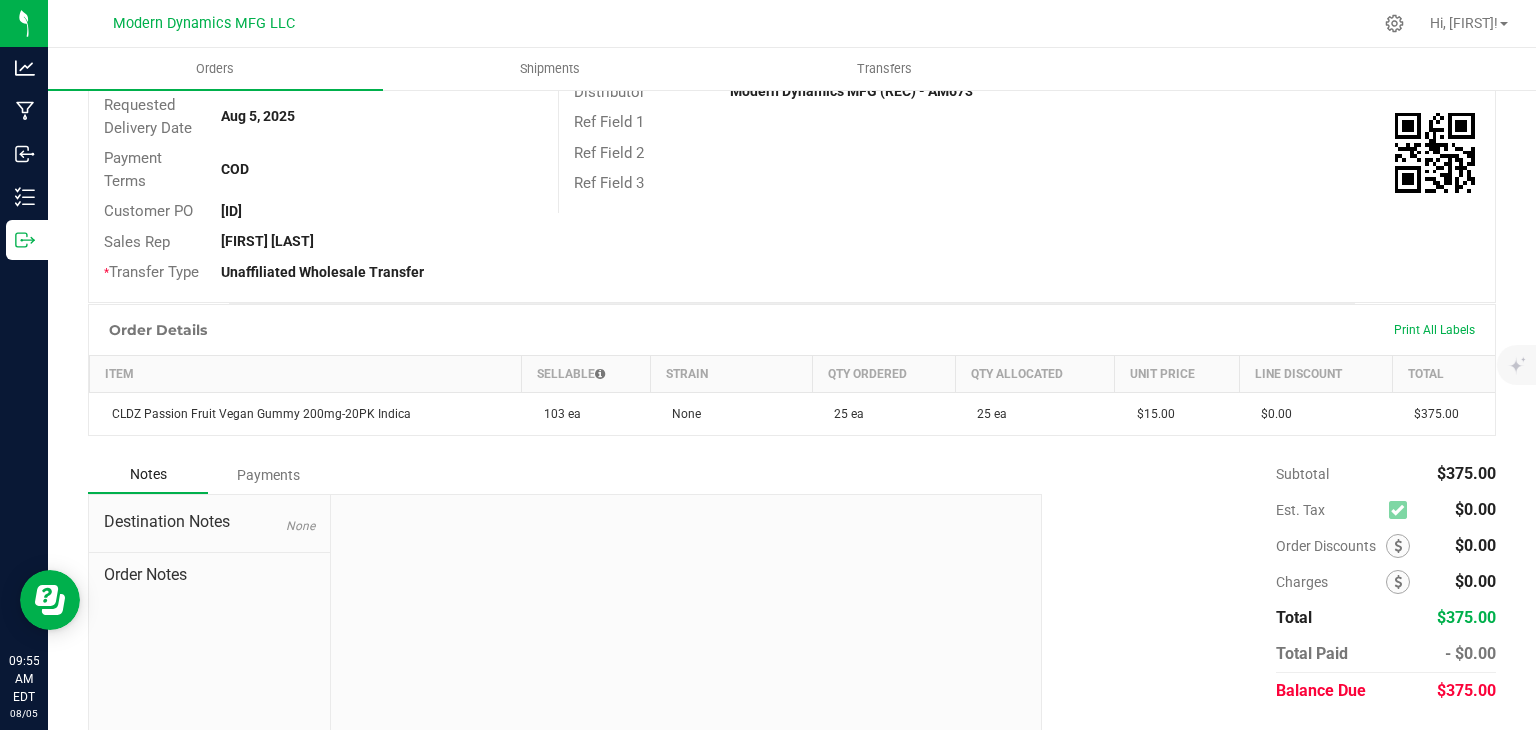 scroll, scrollTop: 0, scrollLeft: 0, axis: both 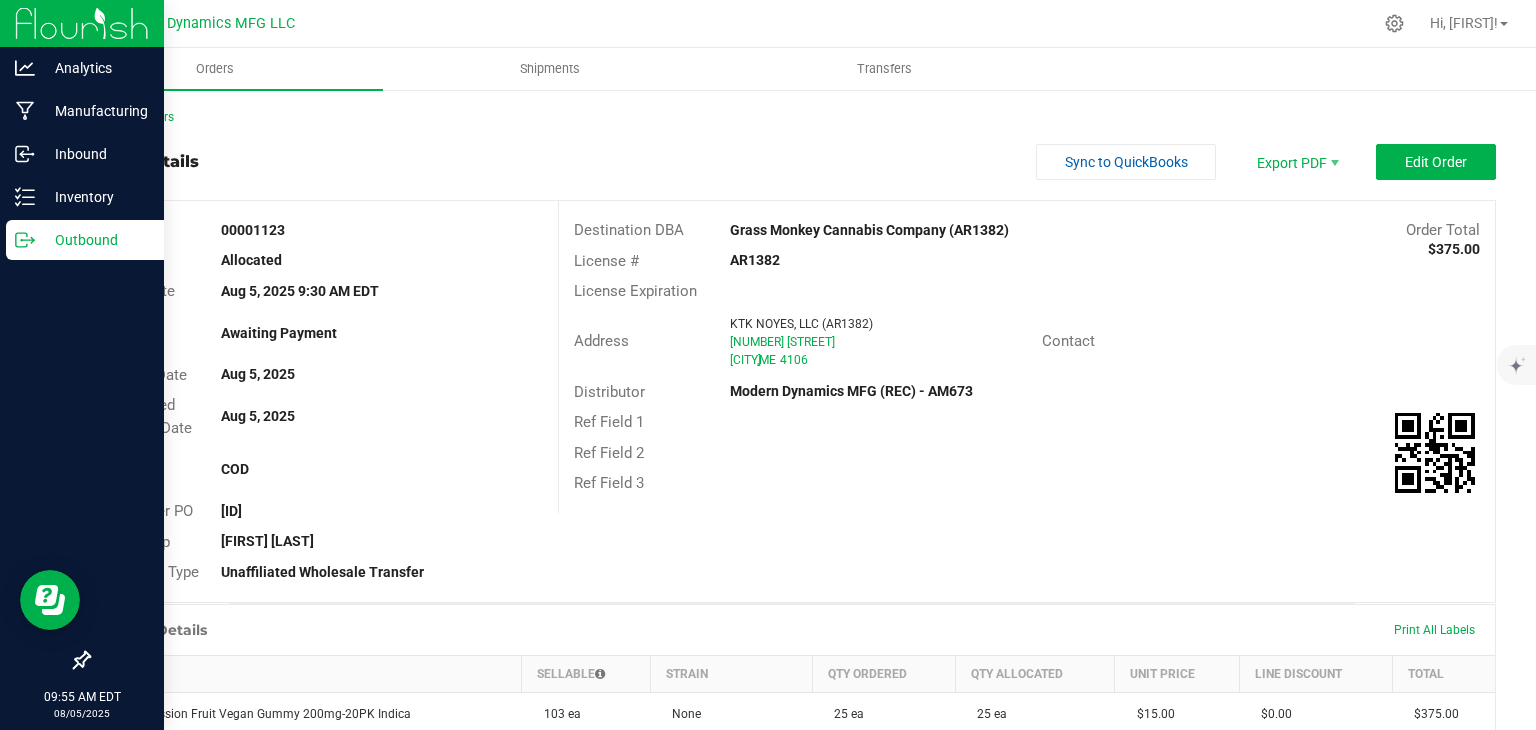 click on "Outbound" at bounding box center [95, 240] 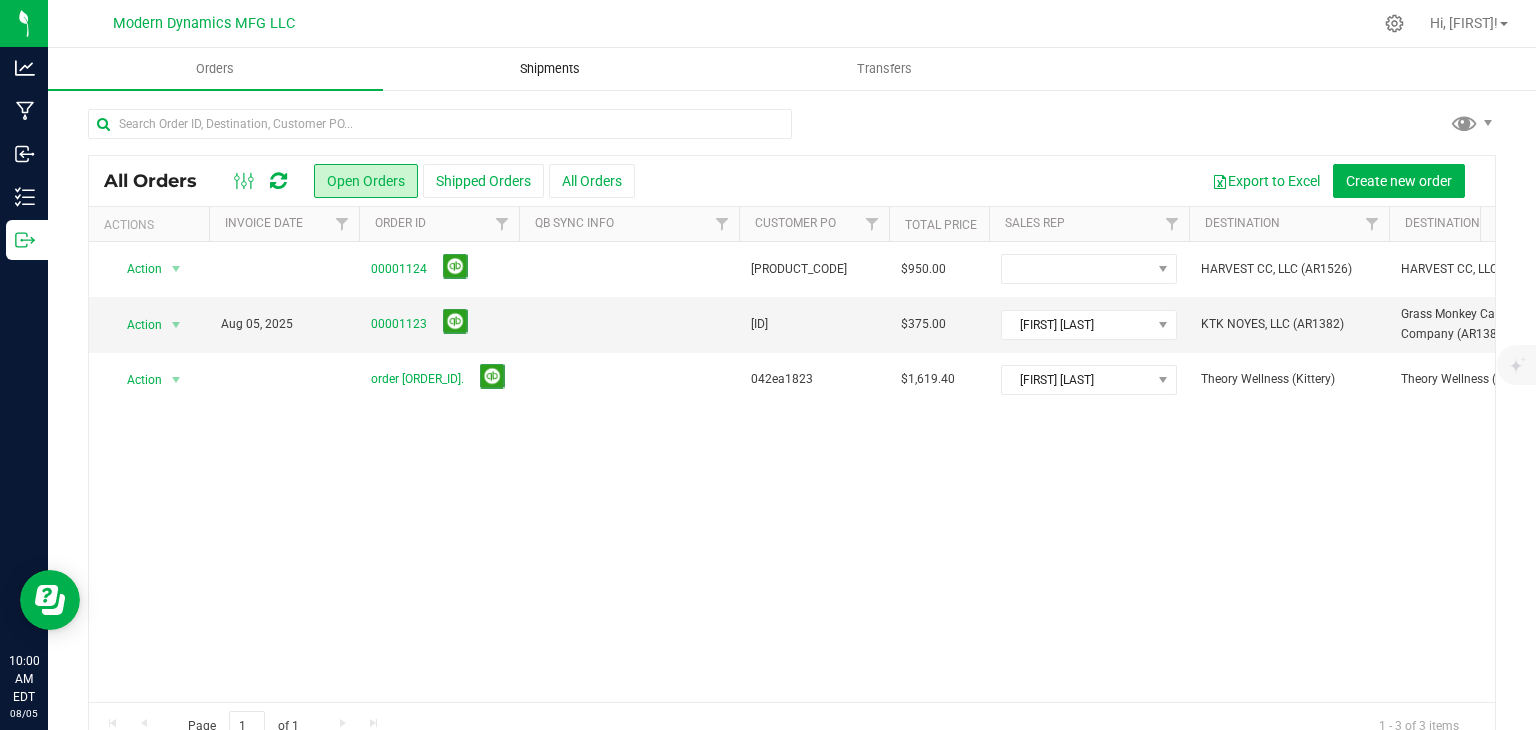 click on "Shipments" at bounding box center [550, 69] 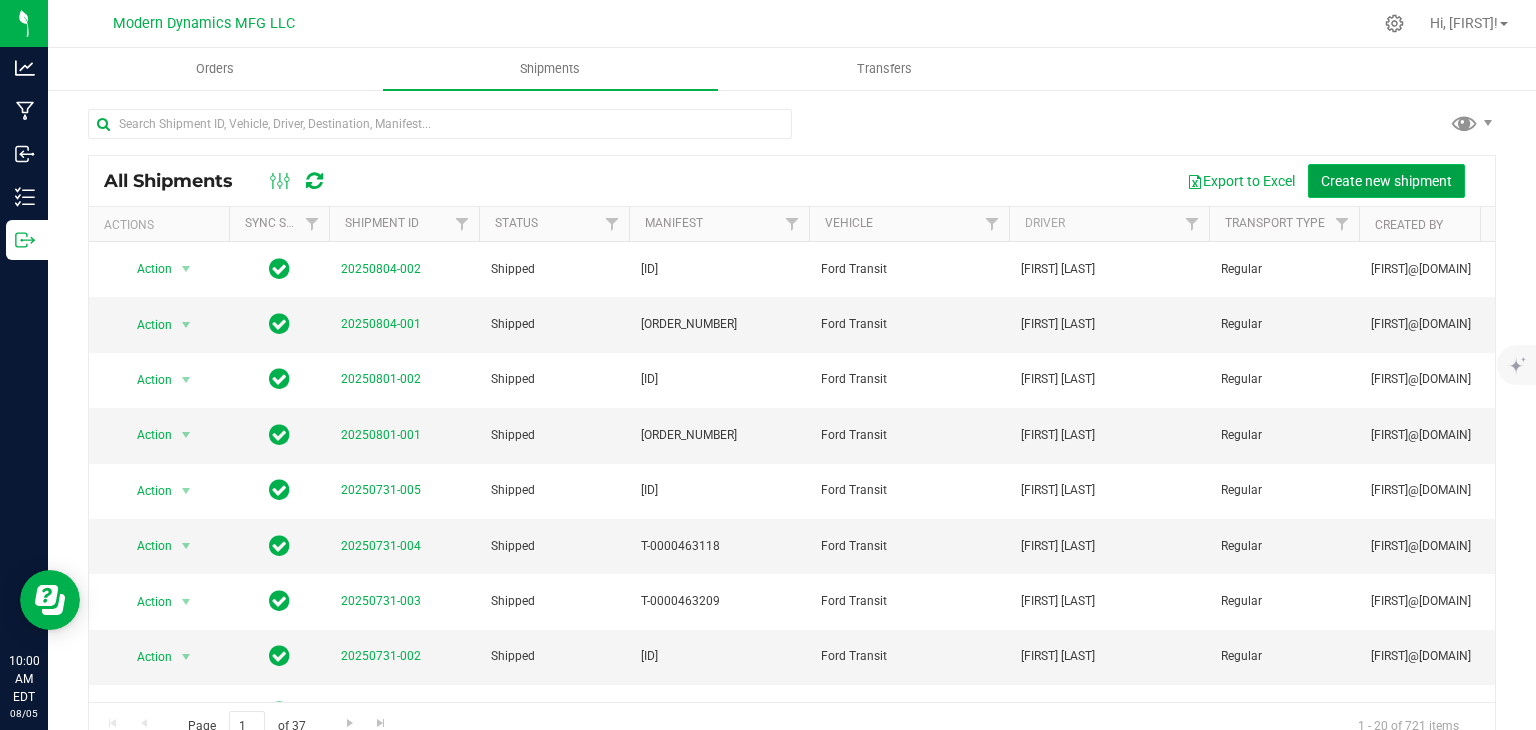 click on "Create new shipment" at bounding box center [1386, 181] 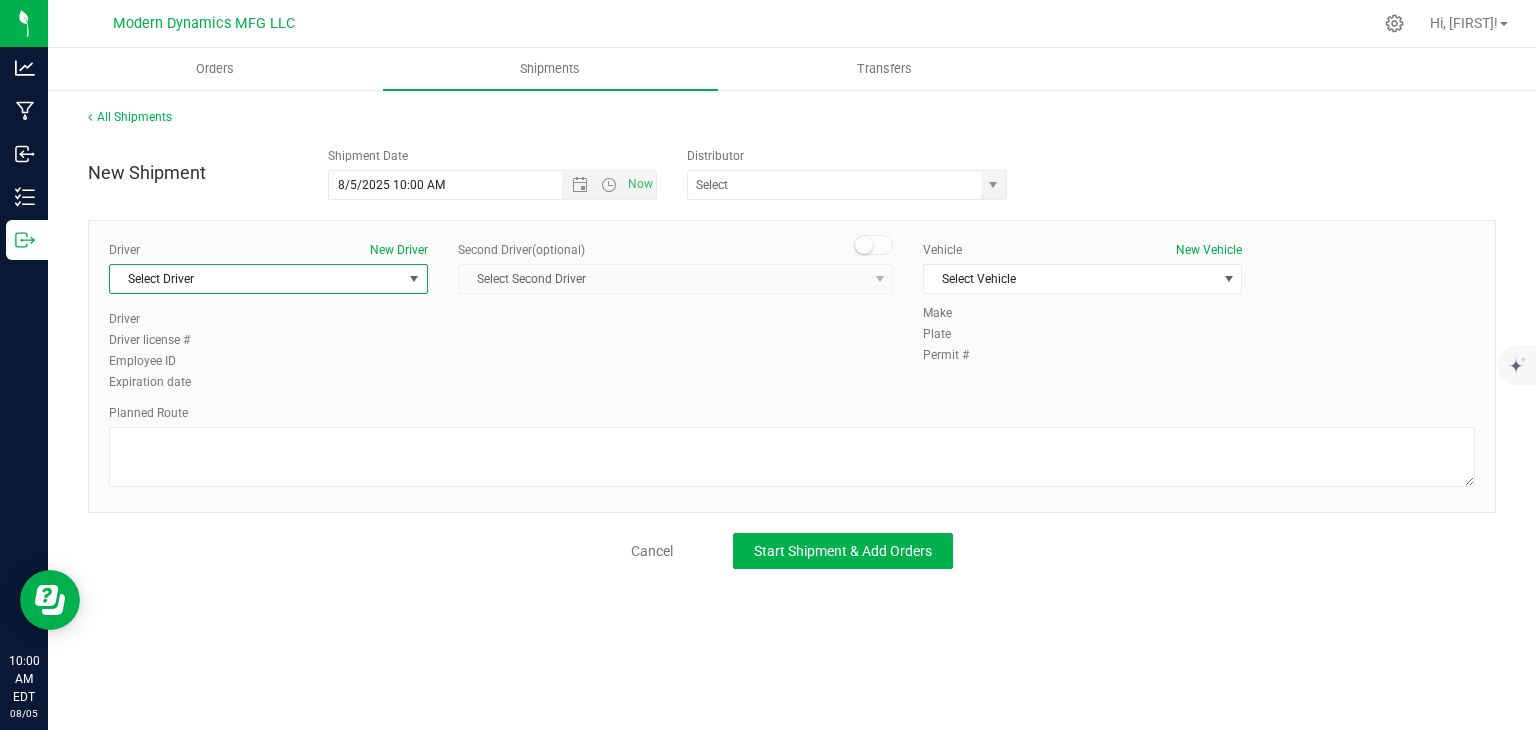 click on "Select Driver" at bounding box center (256, 279) 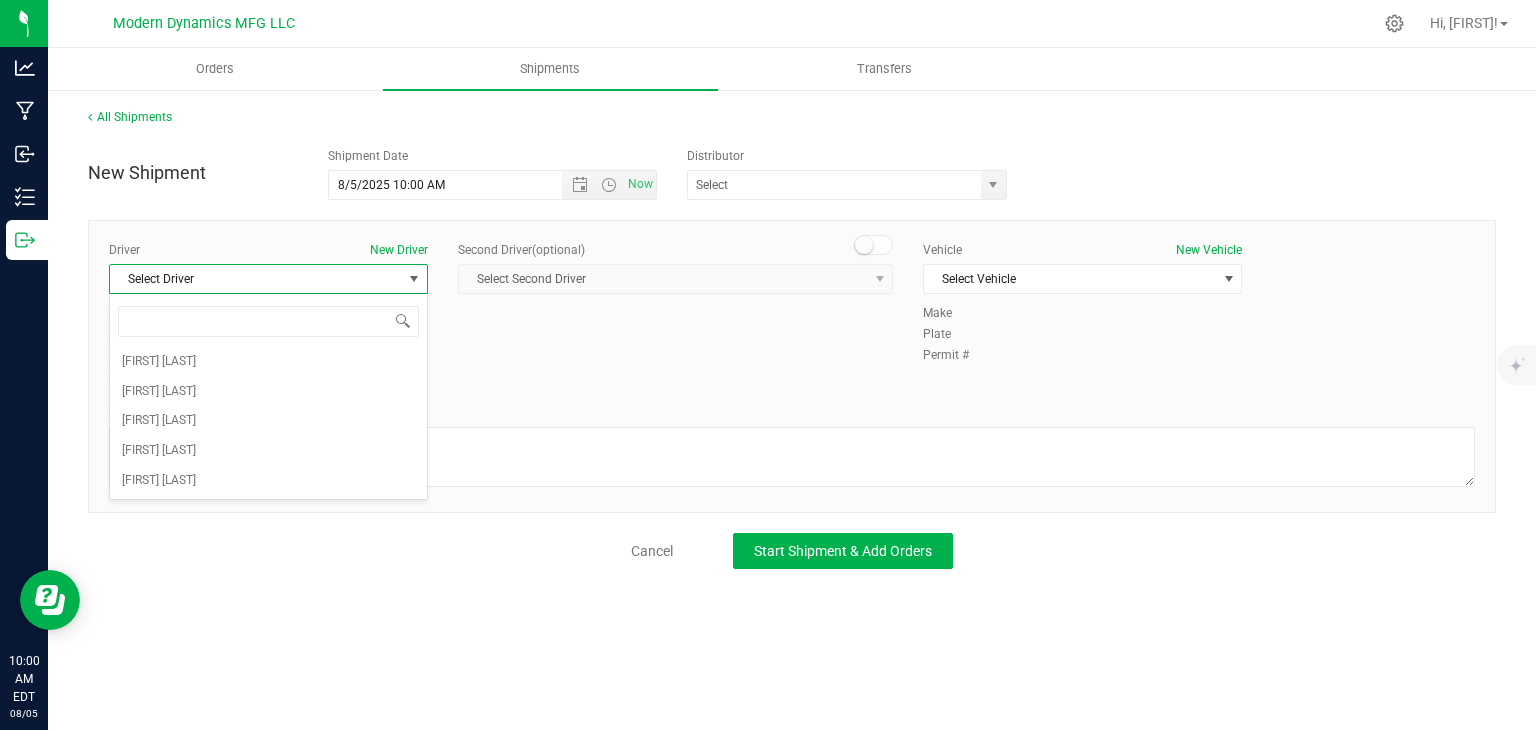 click at bounding box center (268, 321) 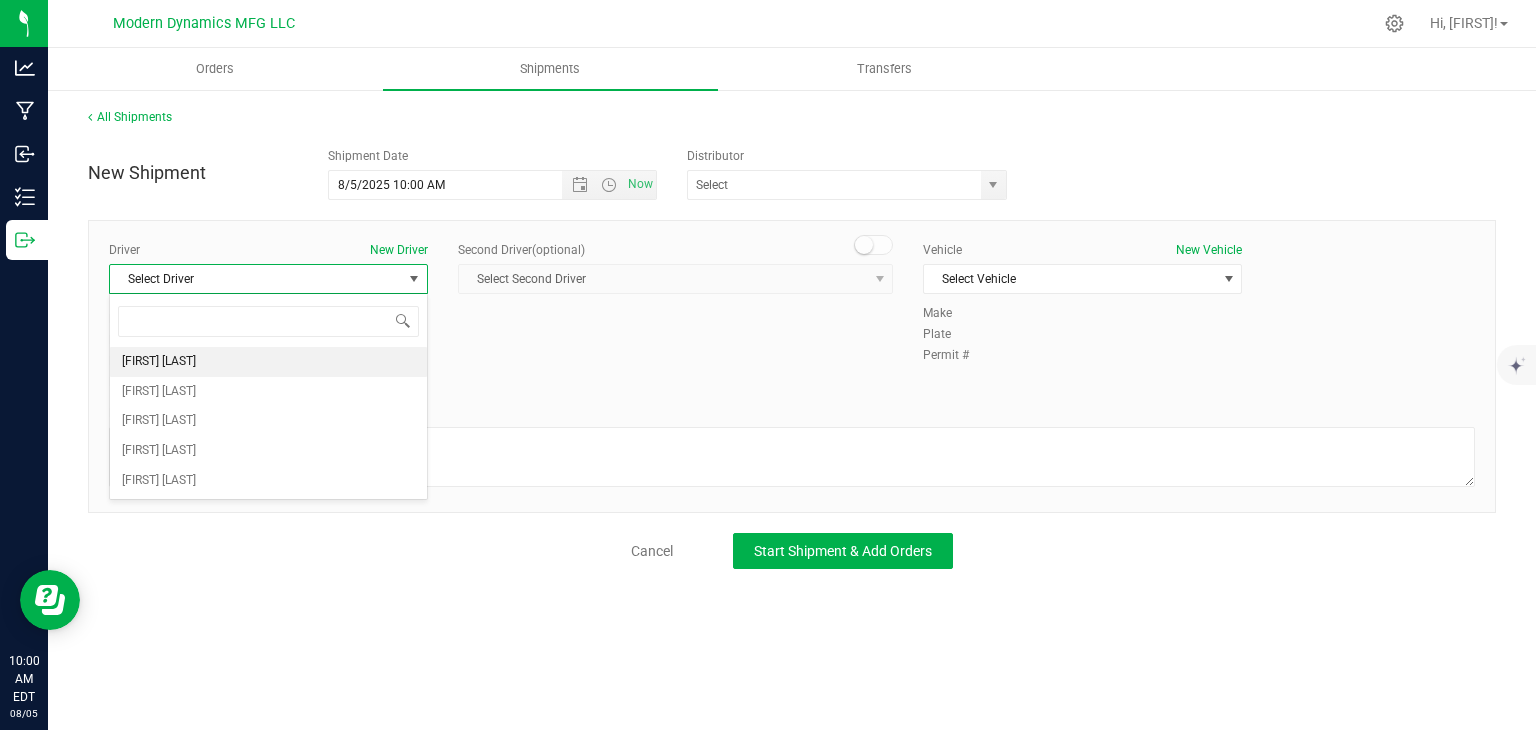 click on "[FIRST] [LAST]" at bounding box center [268, 362] 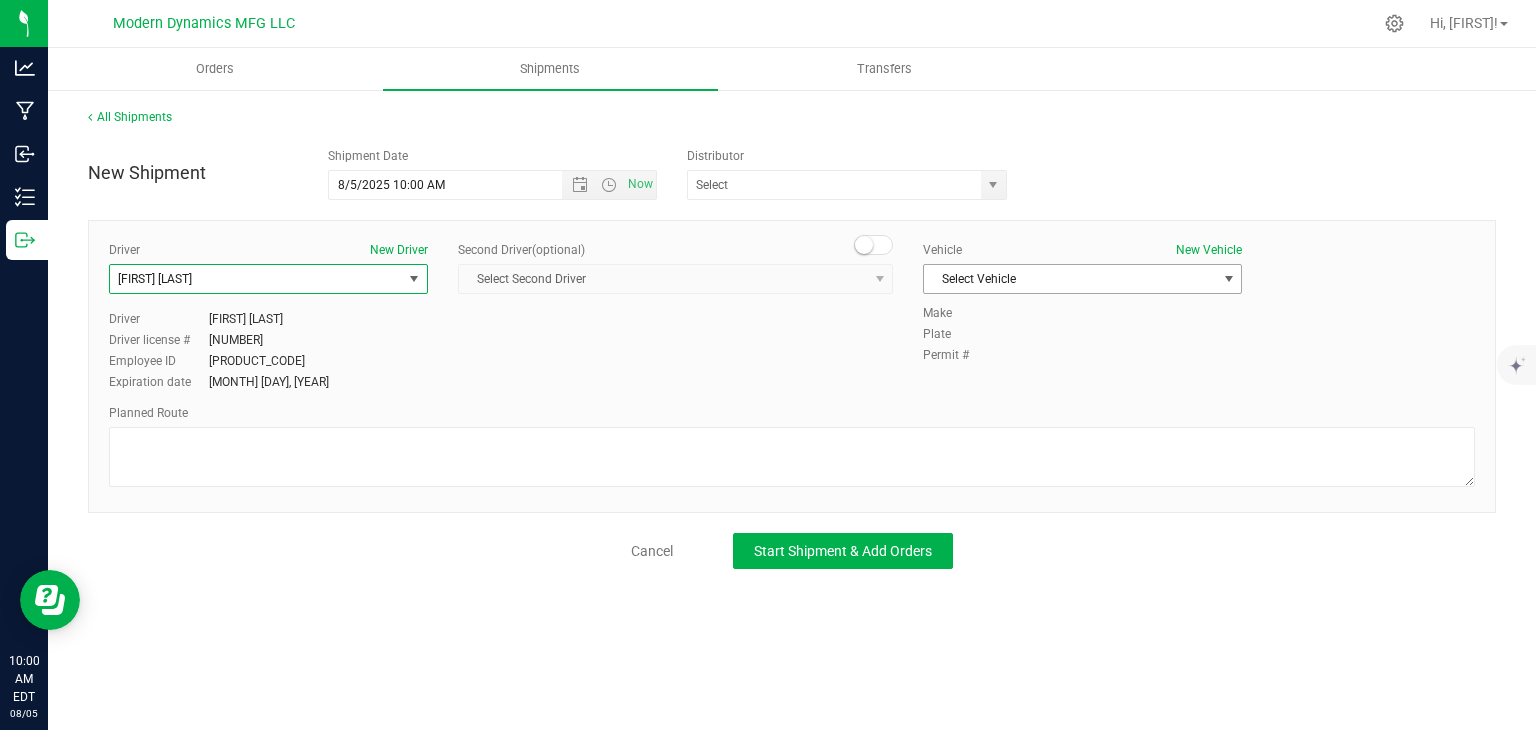 click on "Select Vehicle" at bounding box center [1070, 279] 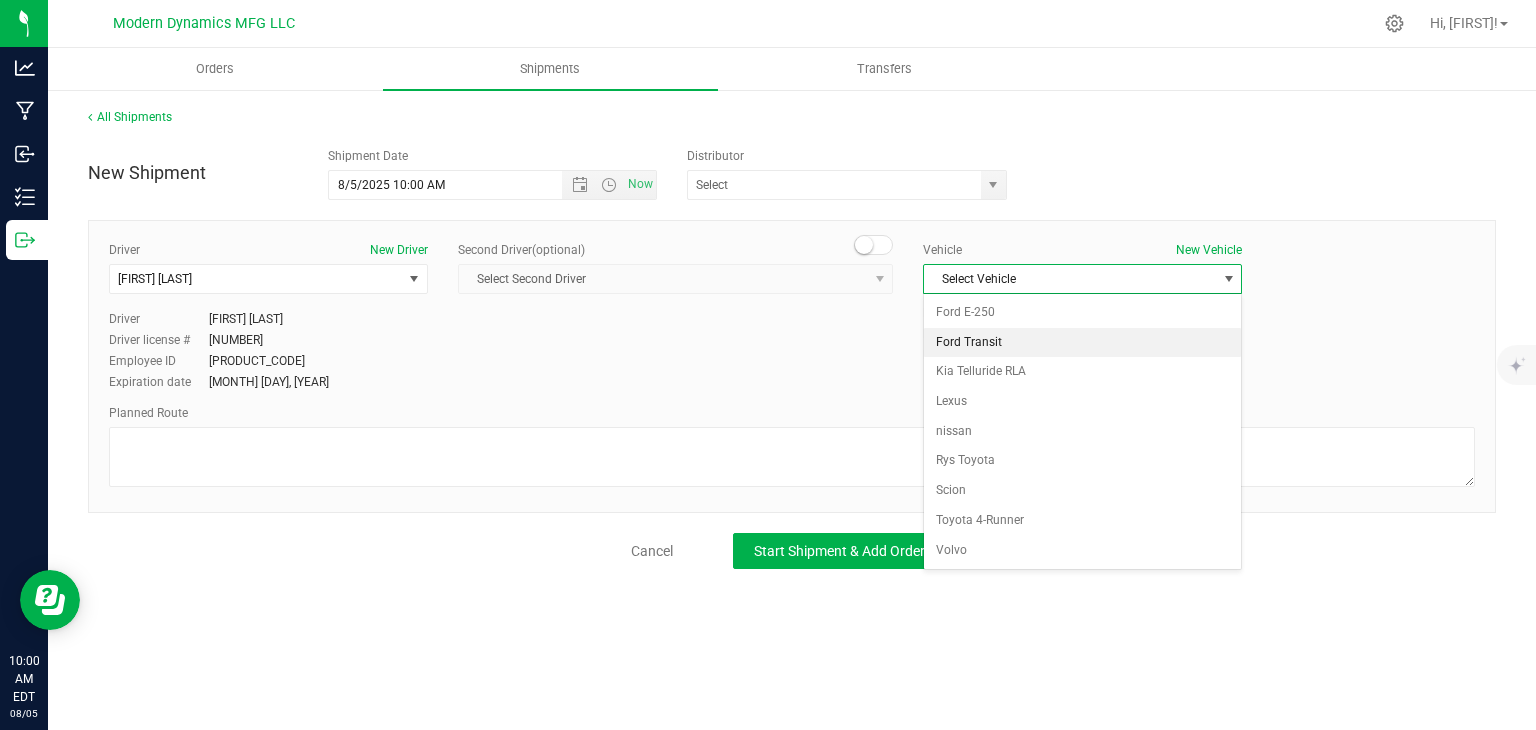 click on "Ford Transit" at bounding box center (1082, 343) 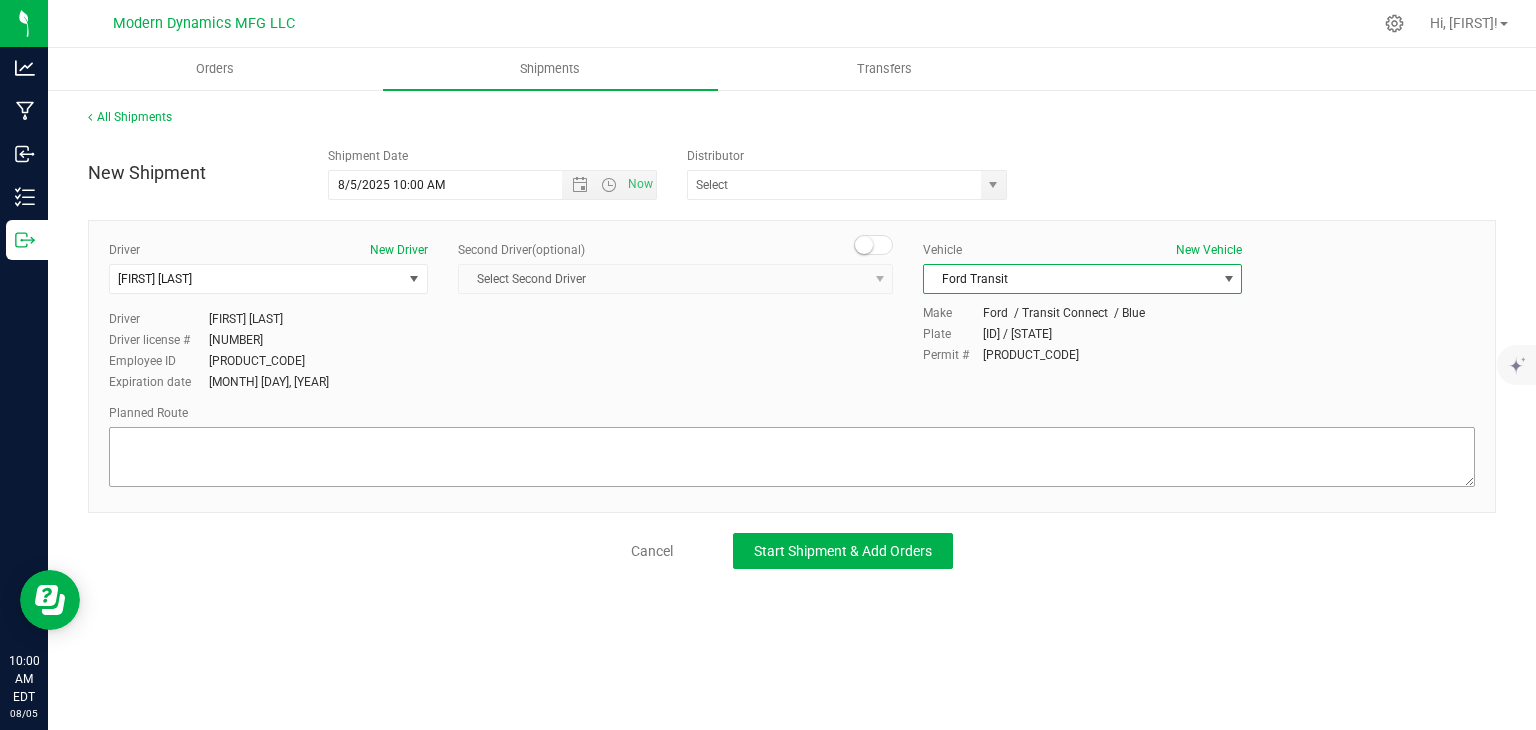 click on "Planned Route" at bounding box center [792, 448] 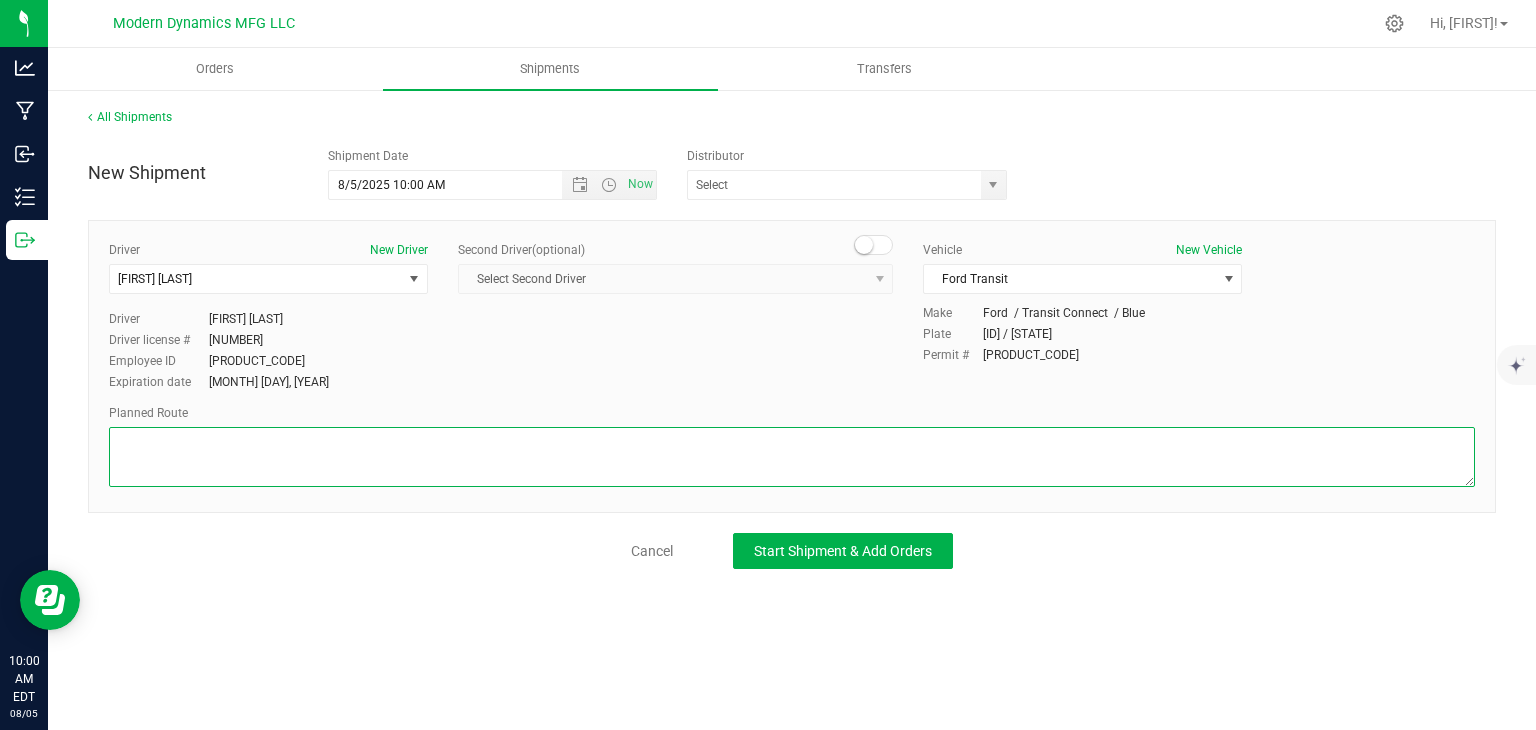 click at bounding box center [792, 457] 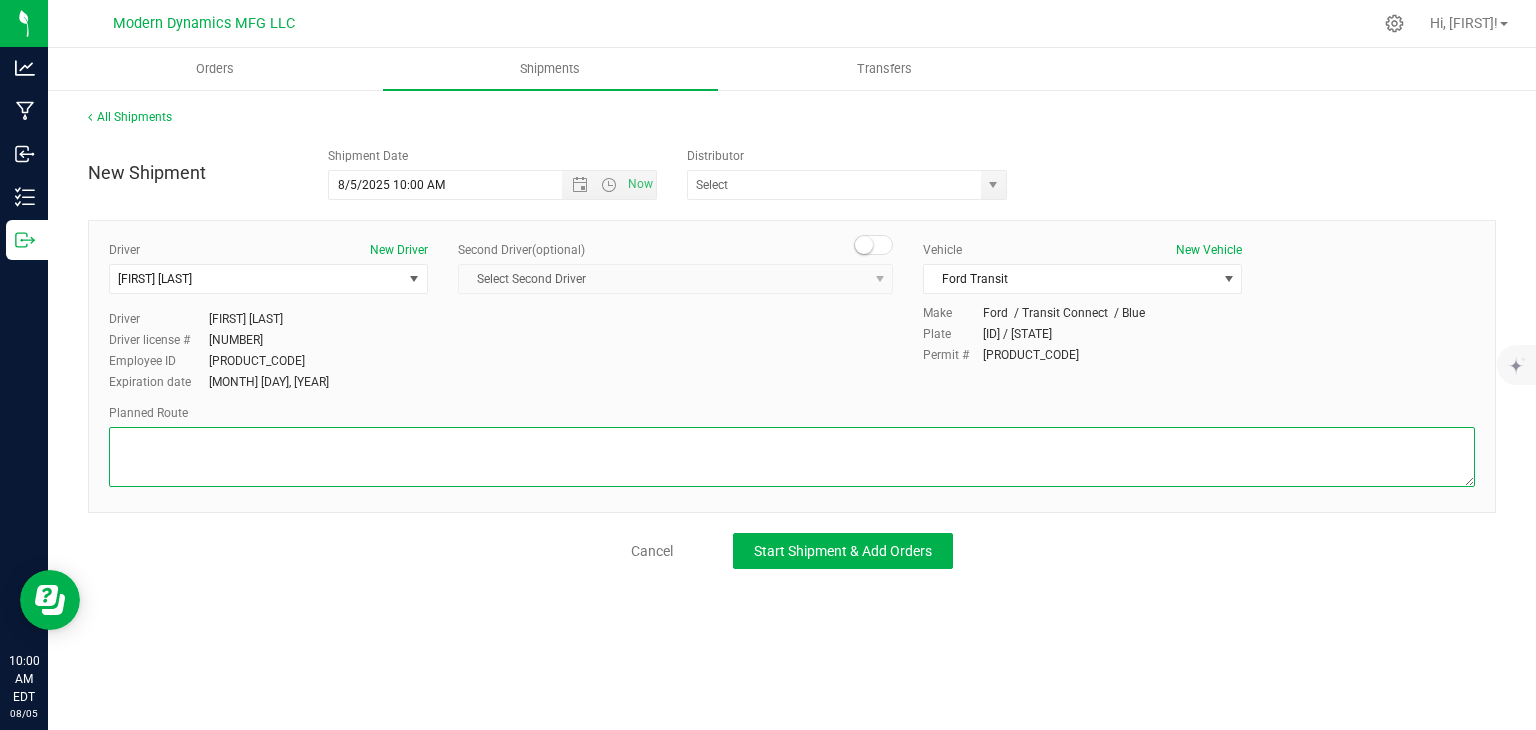 paste on "[NUMBER] [STREET]
[CITY], [STATE] [POSTAL_CODE]

Get on [ROUTE] [DIRECTION] from [ROUTE]
[TIME] ([DISTANCE])

Continue on [ROUTE] [DIRECTION] to [CITY]. Take the [EXIT_NAME] exit from [ROUTE]
[TIME] ([DISTANCE])

Continue on [ROUTE] to your destination
[TIME] ([DISTANCE])
[BUSINESS_NAME] [BUSINESS_NAME]" 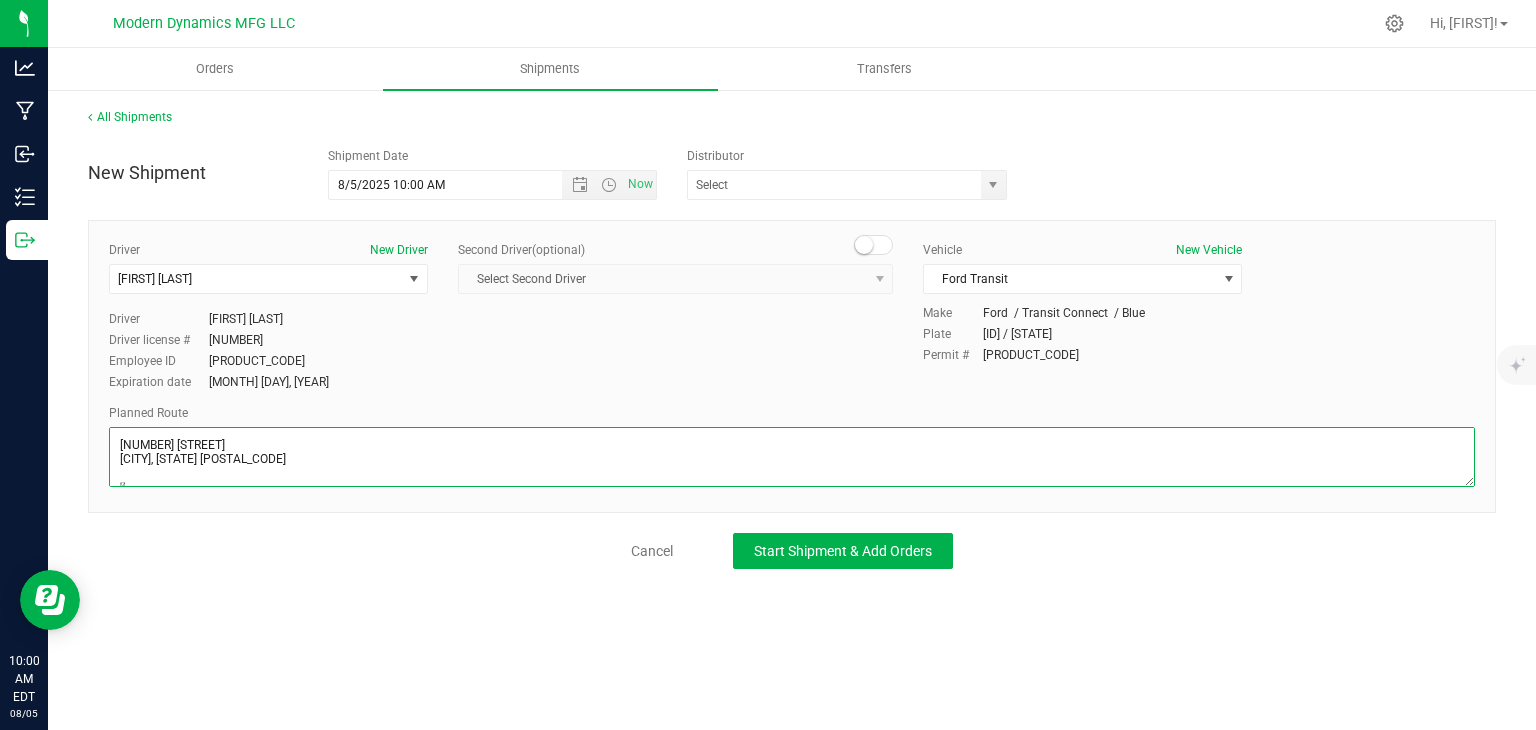 scroll, scrollTop: 182, scrollLeft: 0, axis: vertical 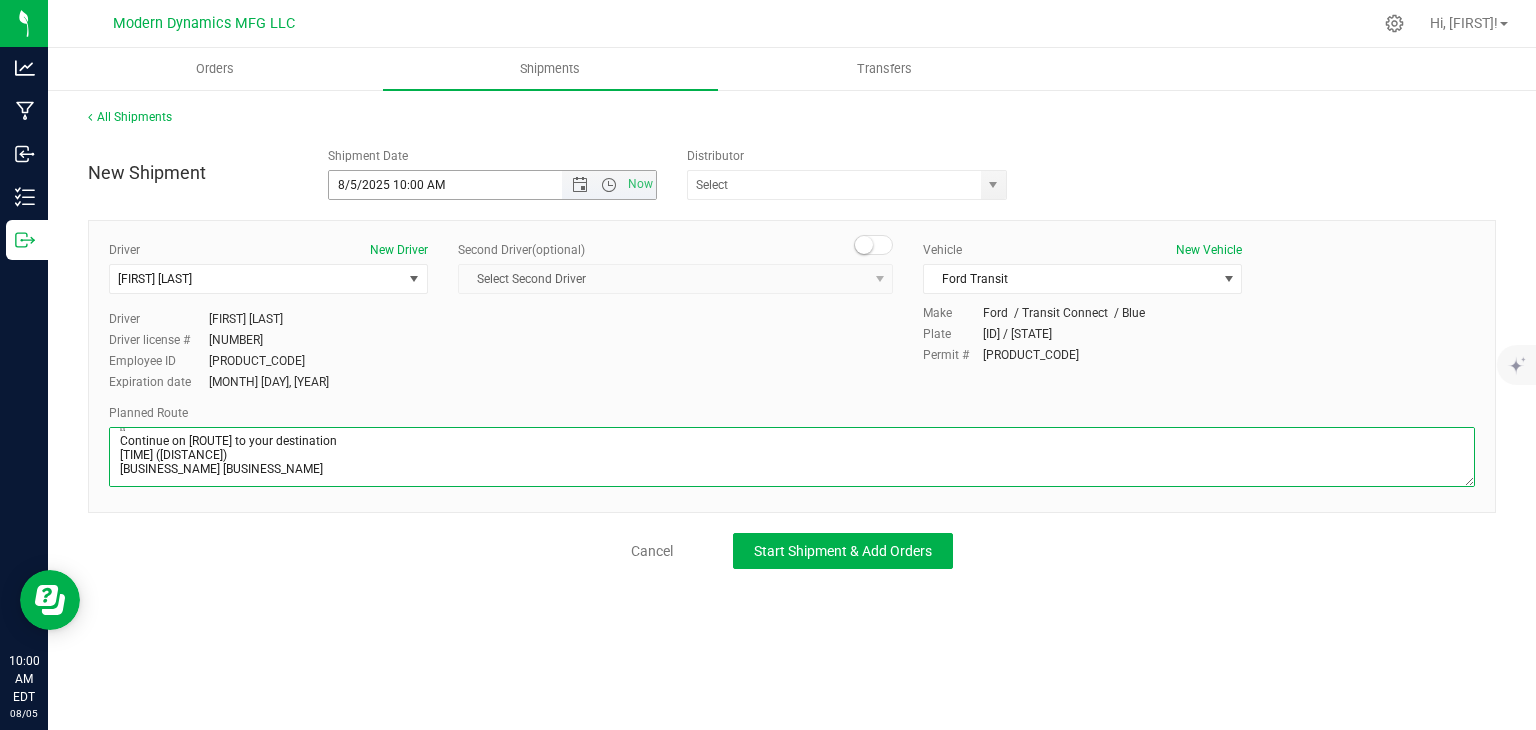 type on "[NUMBER] [STREET]
[CITY], [STATE] [POSTAL_CODE]

Get on [ROUTE] [DIRECTION] from [ROUTE]
[TIME] ([DISTANCE])

Continue on [ROUTE] [DIRECTION] to [CITY]. Take the [EXIT_NAME] exit from [ROUTE]
[TIME] ([DISTANCE])

Continue on [ROUTE] to your destination
[TIME] ([DISTANCE])
[BUSINESS_NAME] [BUSINESS_NAME]" 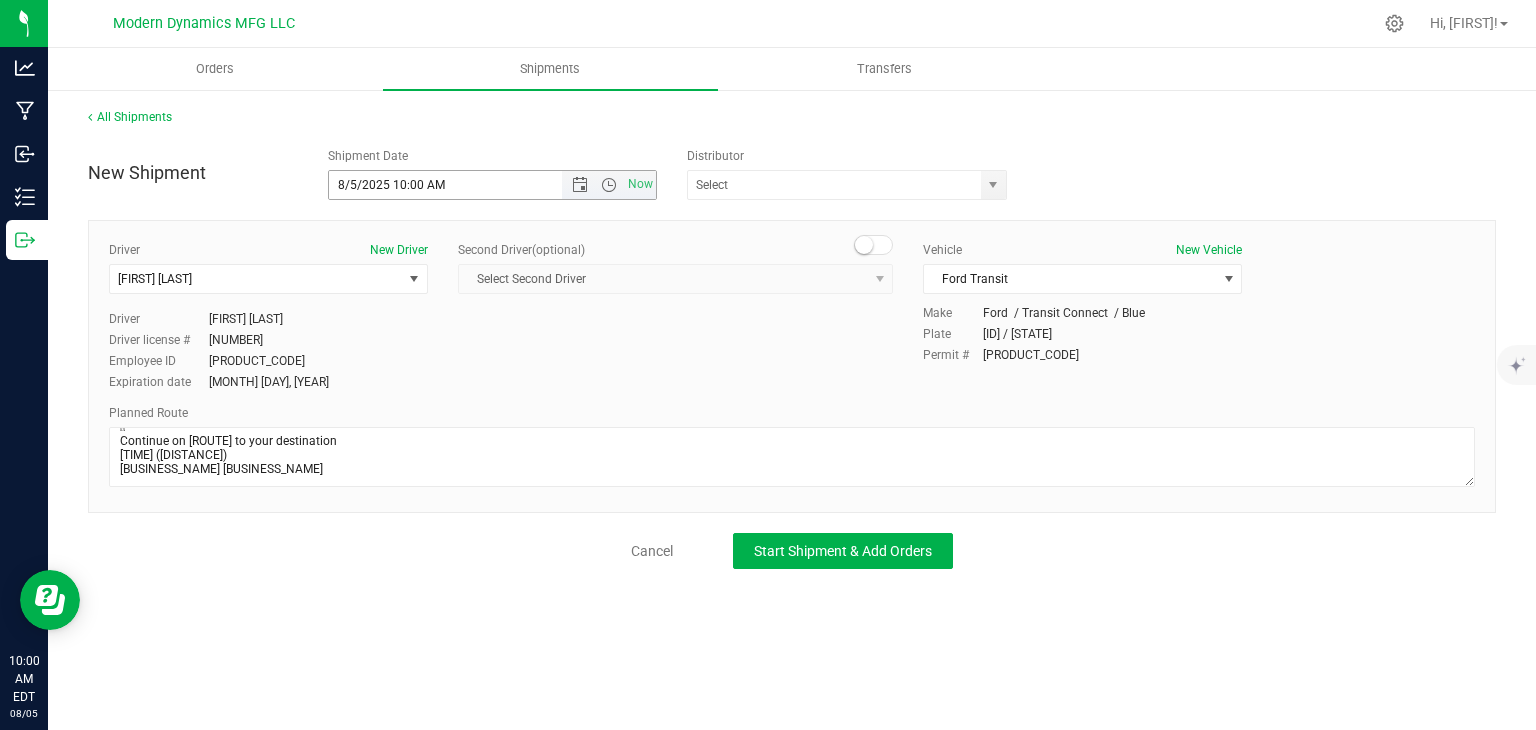 click on "8/5/2025 10:00 AM" at bounding box center [463, 185] 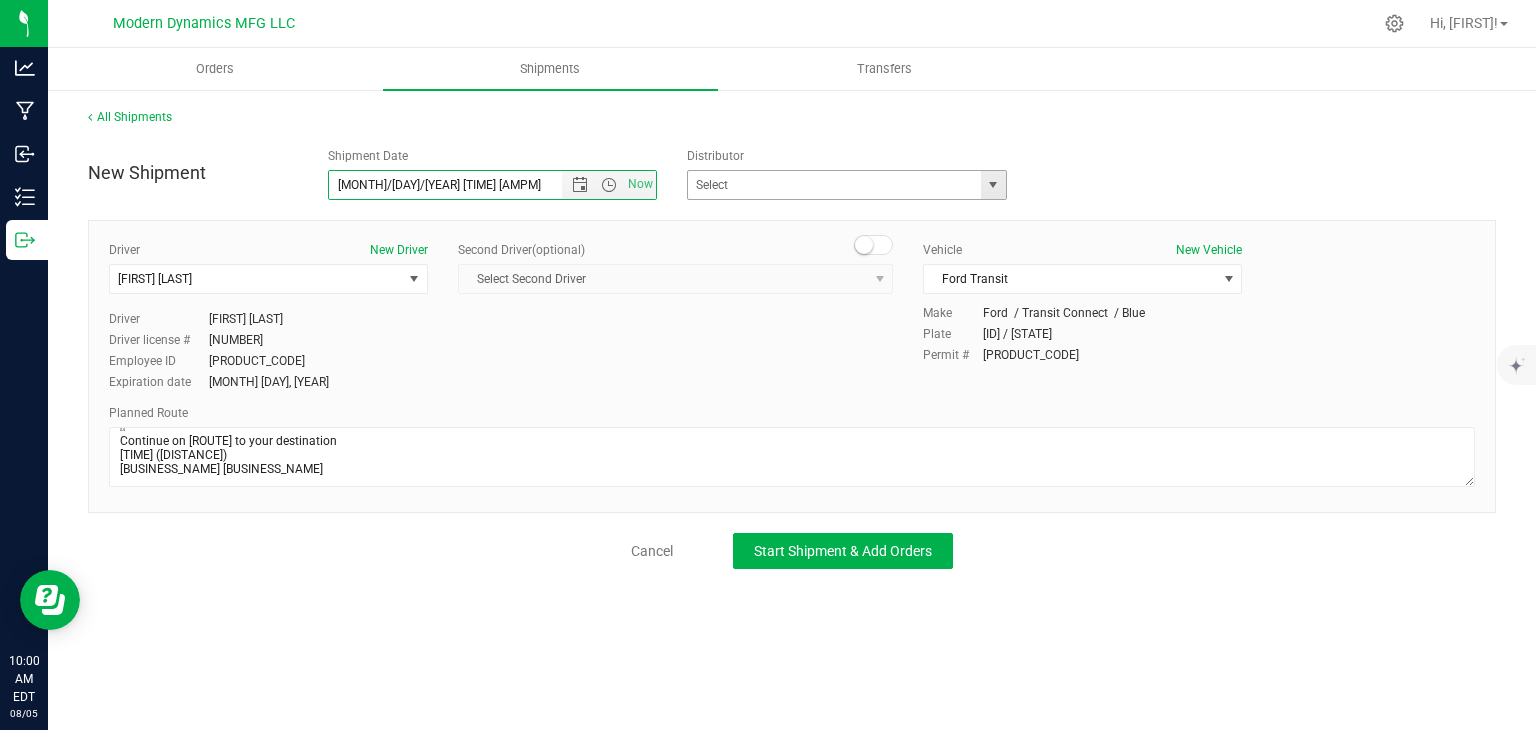 type on "[MONTH]/[DAY]/[YEAR] [TIME] [AMPM]" 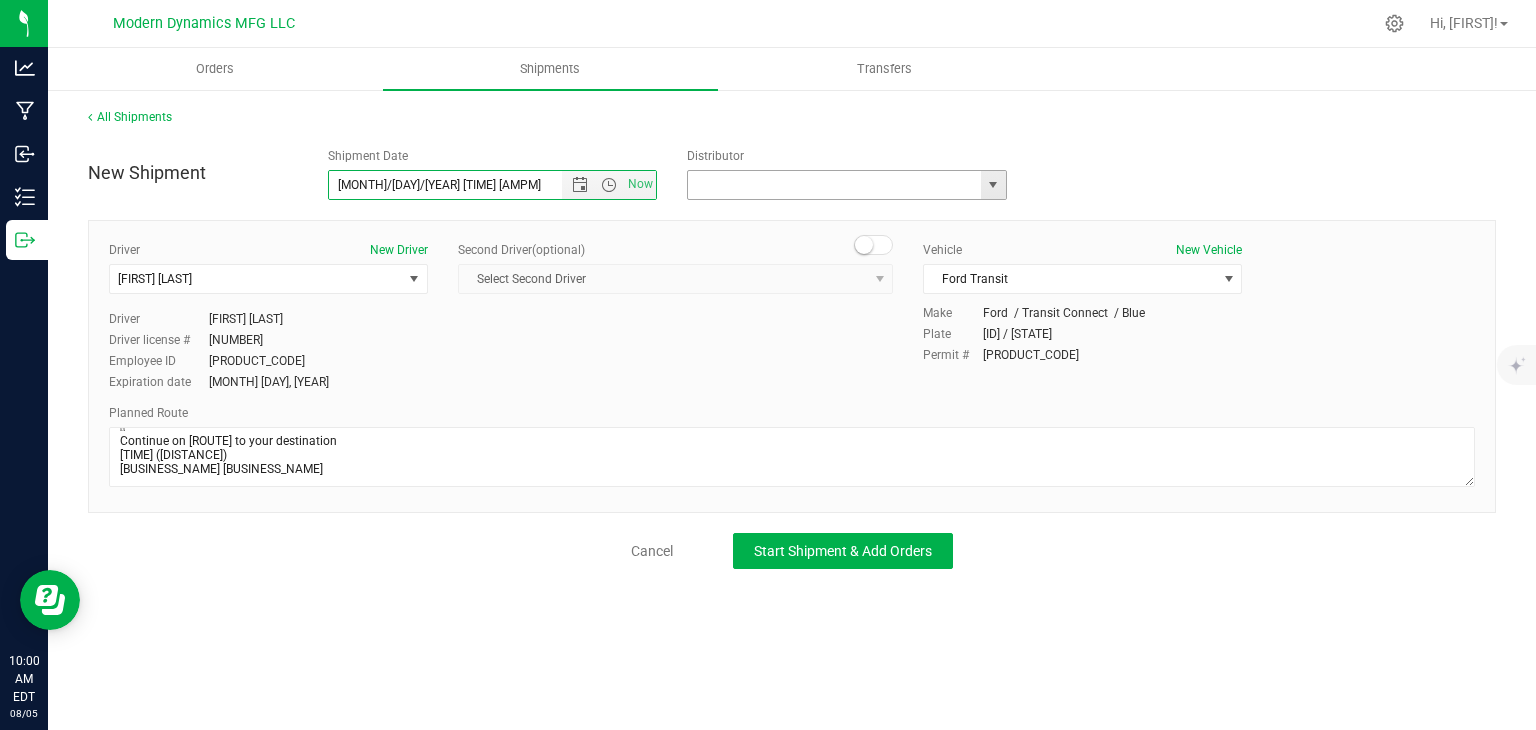 click at bounding box center [830, 185] 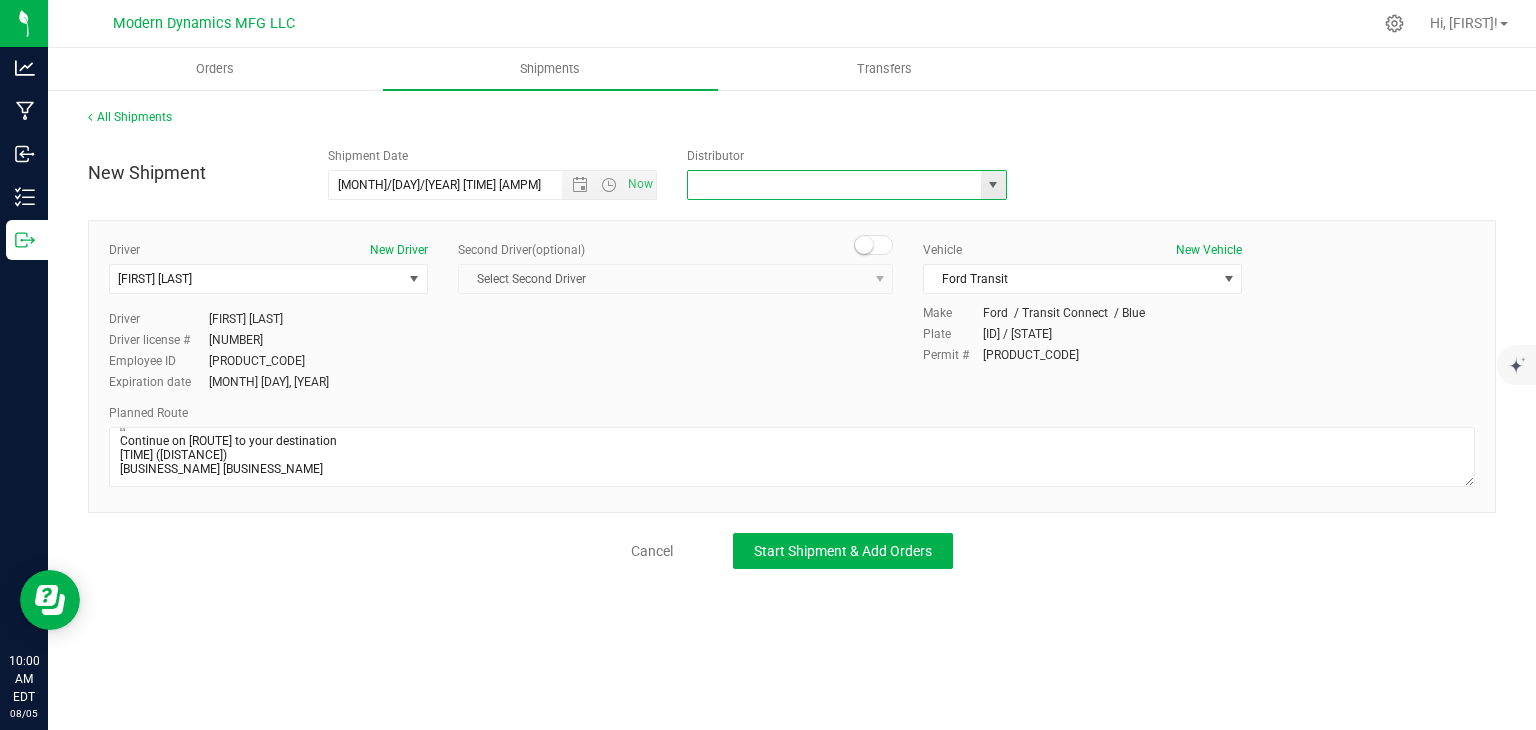 click at bounding box center (993, 185) 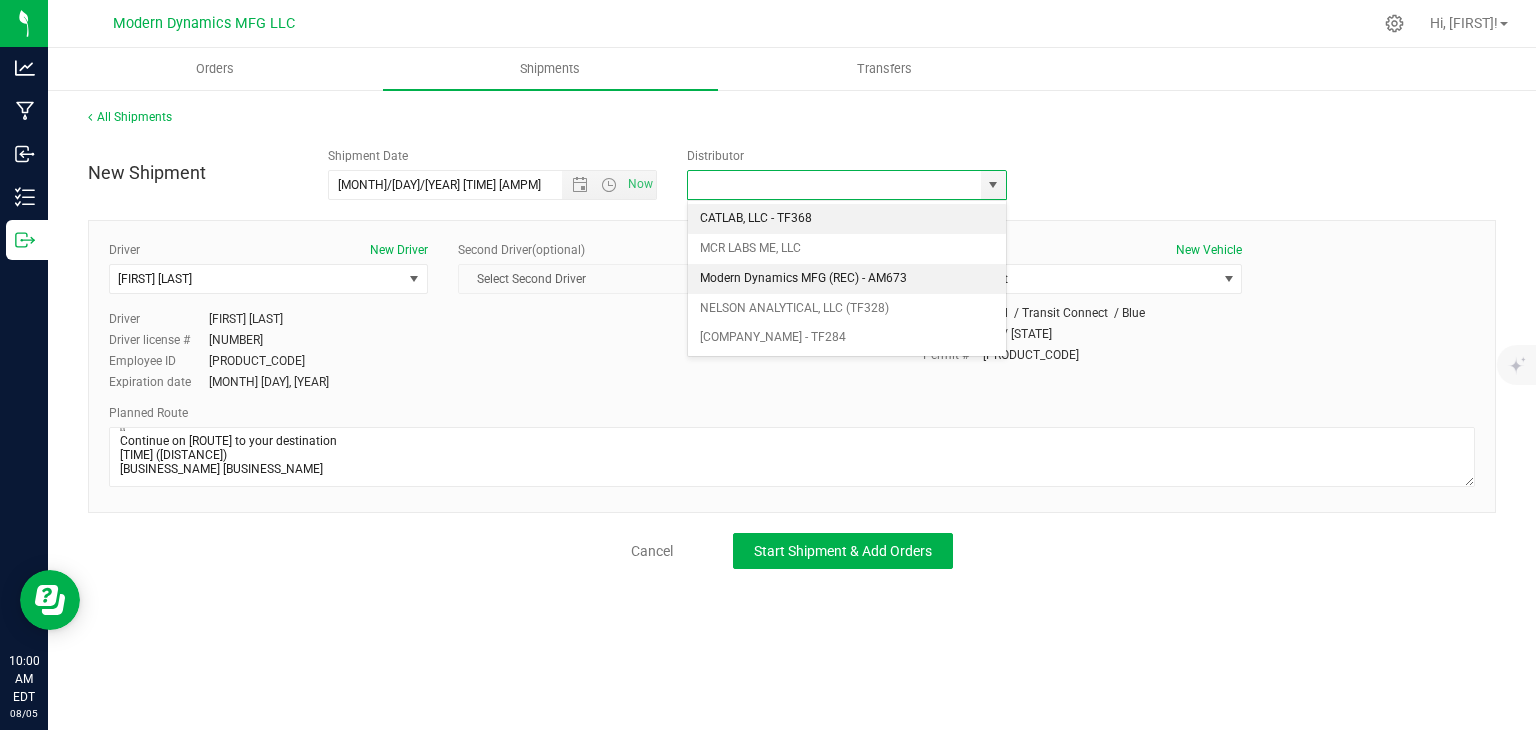 click on "Modern Dynamics MFG (REC) - AM673" at bounding box center (847, 279) 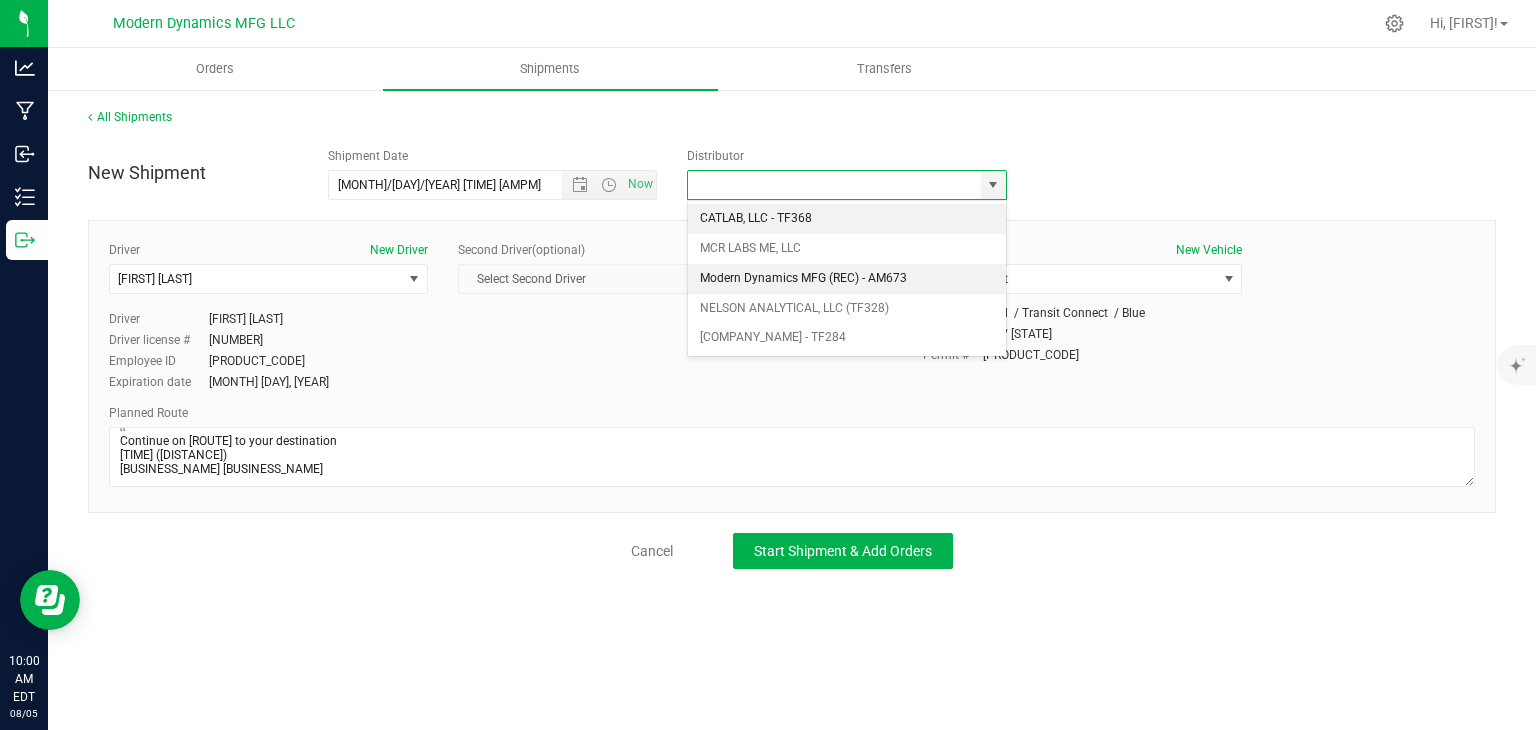 type on "Modern Dynamics MFG (REC) - AM673" 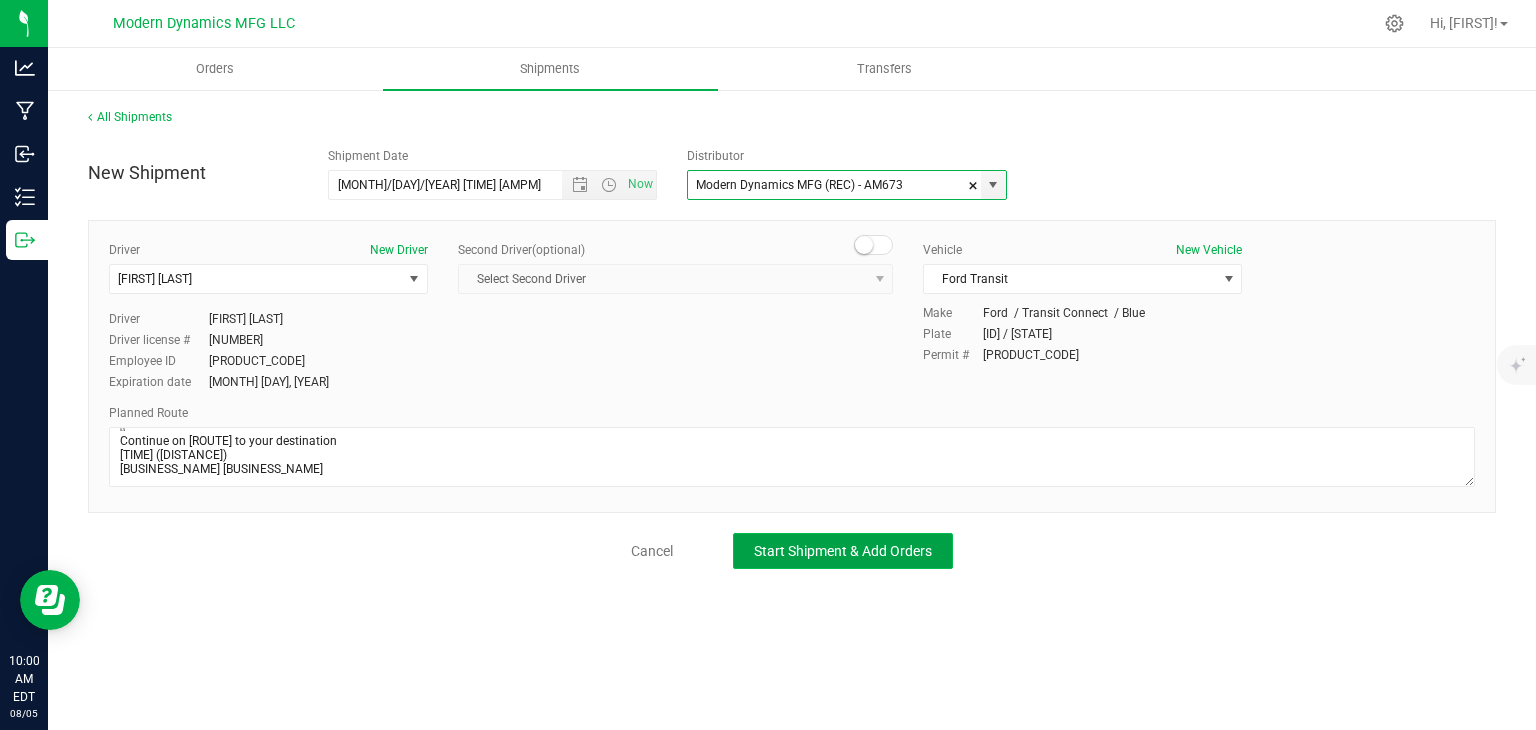 click on "Start Shipment & Add Orders" 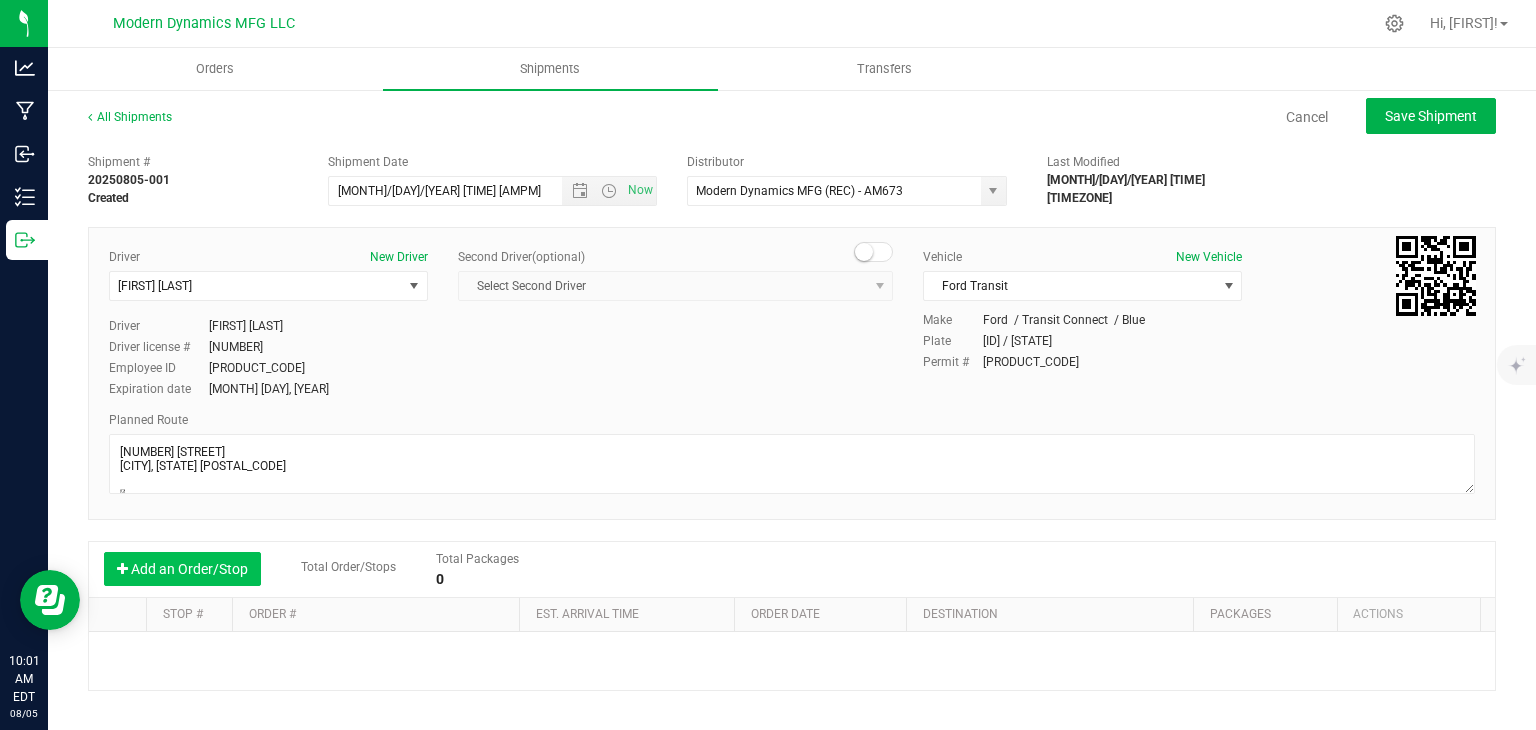 click on "Add an Order/Stop" at bounding box center (182, 569) 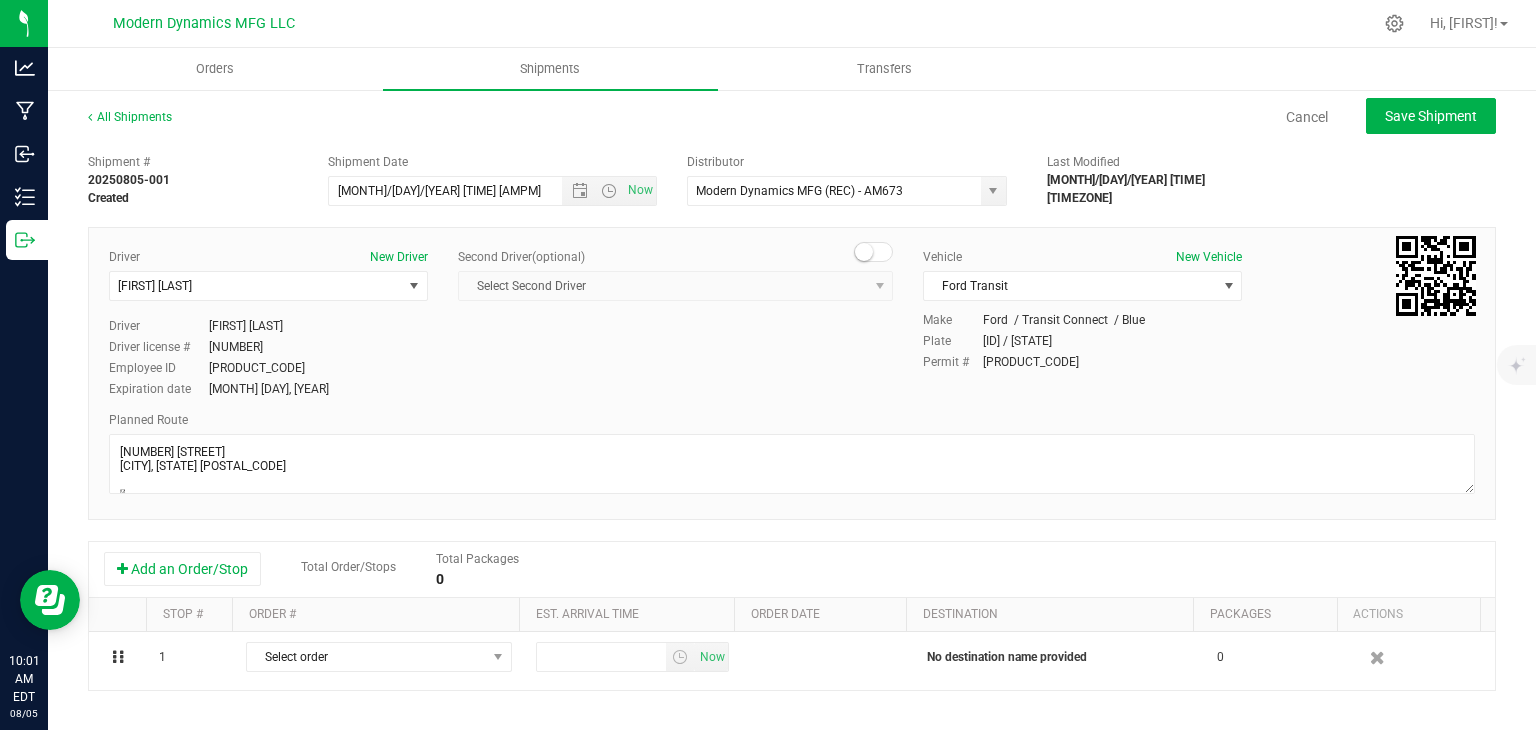 click on "Order #" at bounding box center (375, 615) 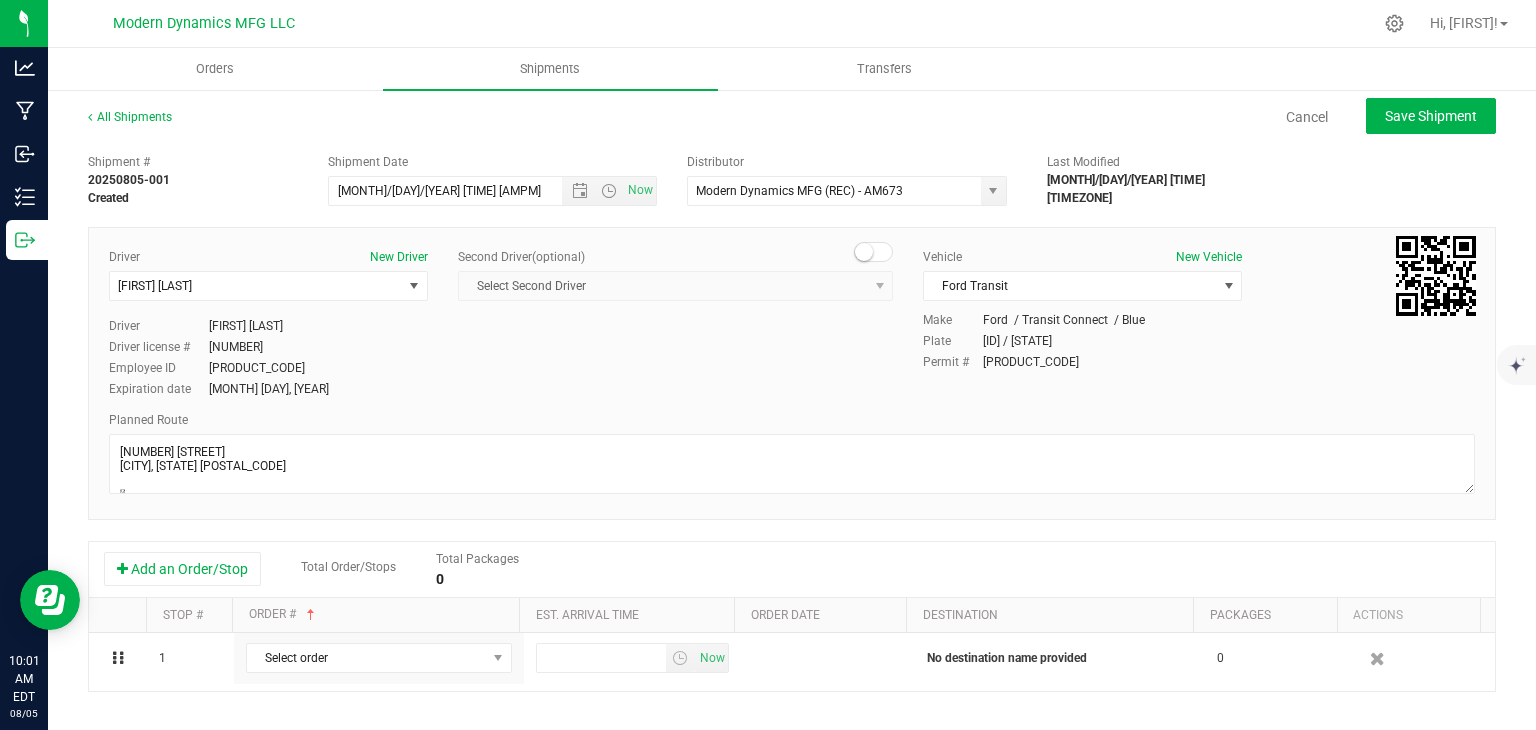 click on "Select order [ORDER_NUMBER] [ORDER_NUMBER] [ORDER_NUMBER]" at bounding box center (379, 658) 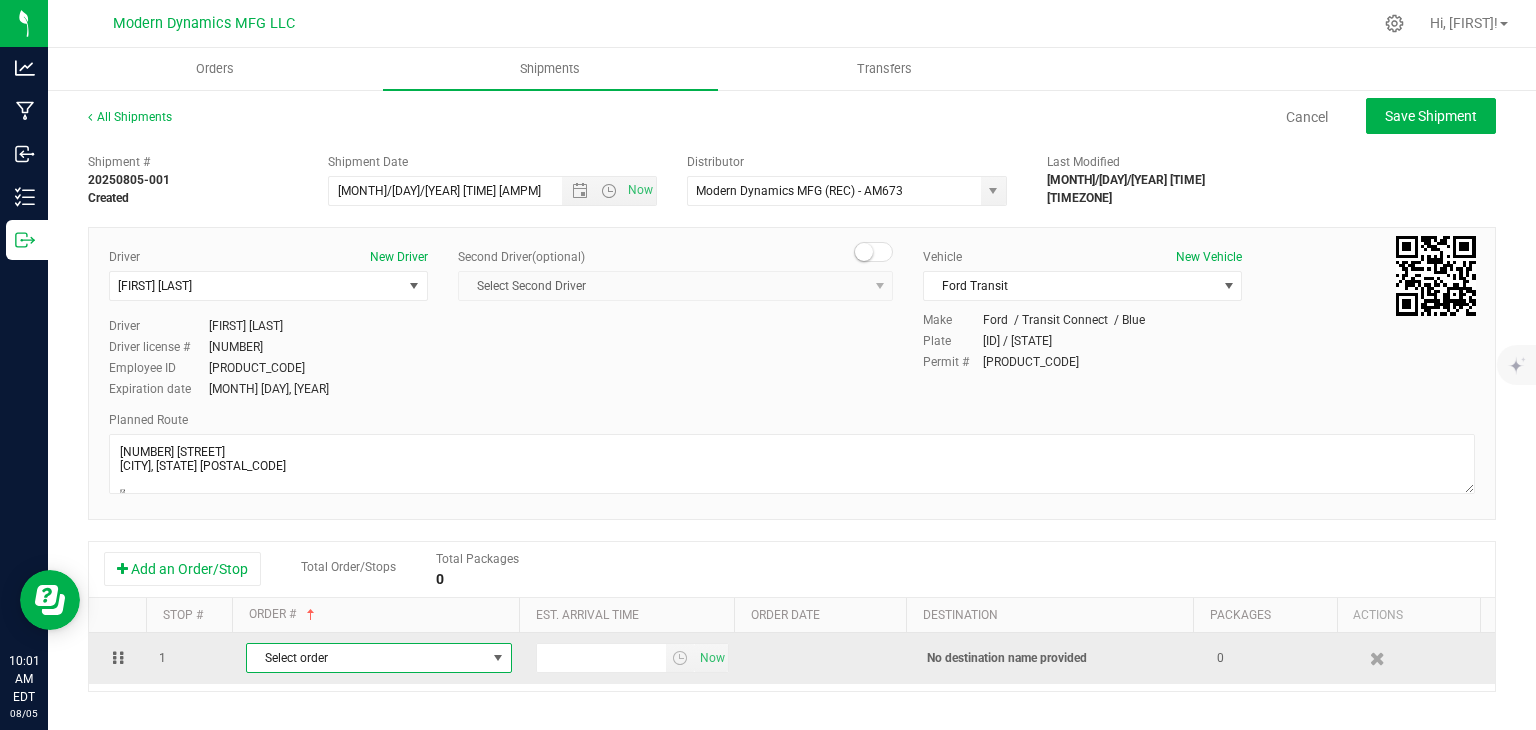 click on "Select order" at bounding box center (366, 658) 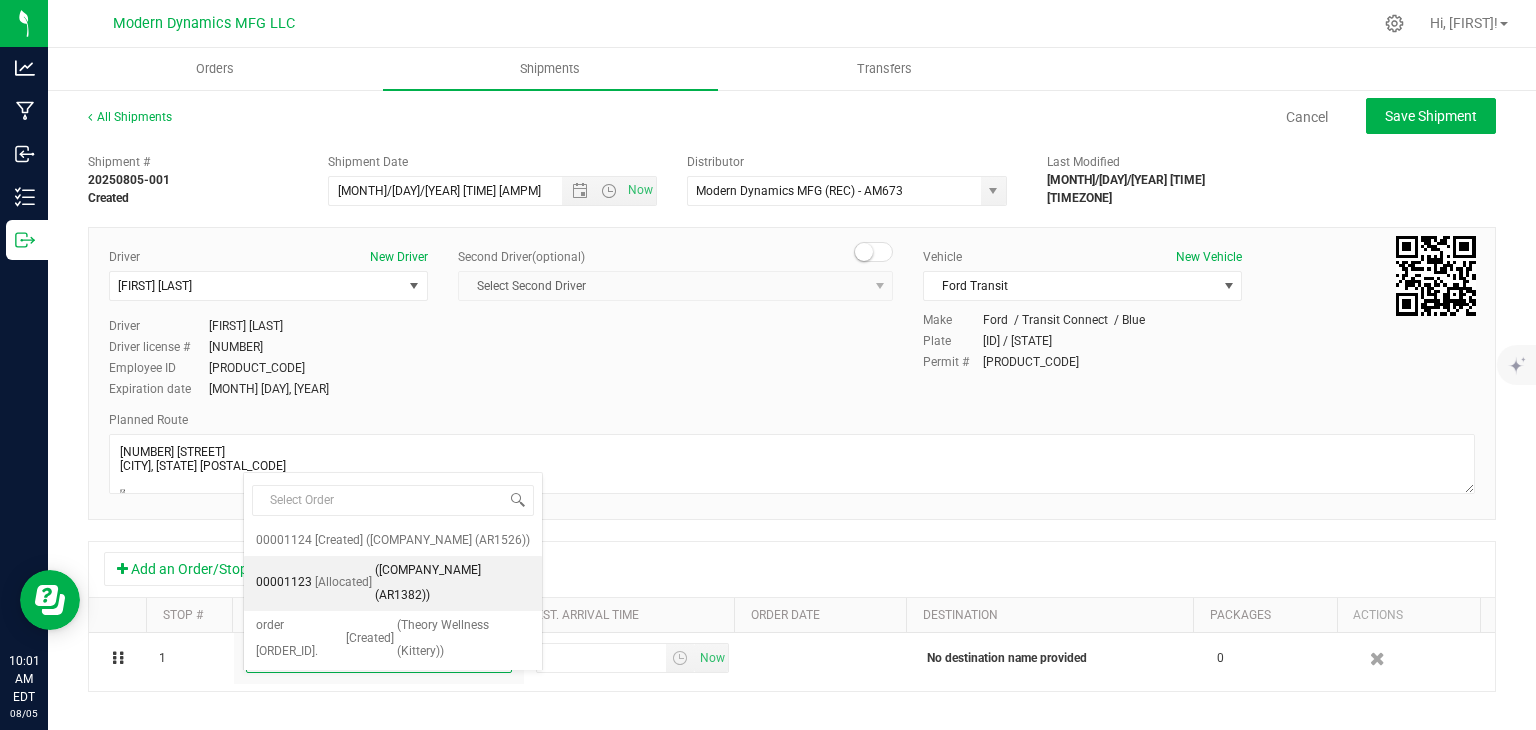 click on "([COMPANY_NAME] (AR1382))" at bounding box center (452, 583) 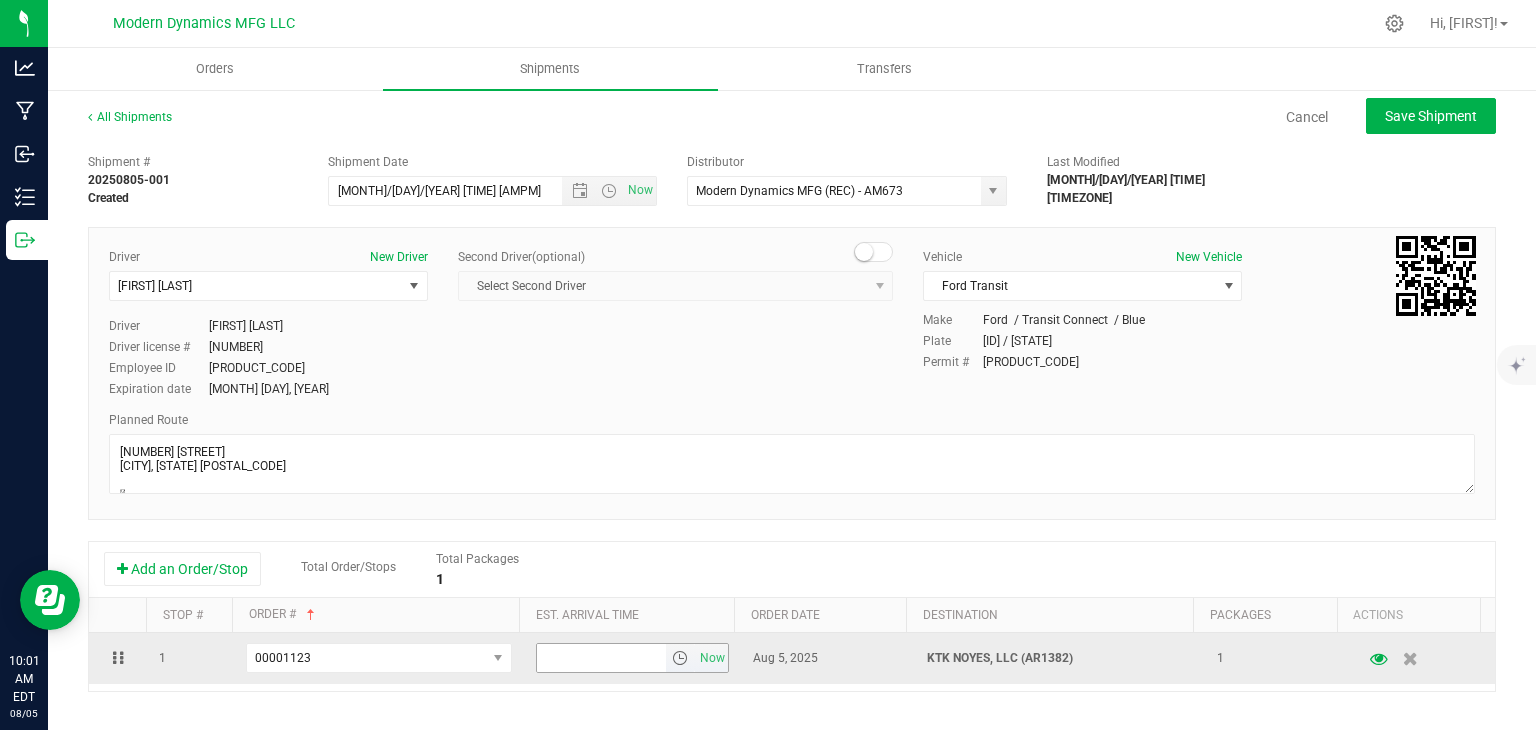 click at bounding box center [602, 658] 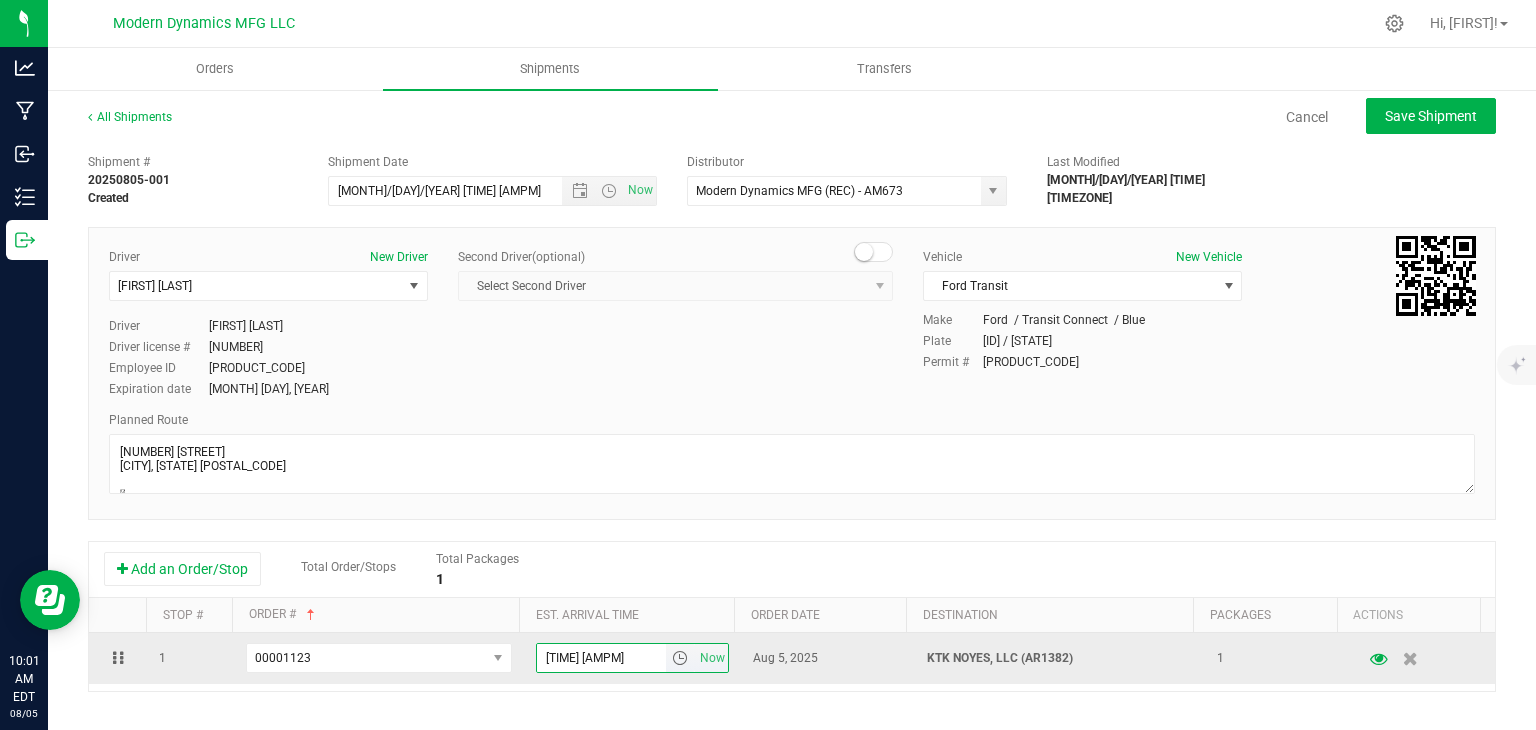 type on "10:35 AM" 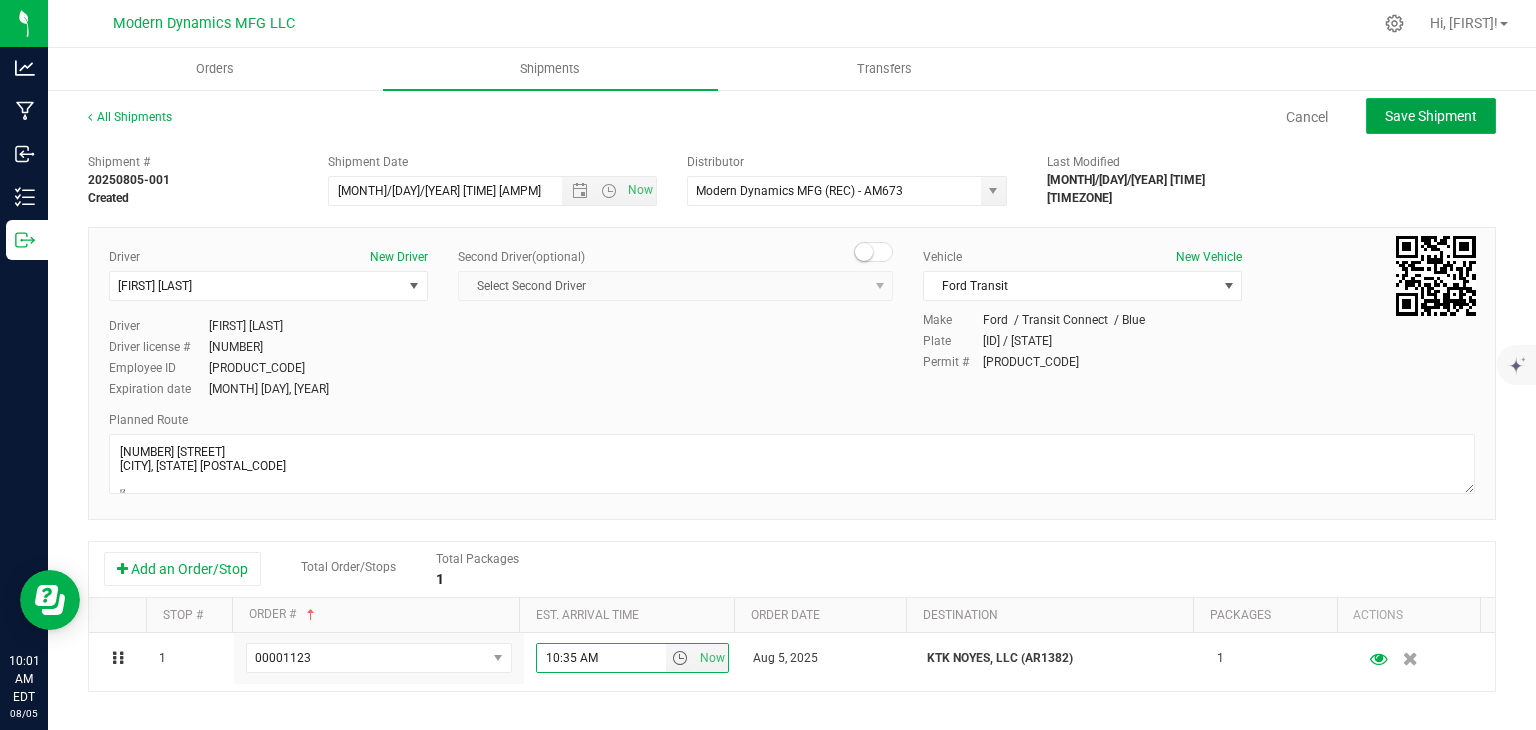 click on "Save Shipment" 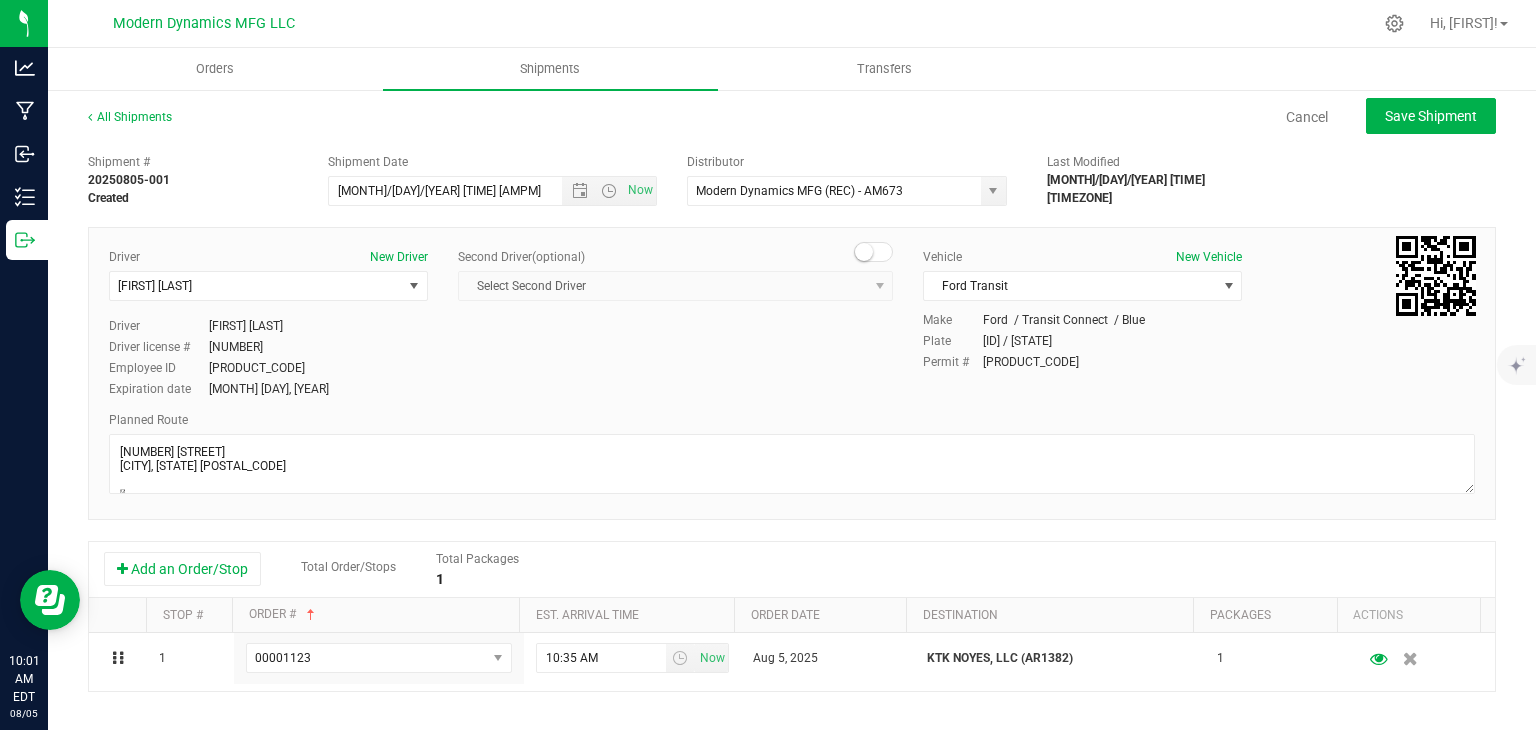 type on "[MONTH]/[DAY]/[YEAR] [TIME] [AMPM]" 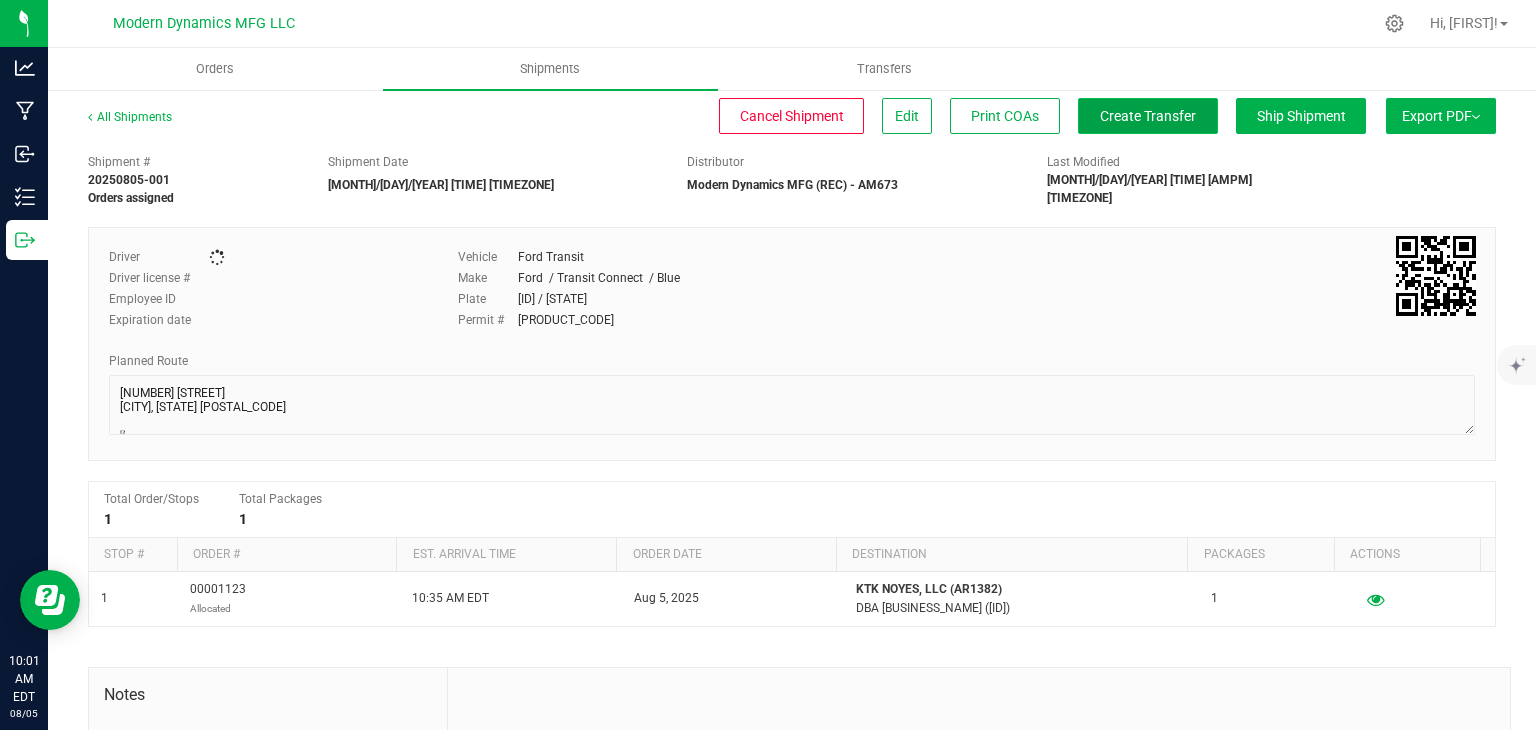 click on "Create Transfer" at bounding box center (1148, 116) 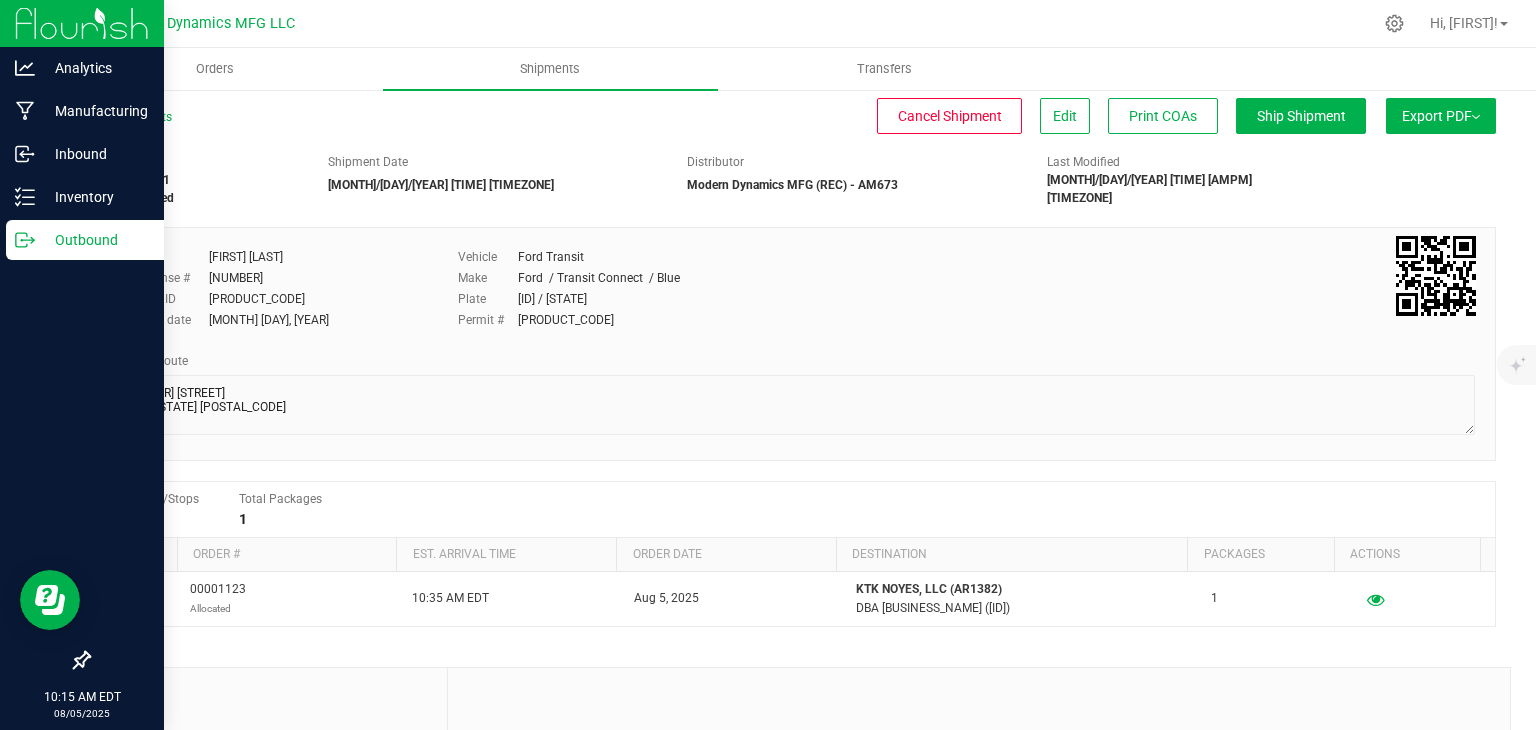 click 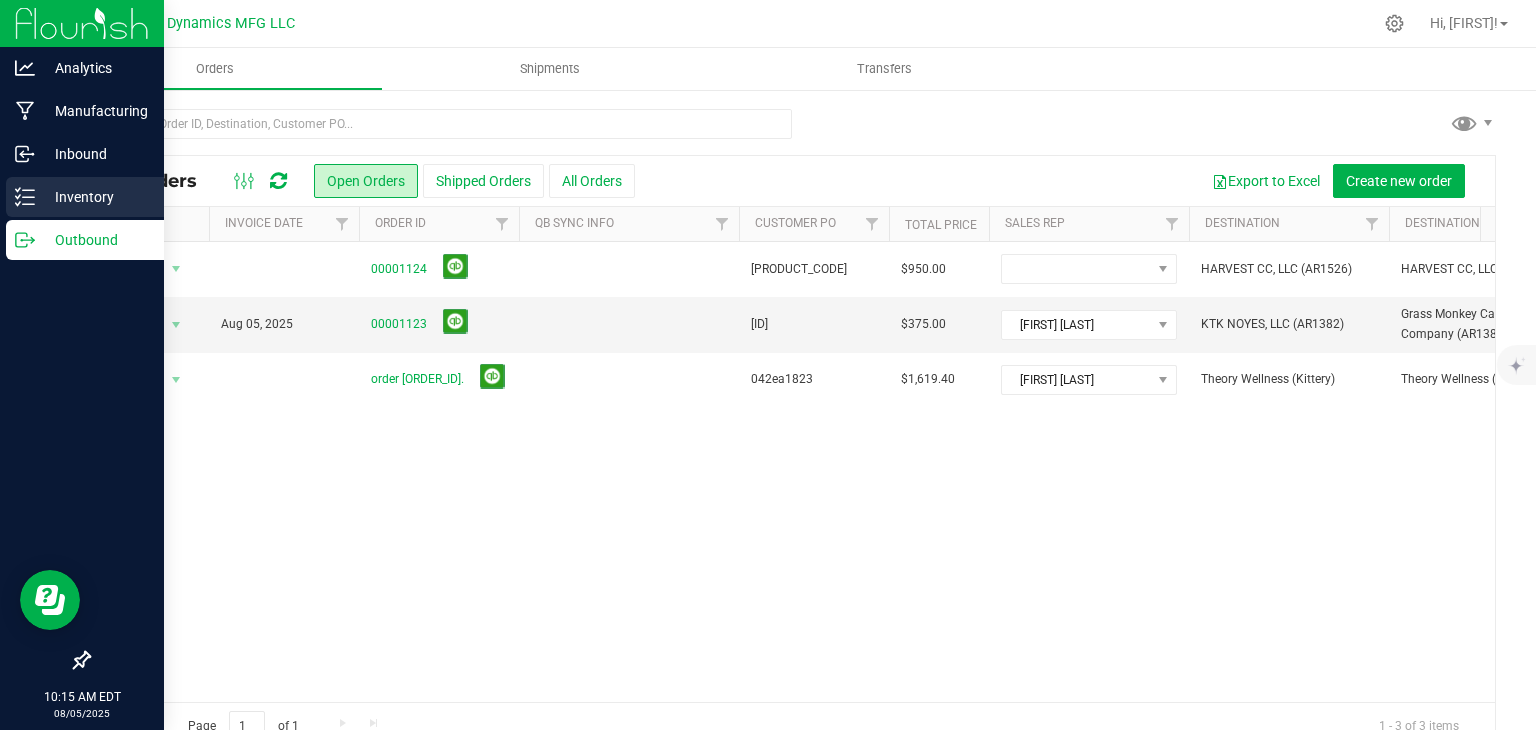 click on "Inventory" at bounding box center (85, 197) 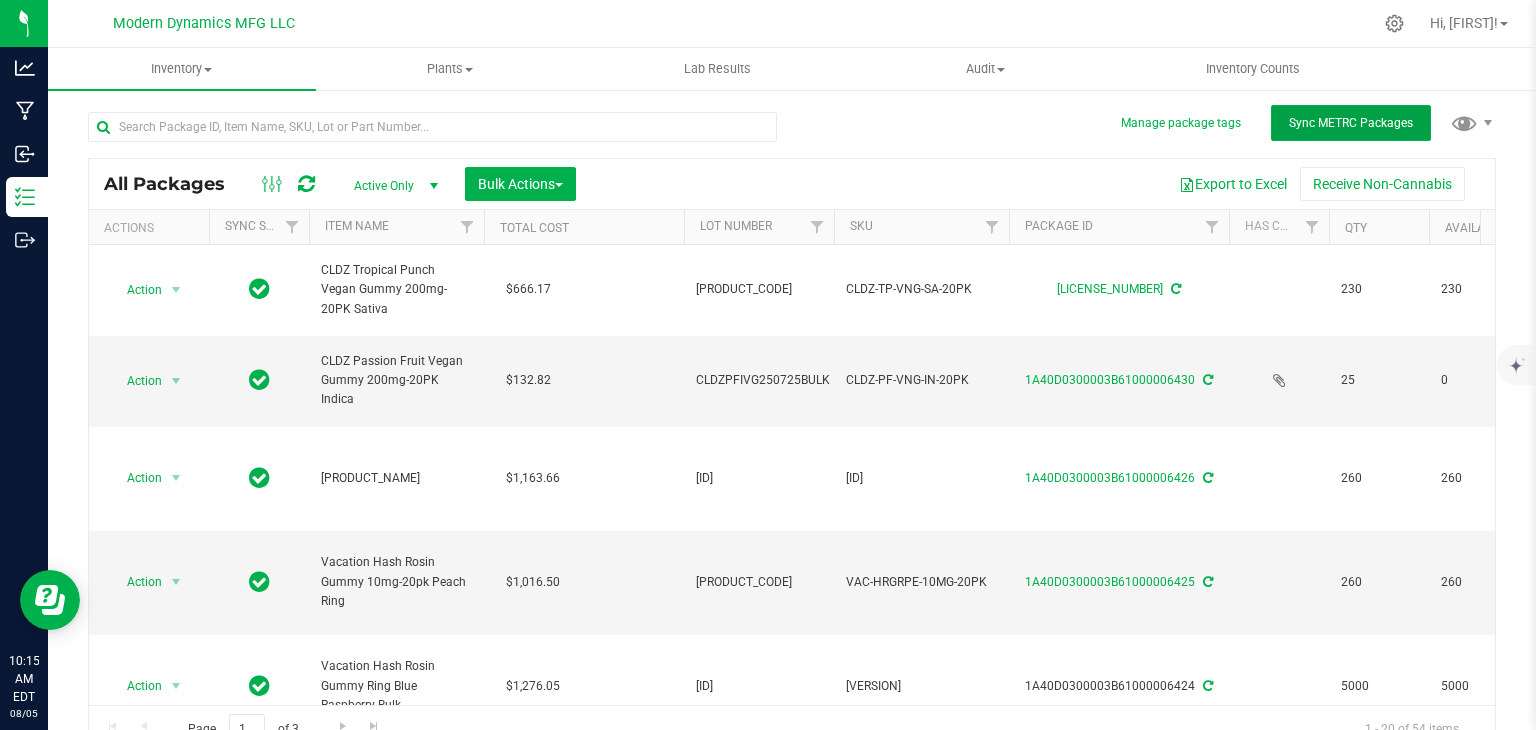 click on "Sync METRC Packages" at bounding box center [1351, 123] 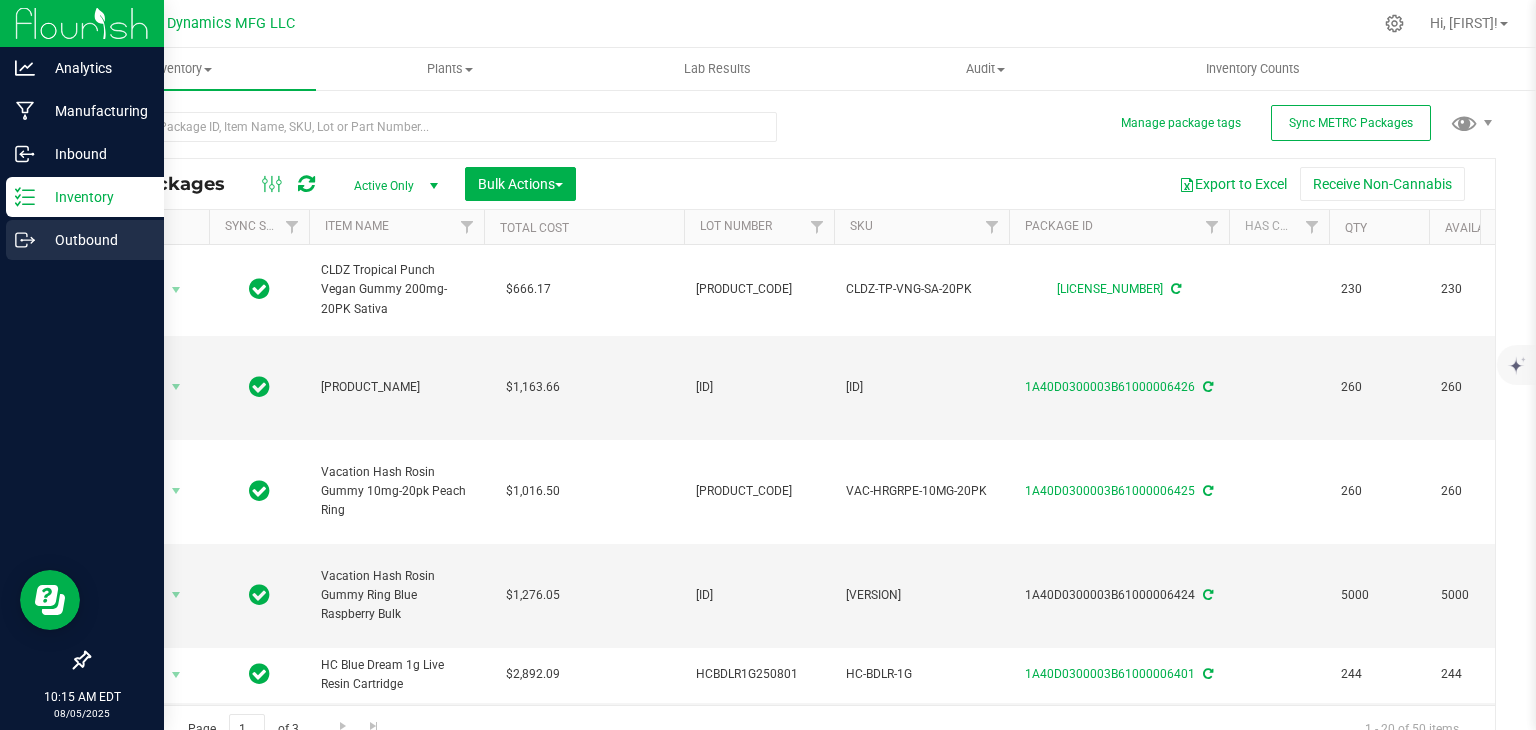 click on "Outbound" at bounding box center (95, 240) 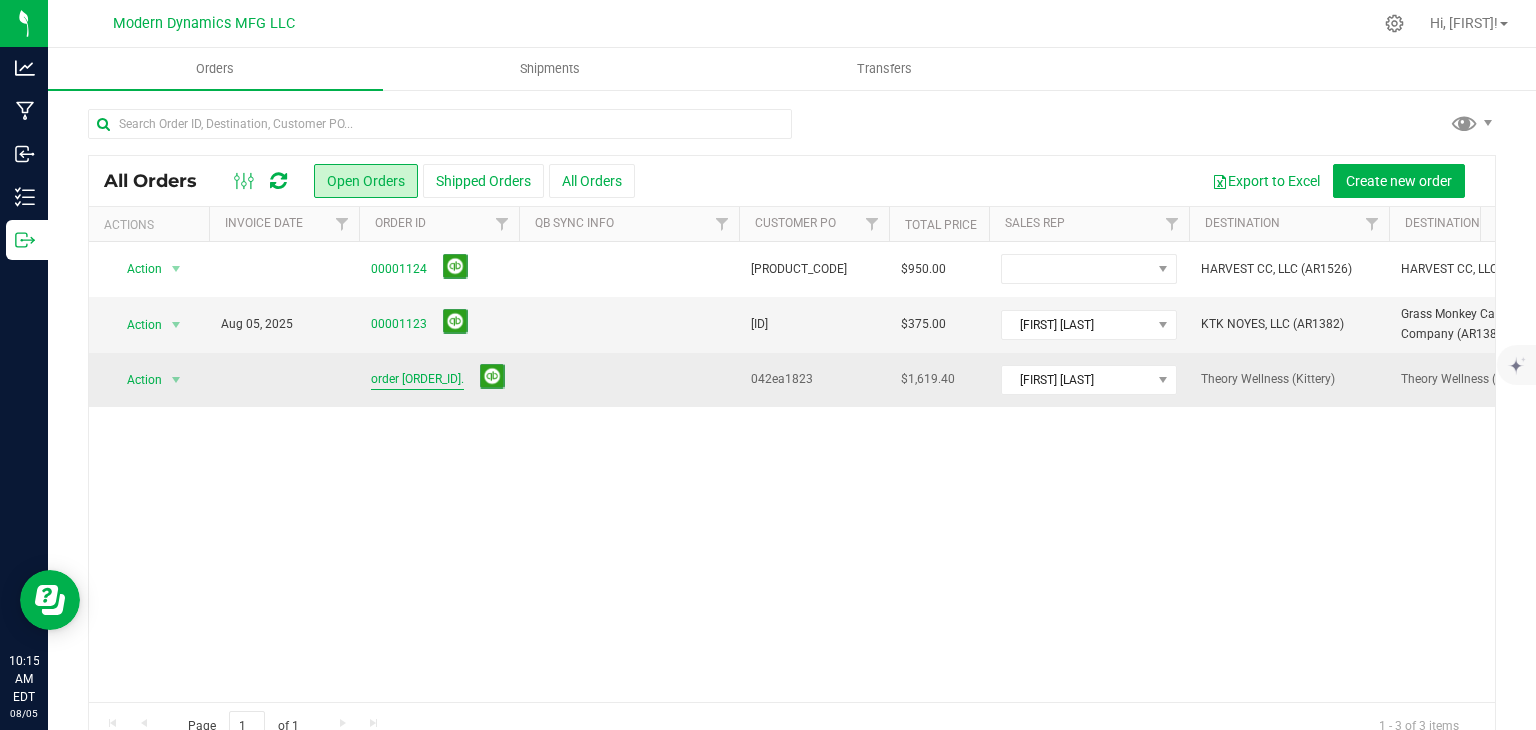 click on "order [ORDER_ID]." at bounding box center (417, 379) 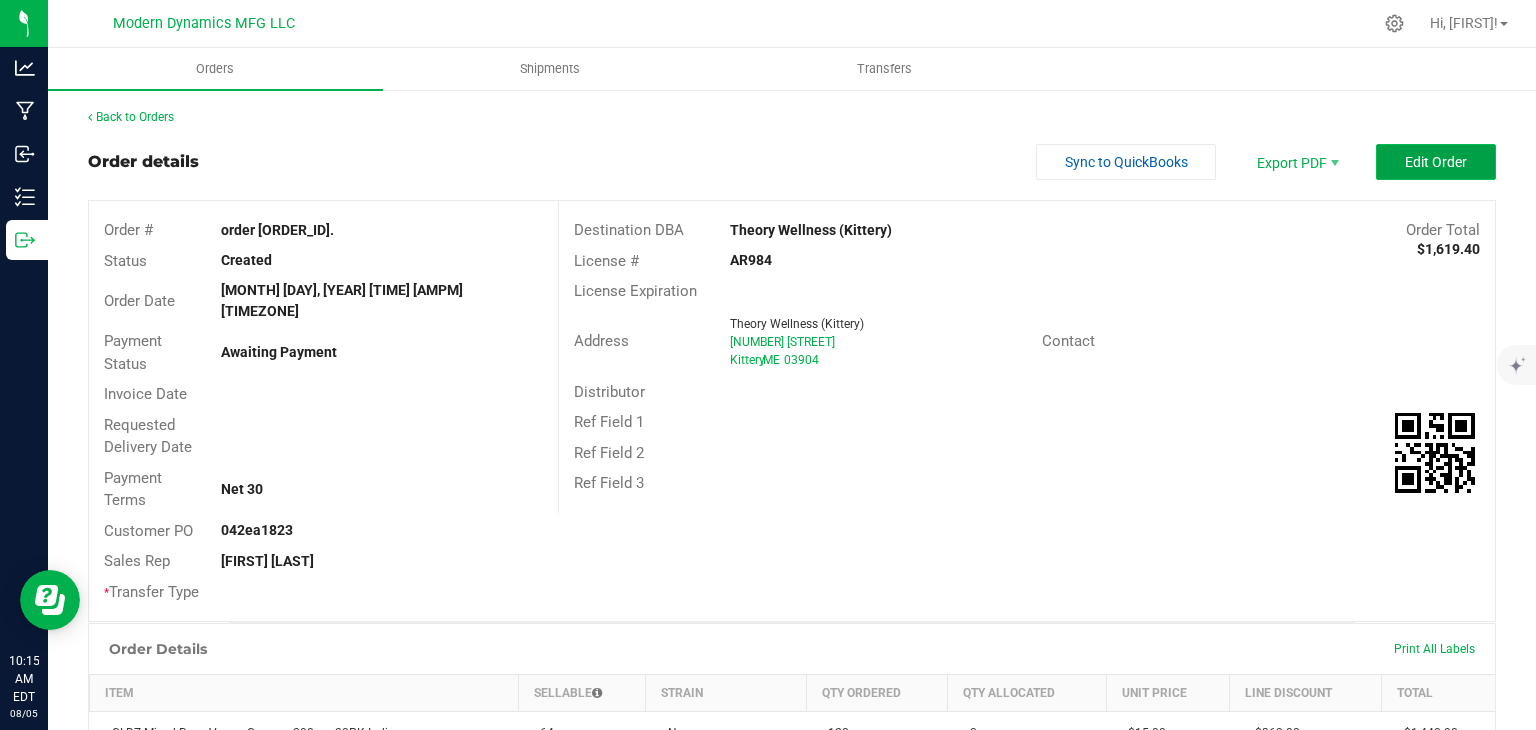 click on "Edit Order" at bounding box center [1436, 162] 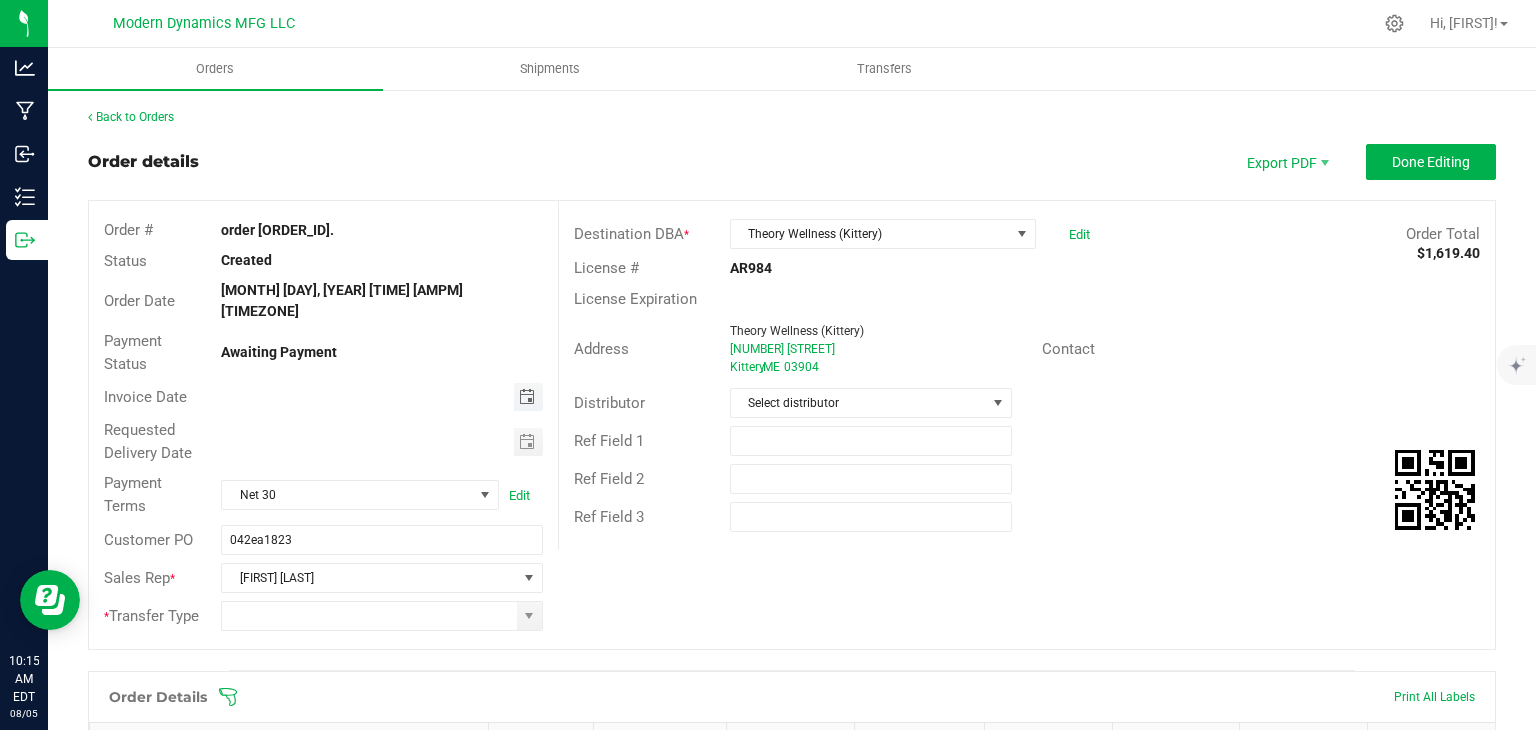 click at bounding box center [527, 397] 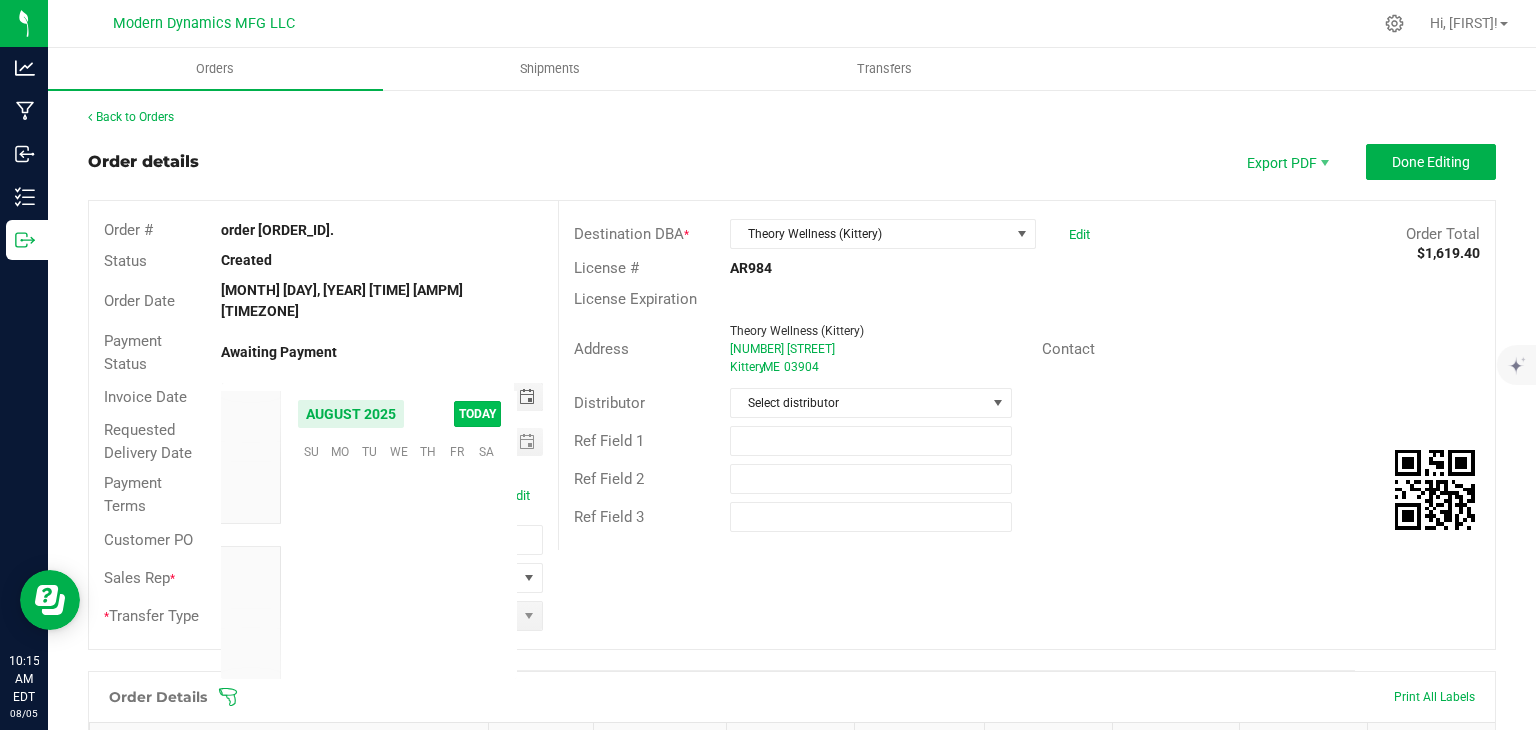 scroll, scrollTop: 36168, scrollLeft: 0, axis: vertical 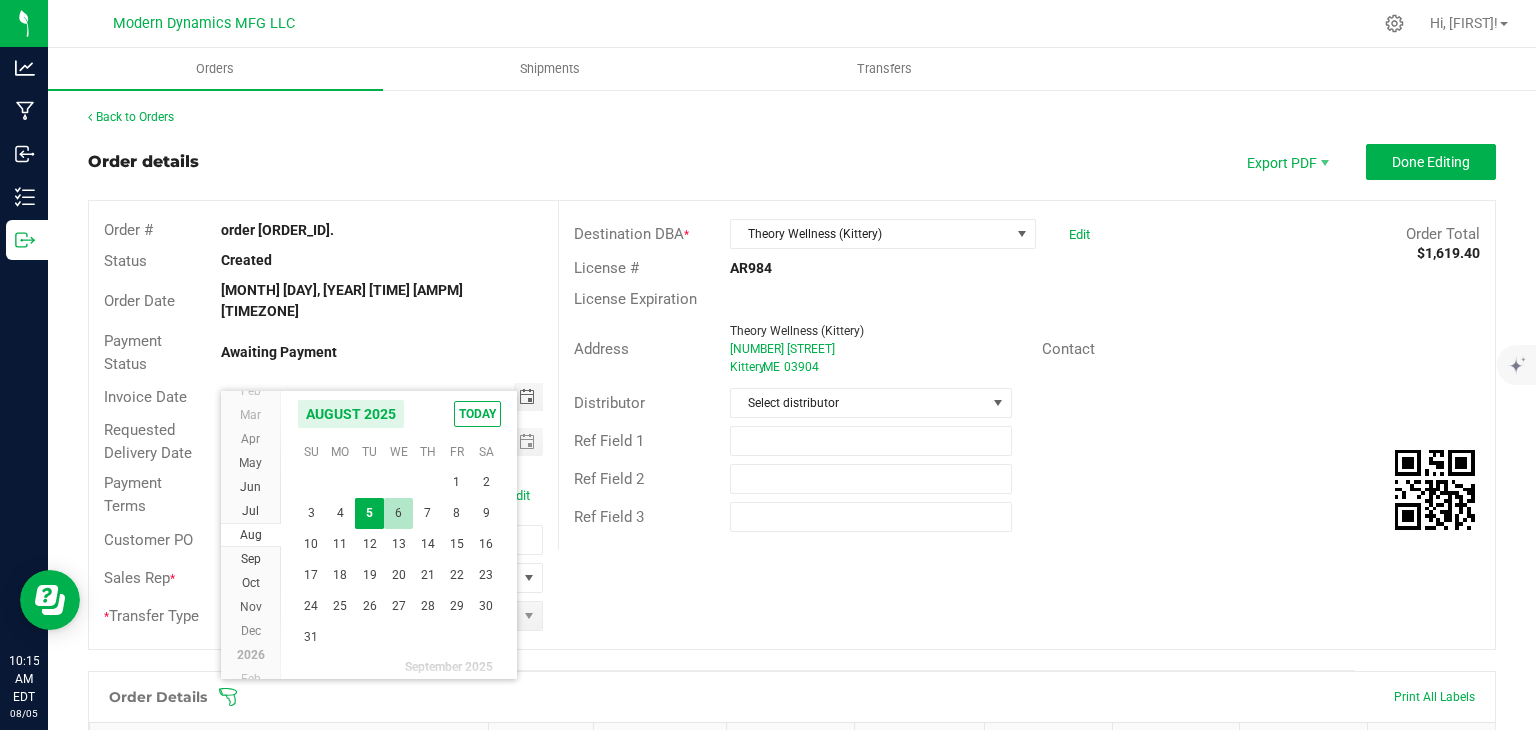 click on "6" at bounding box center [398, 513] 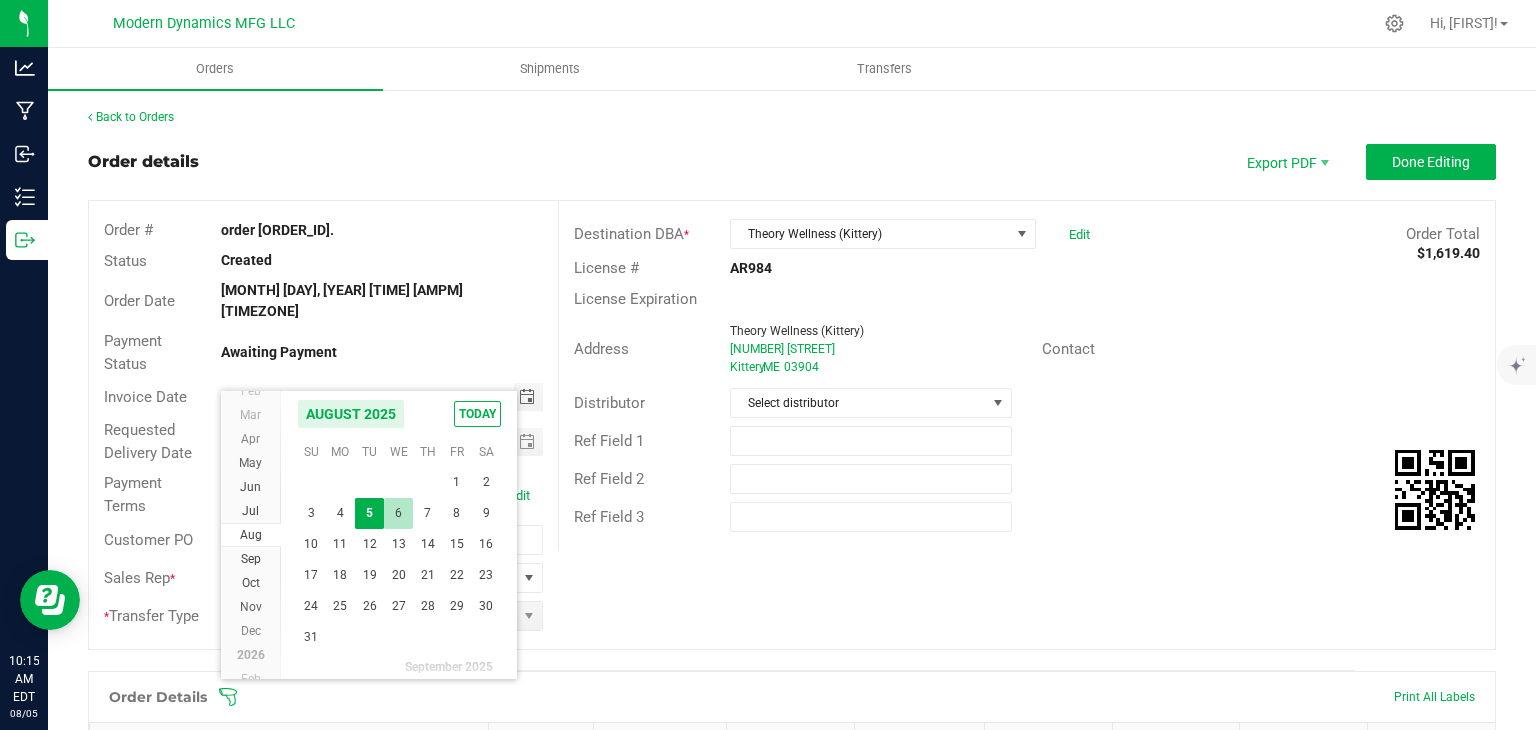 type on "08/06/2025" 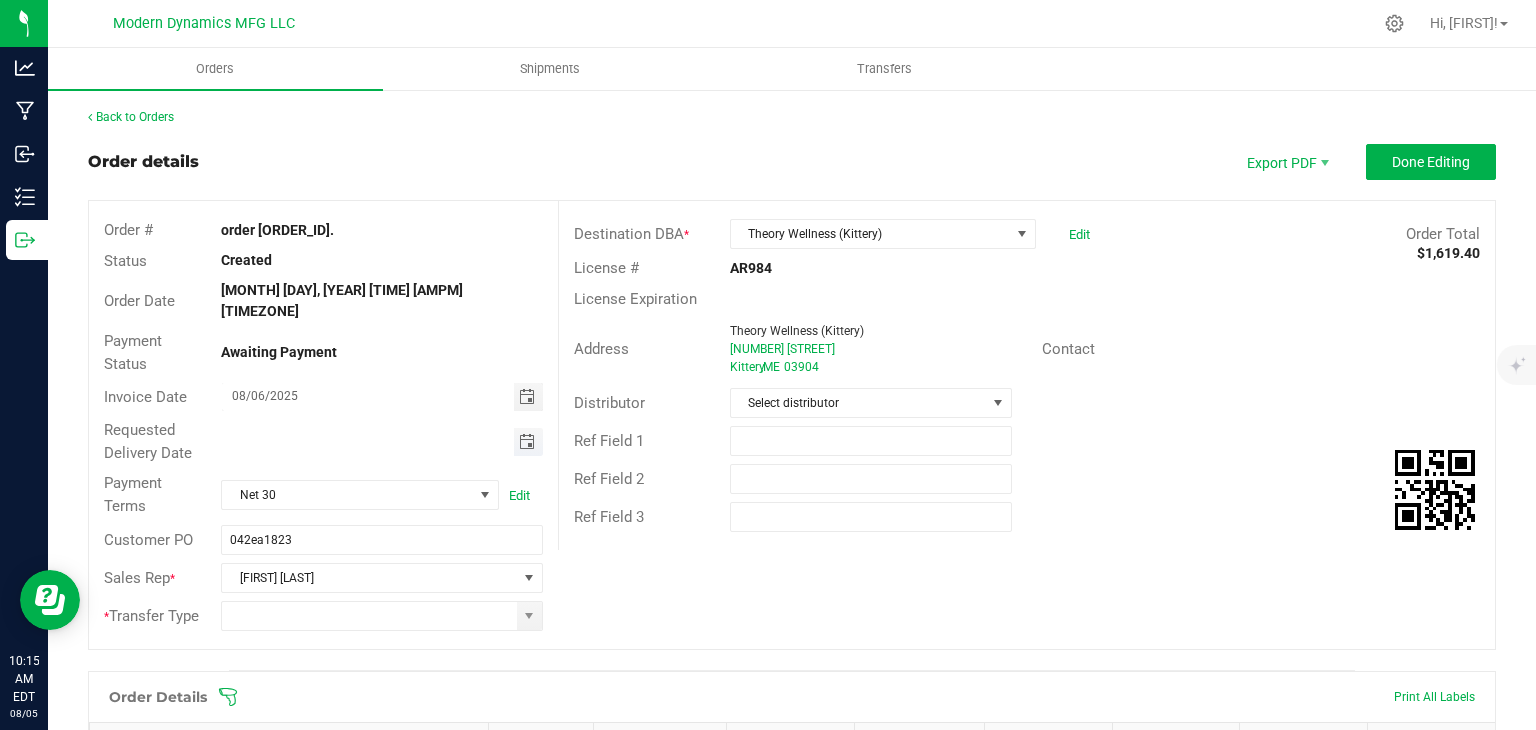 click at bounding box center (527, 442) 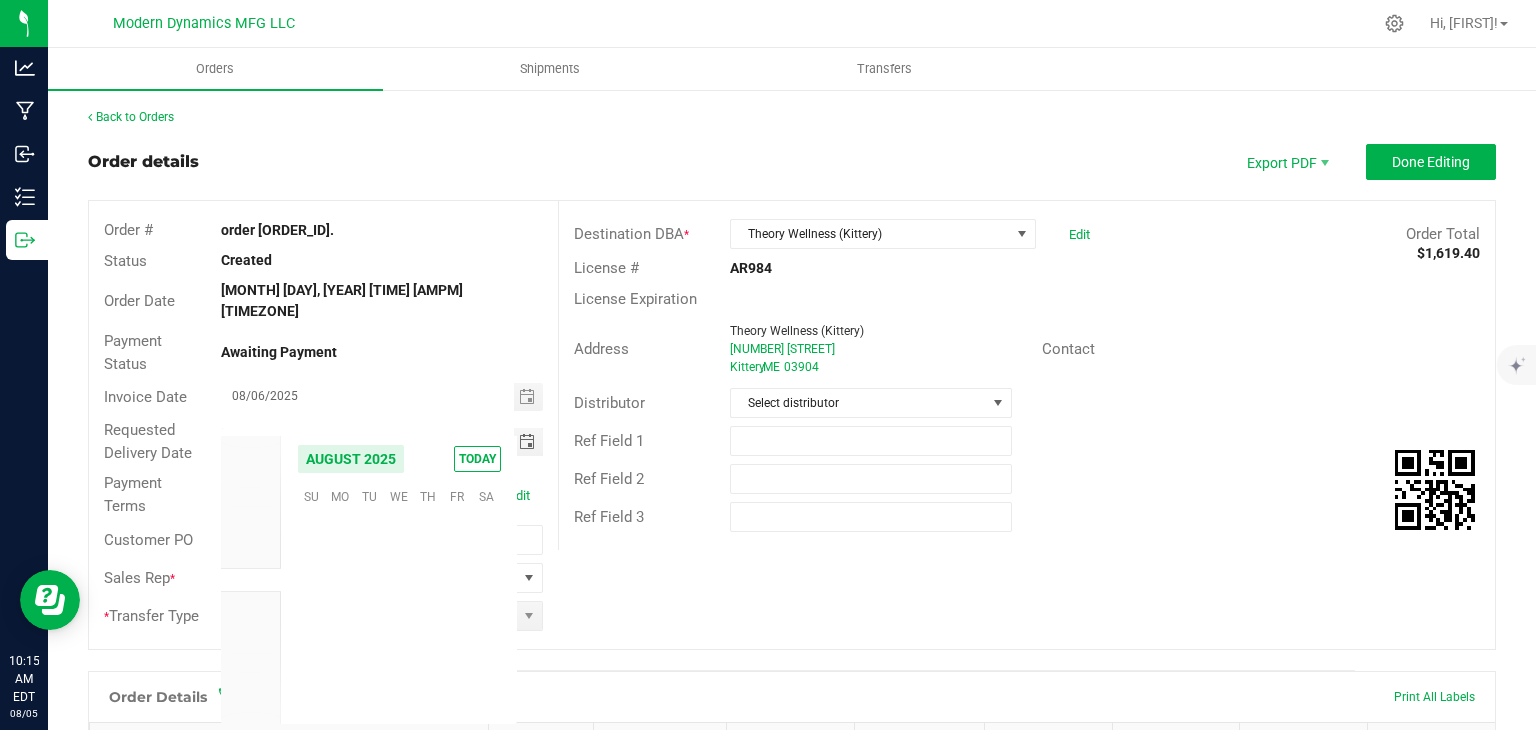 scroll, scrollTop: 36168, scrollLeft: 0, axis: vertical 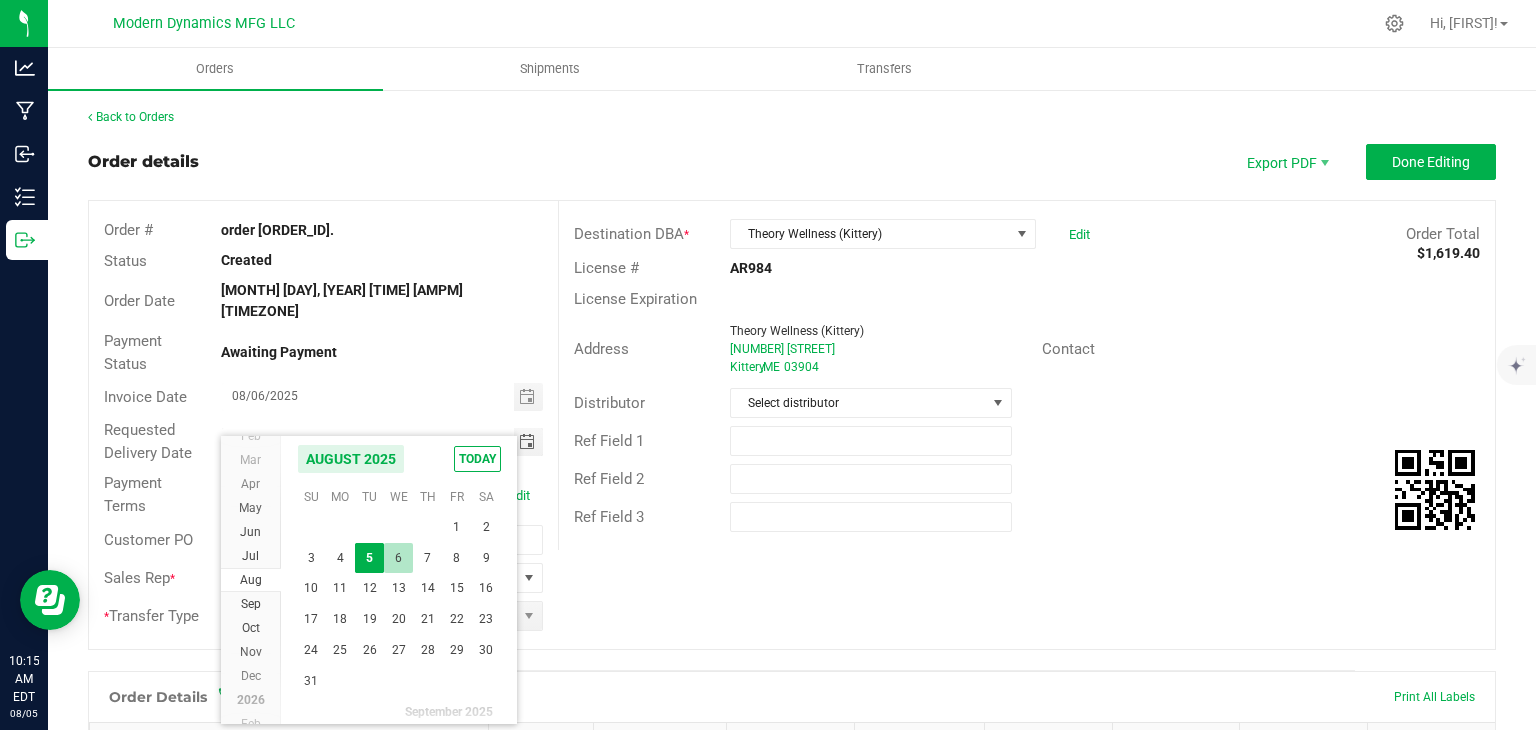 click on "6" at bounding box center [398, 558] 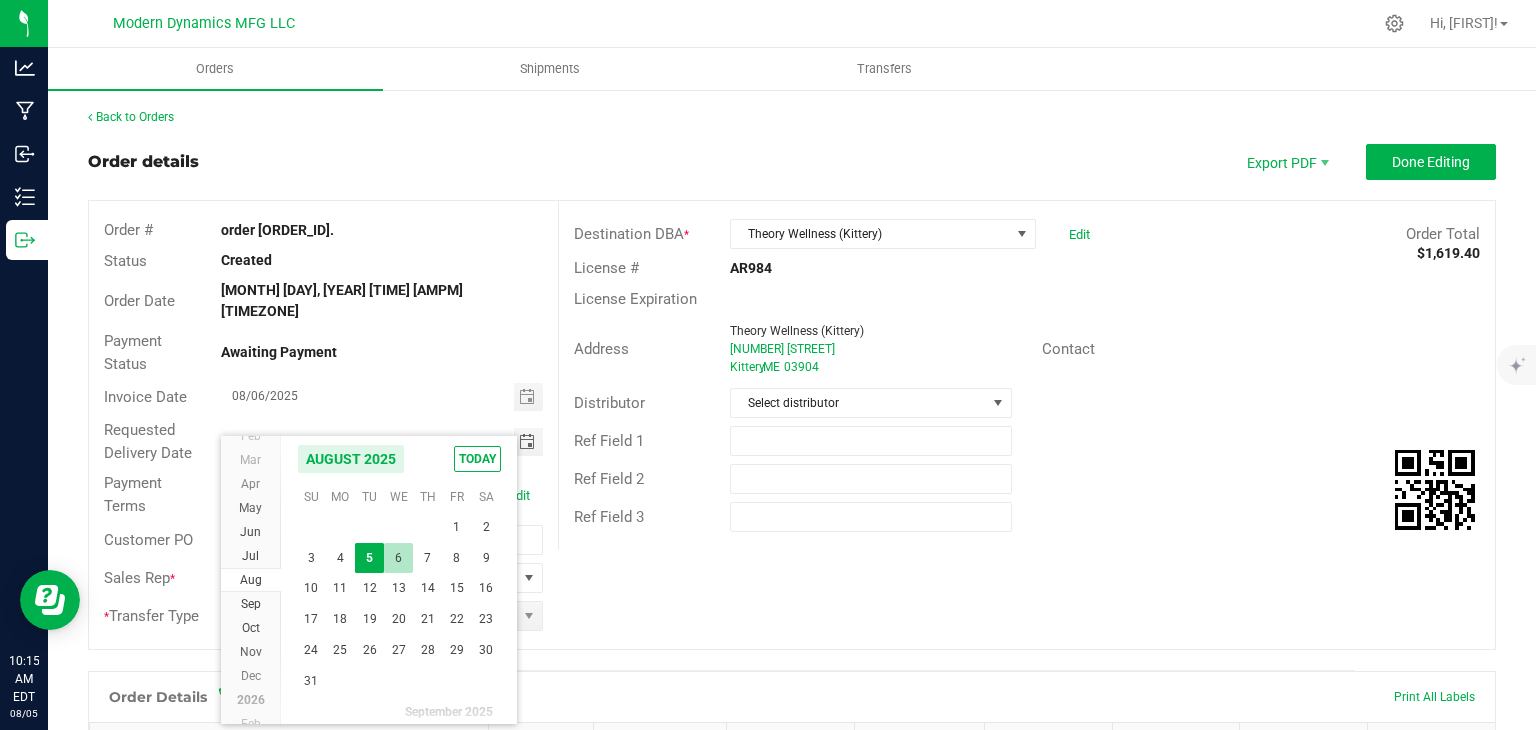 type on "08/06/2025" 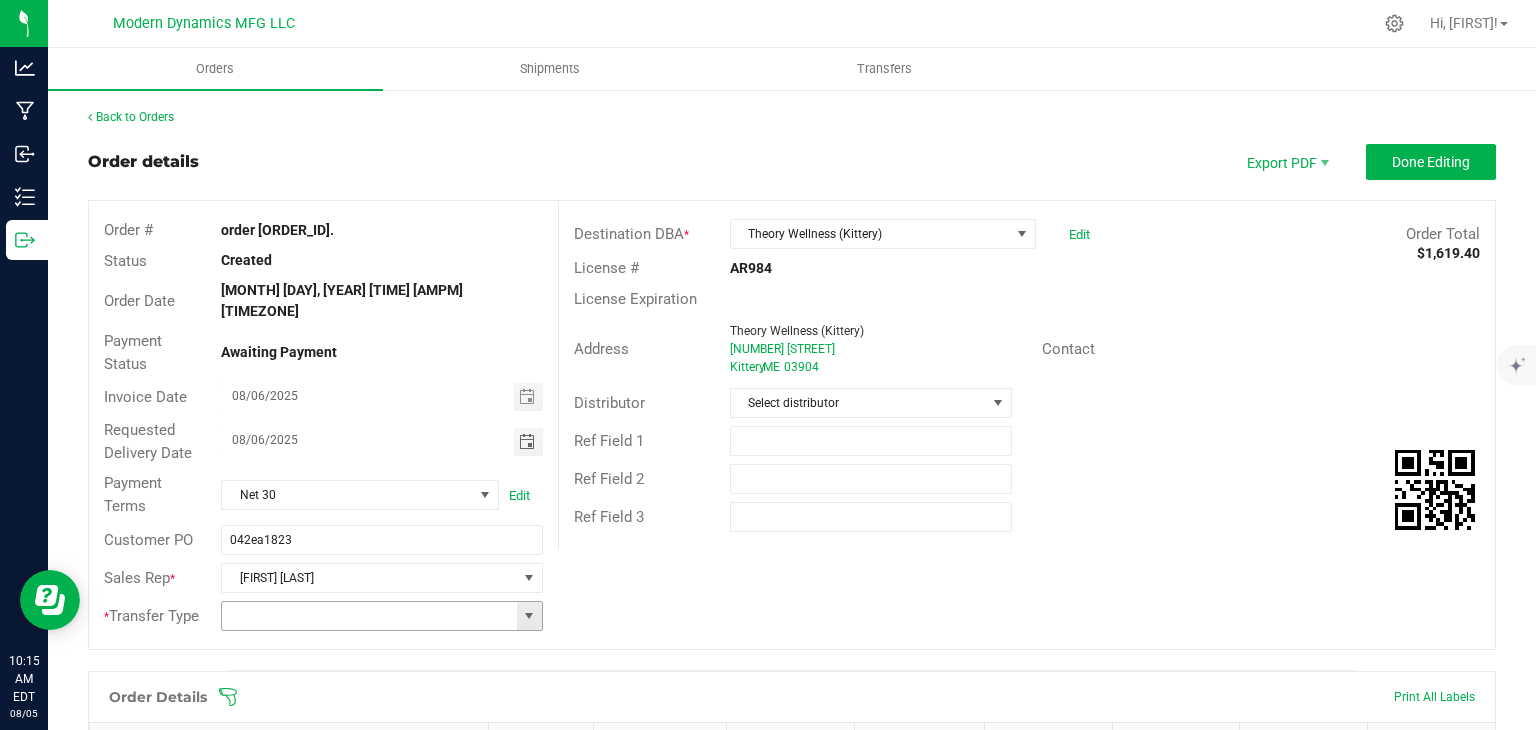 click at bounding box center (529, 616) 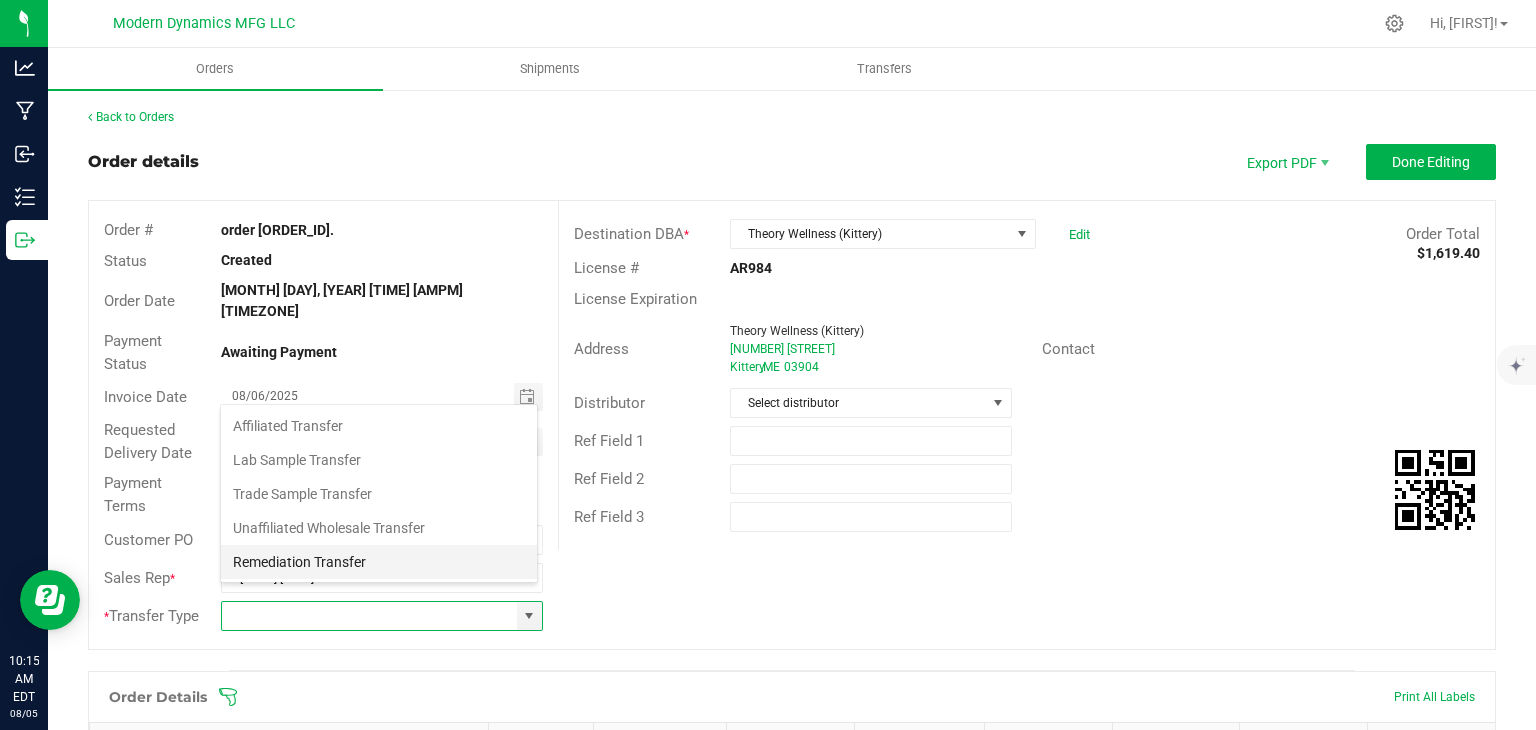 scroll, scrollTop: 99970, scrollLeft: 99682, axis: both 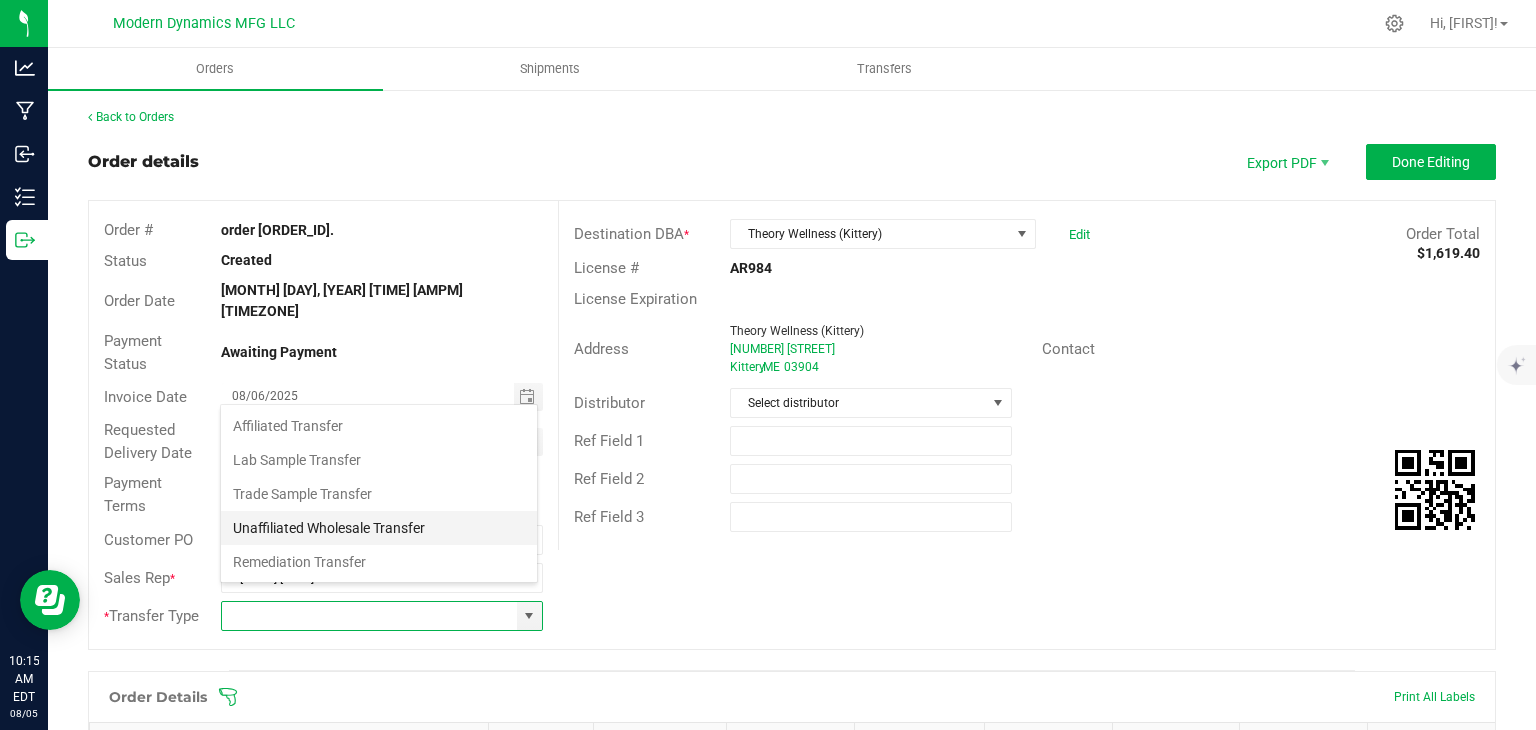 click on "Unaffiliated Wholesale Transfer" at bounding box center (379, 528) 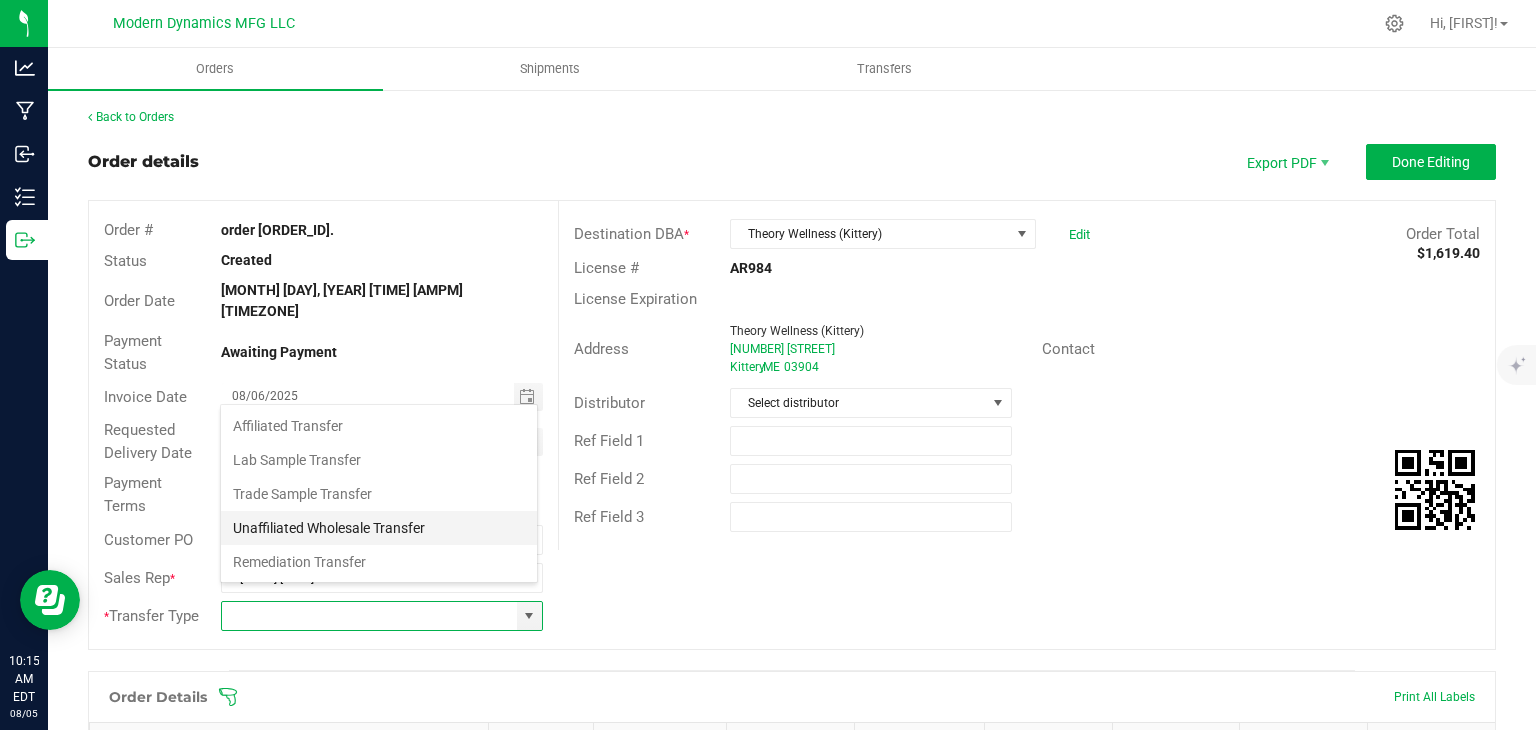 type on "Unaffiliated Wholesale Transfer" 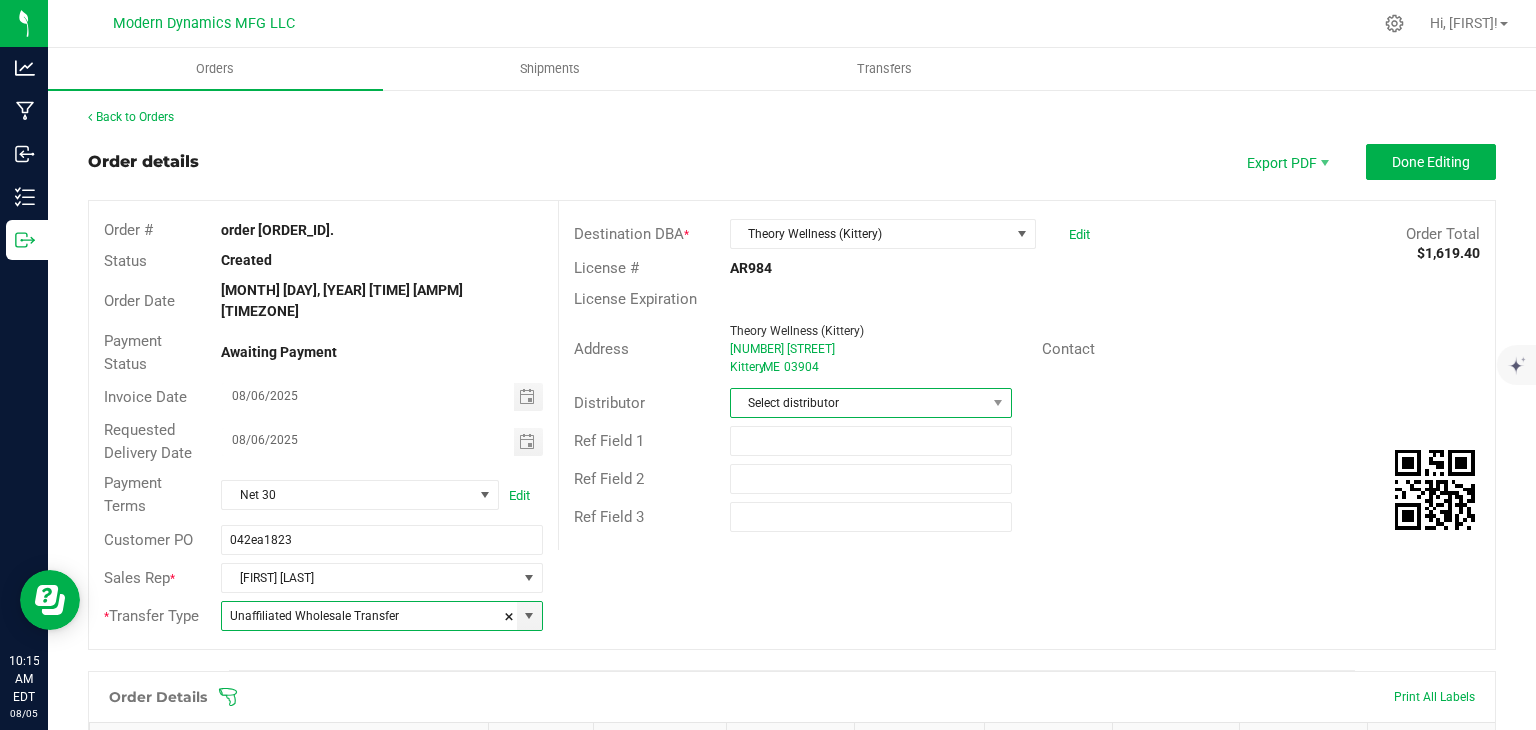 click on "Select distributor" at bounding box center (858, 403) 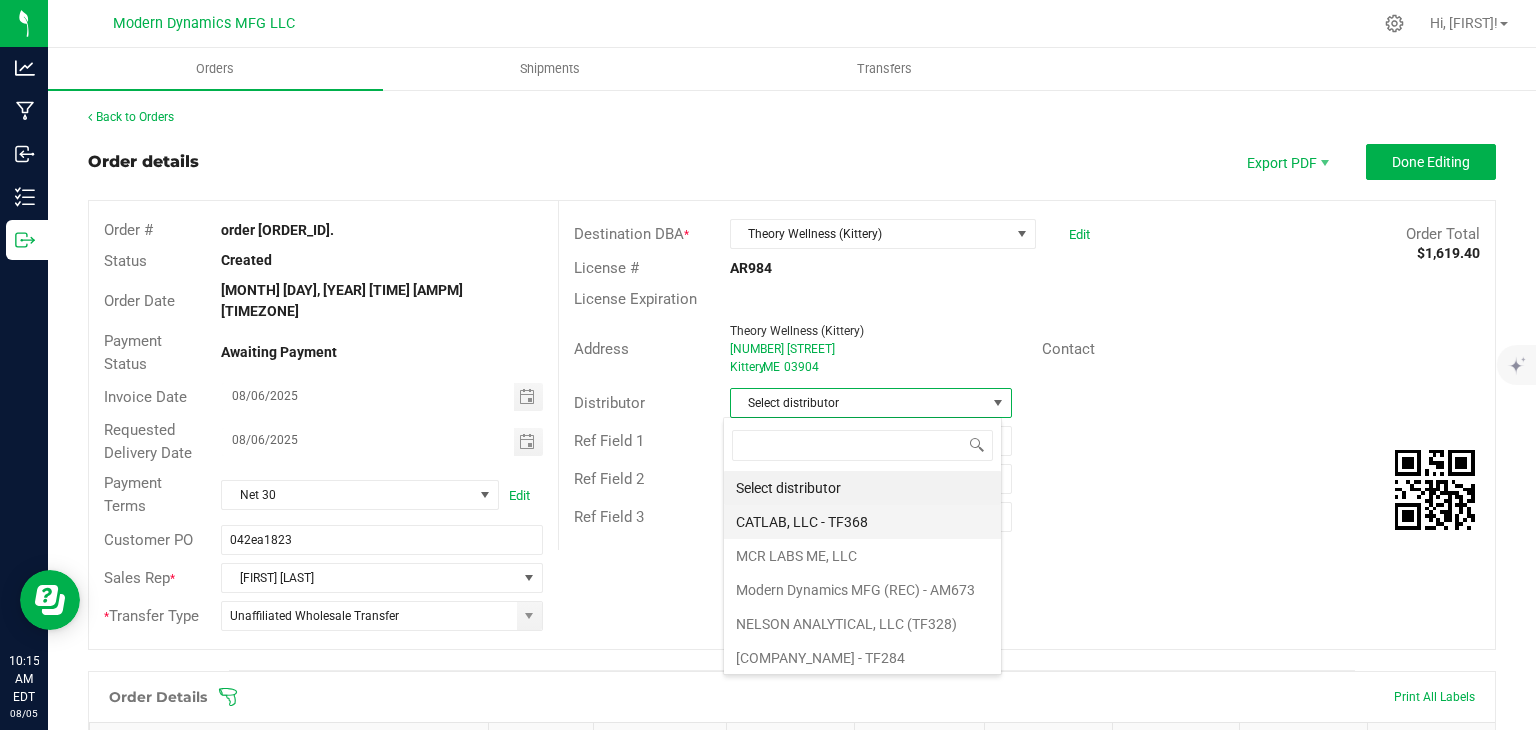 scroll, scrollTop: 99970, scrollLeft: 99720, axis: both 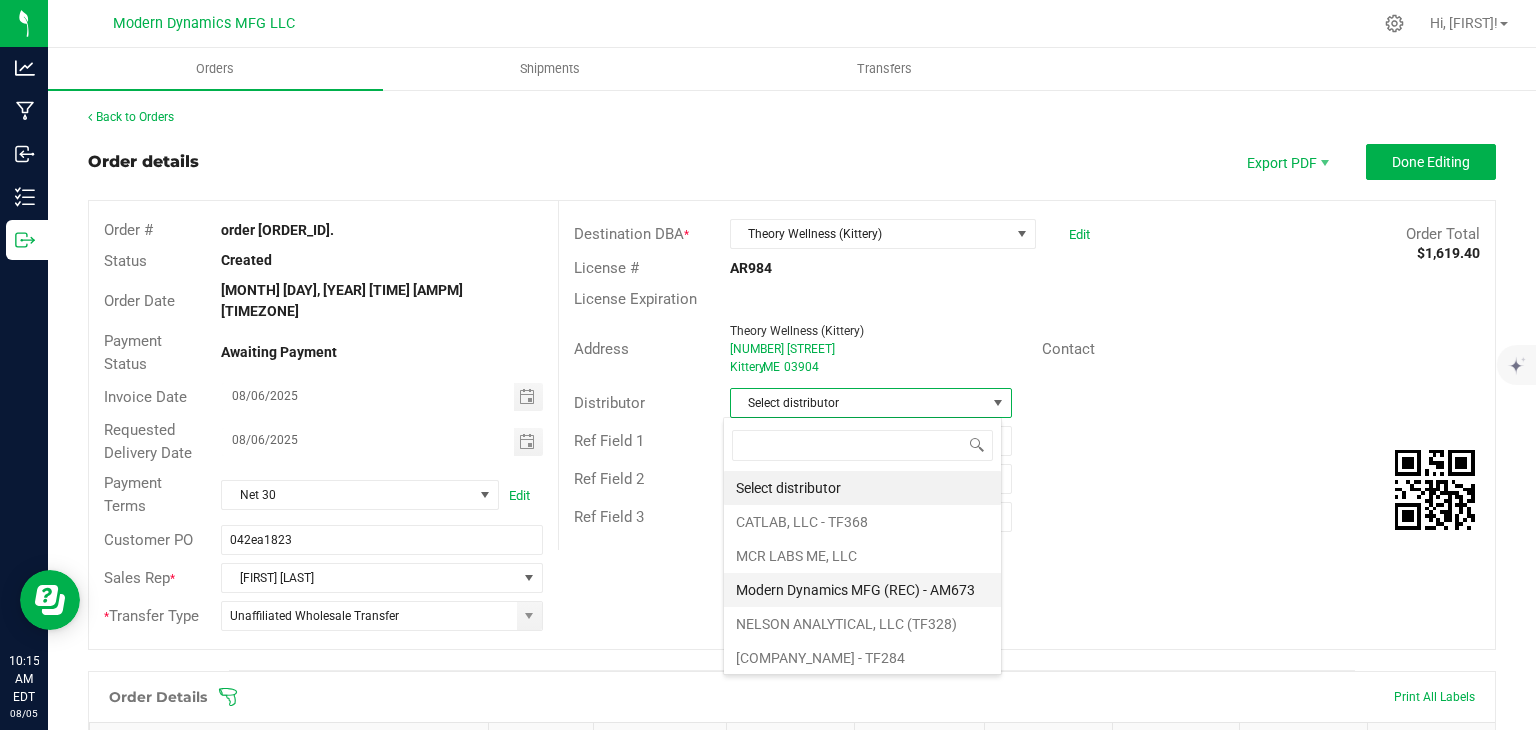 click on "Modern Dynamics MFG (REC) - AM673" at bounding box center (862, 590) 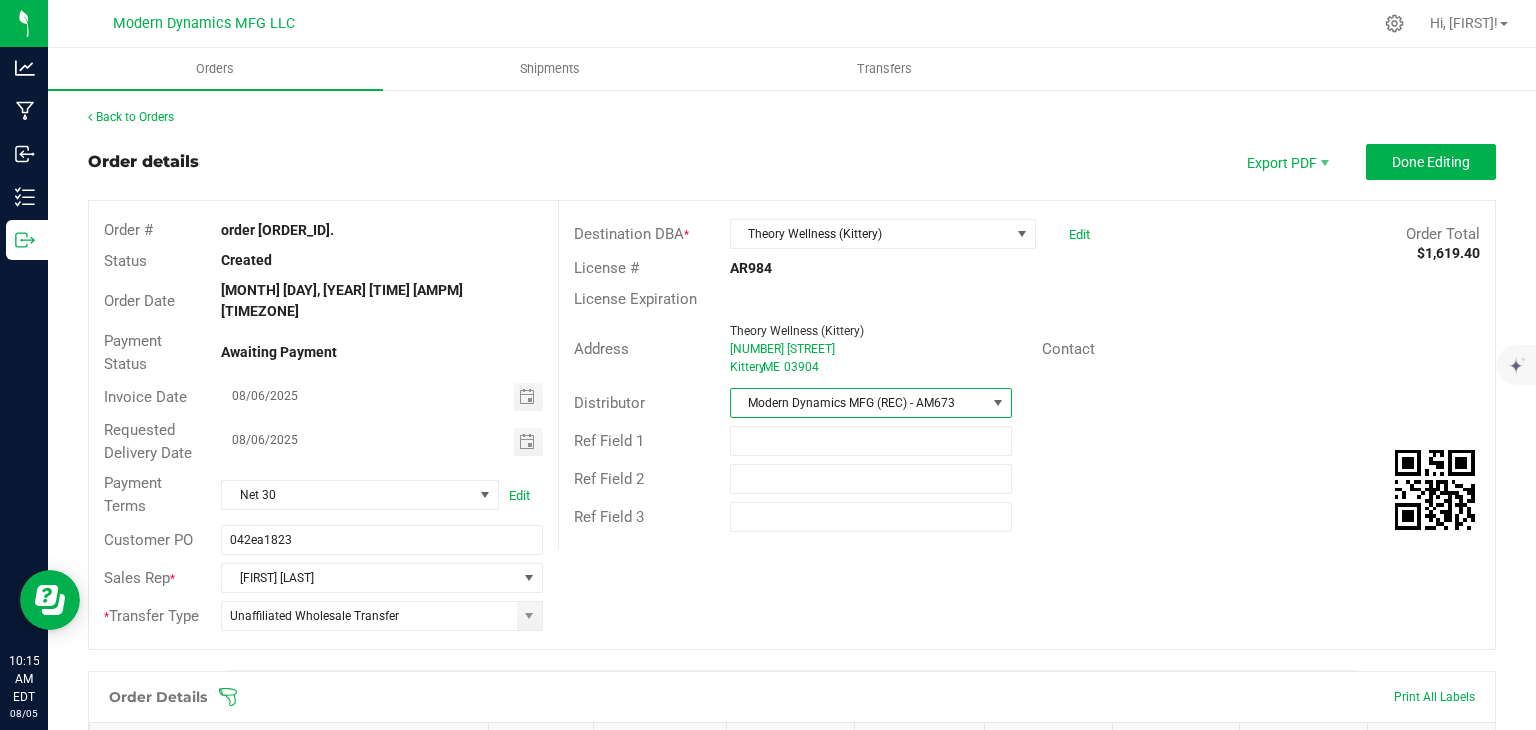 click on "Destination DBA  * Theory Wellness (Kittery)  Edit   Order Total   $1,619.40   License #   AR984   License Expiration   Address  Theory Wellness (Kittery) [NUMBER] [STREET] [CITY]  ,  ME [POSTAL_CODE]  Contact   Distributor  Modern Dynamics MFG (REC) - AM673  Ref Field 1   Ref Field 2   Ref Field 3" at bounding box center (1026, 375) 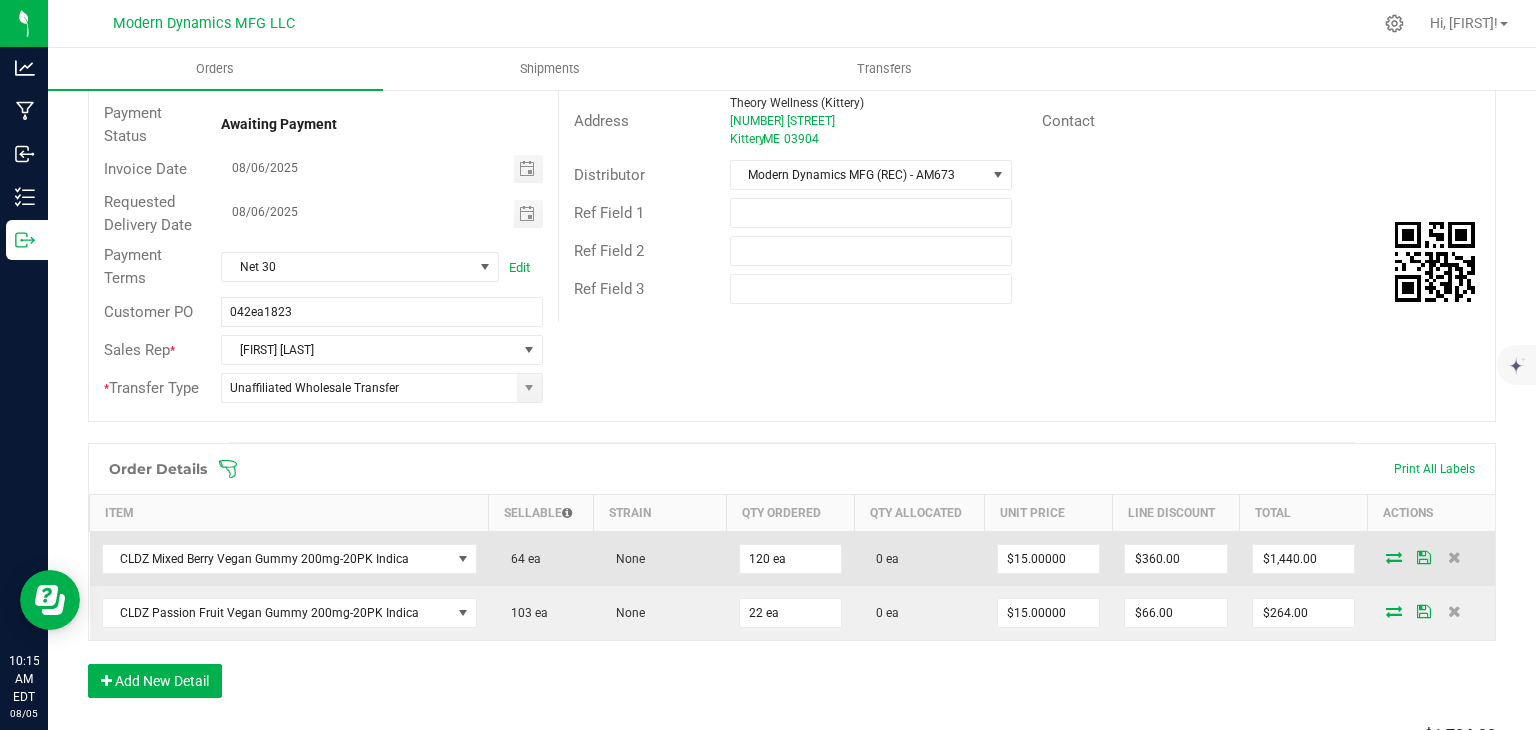 scroll, scrollTop: 300, scrollLeft: 0, axis: vertical 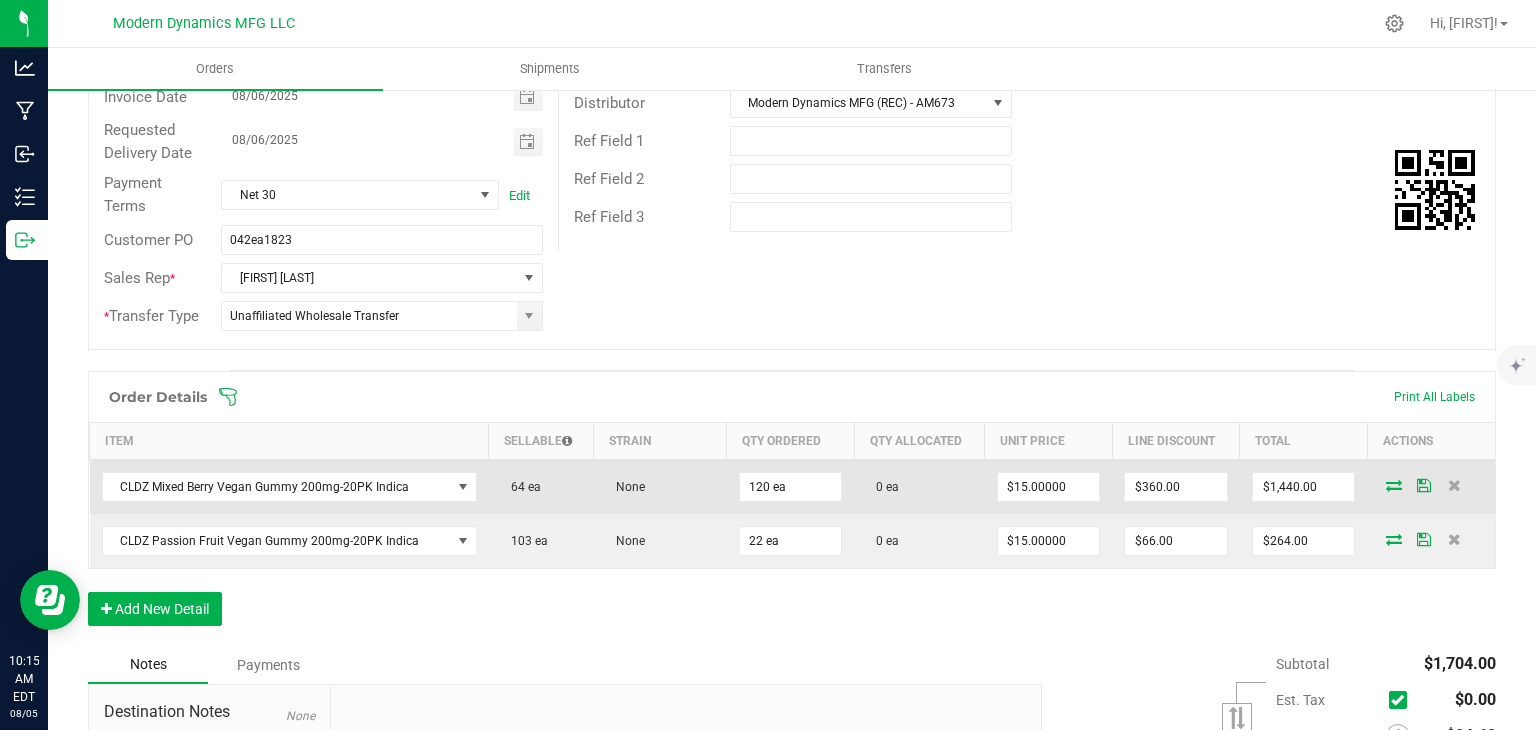 click at bounding box center (1394, 485) 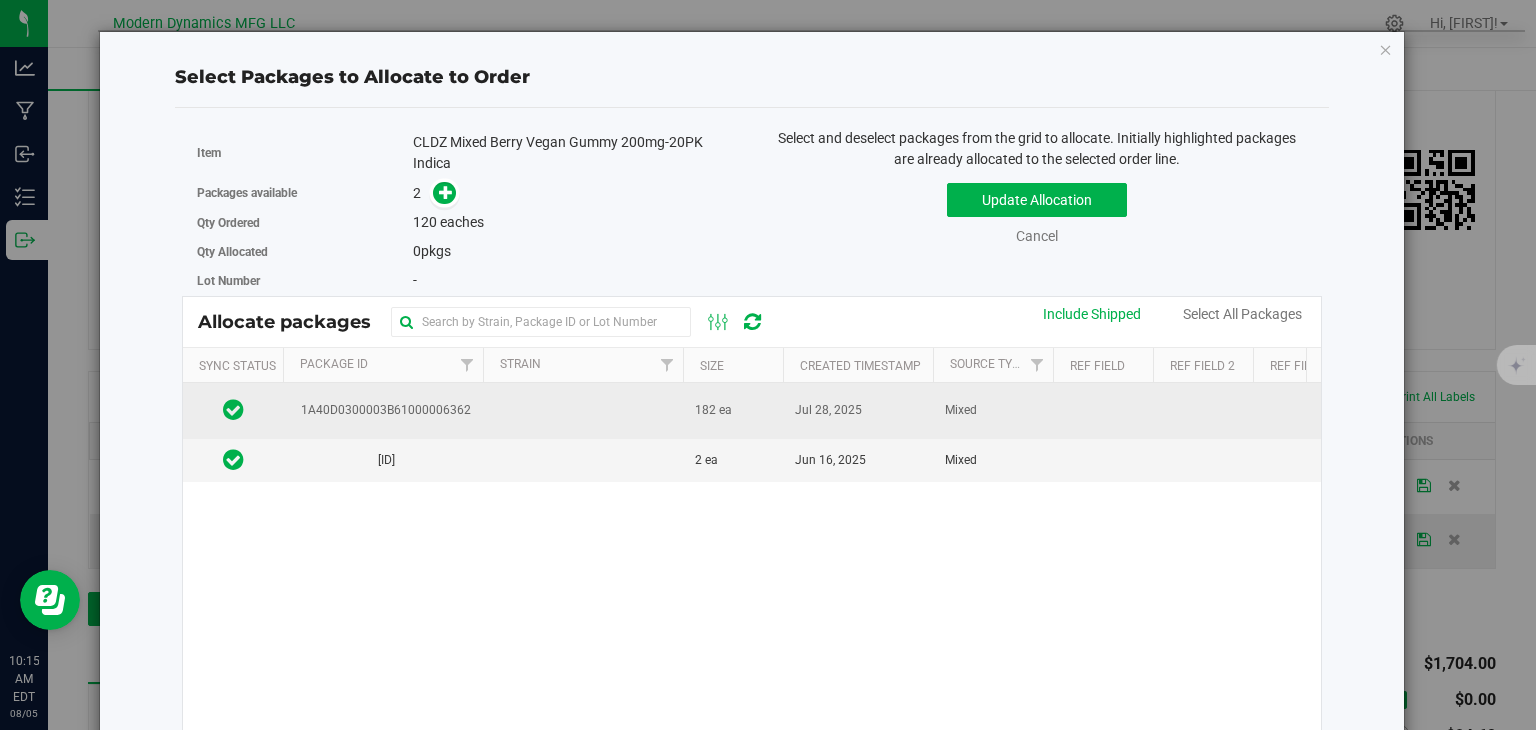click at bounding box center [583, 410] 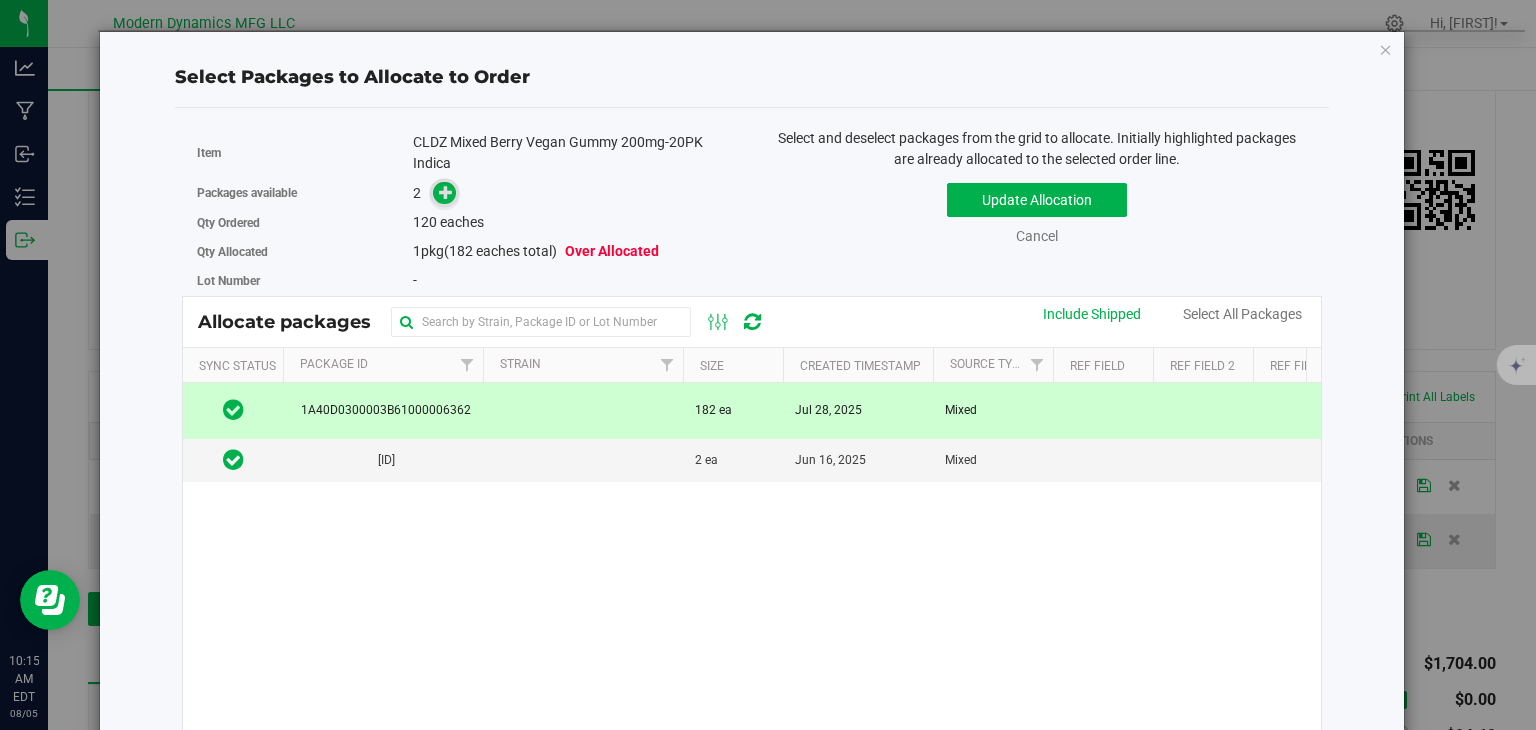 click at bounding box center [446, 192] 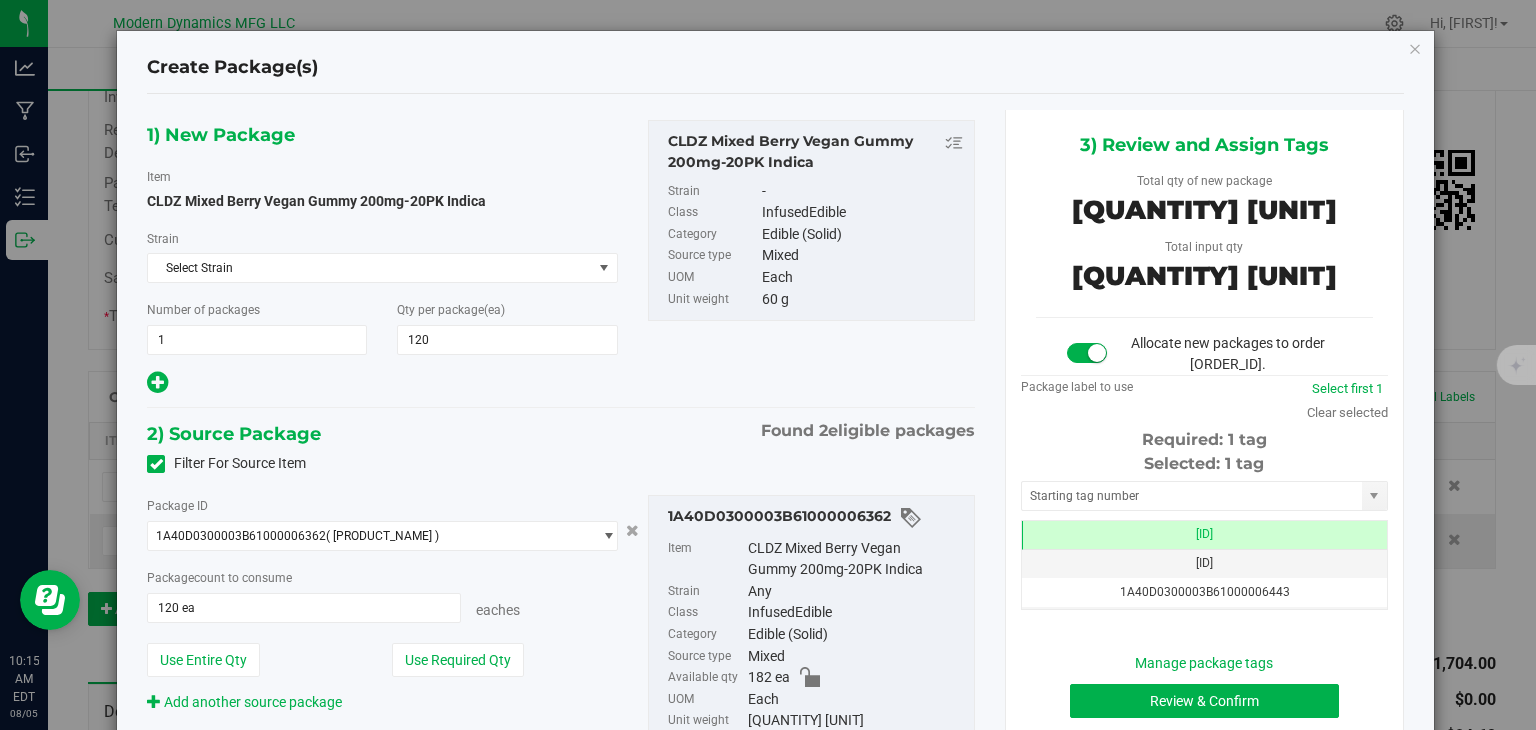 scroll, scrollTop: 0, scrollLeft: 0, axis: both 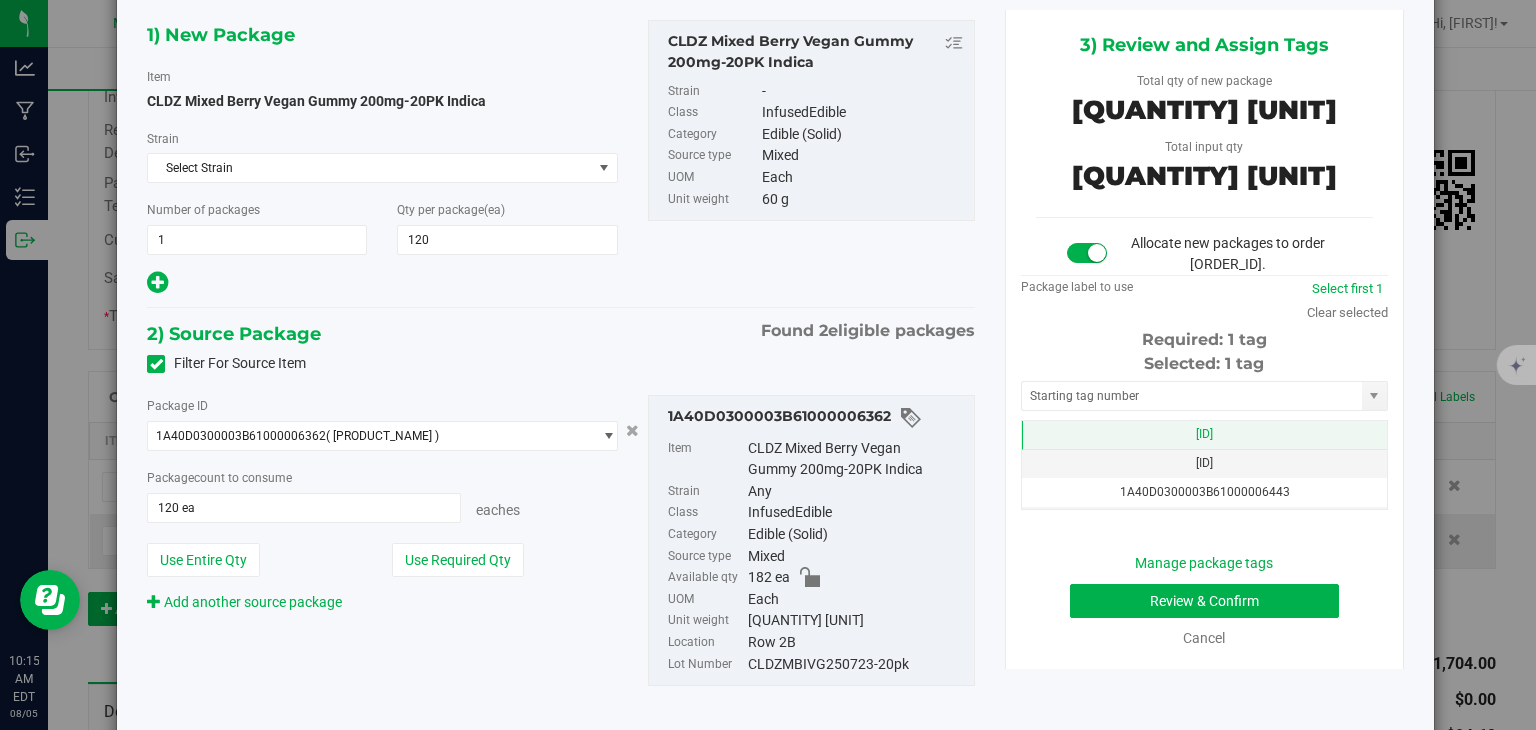 click on "[ID]" at bounding box center [1204, 435] 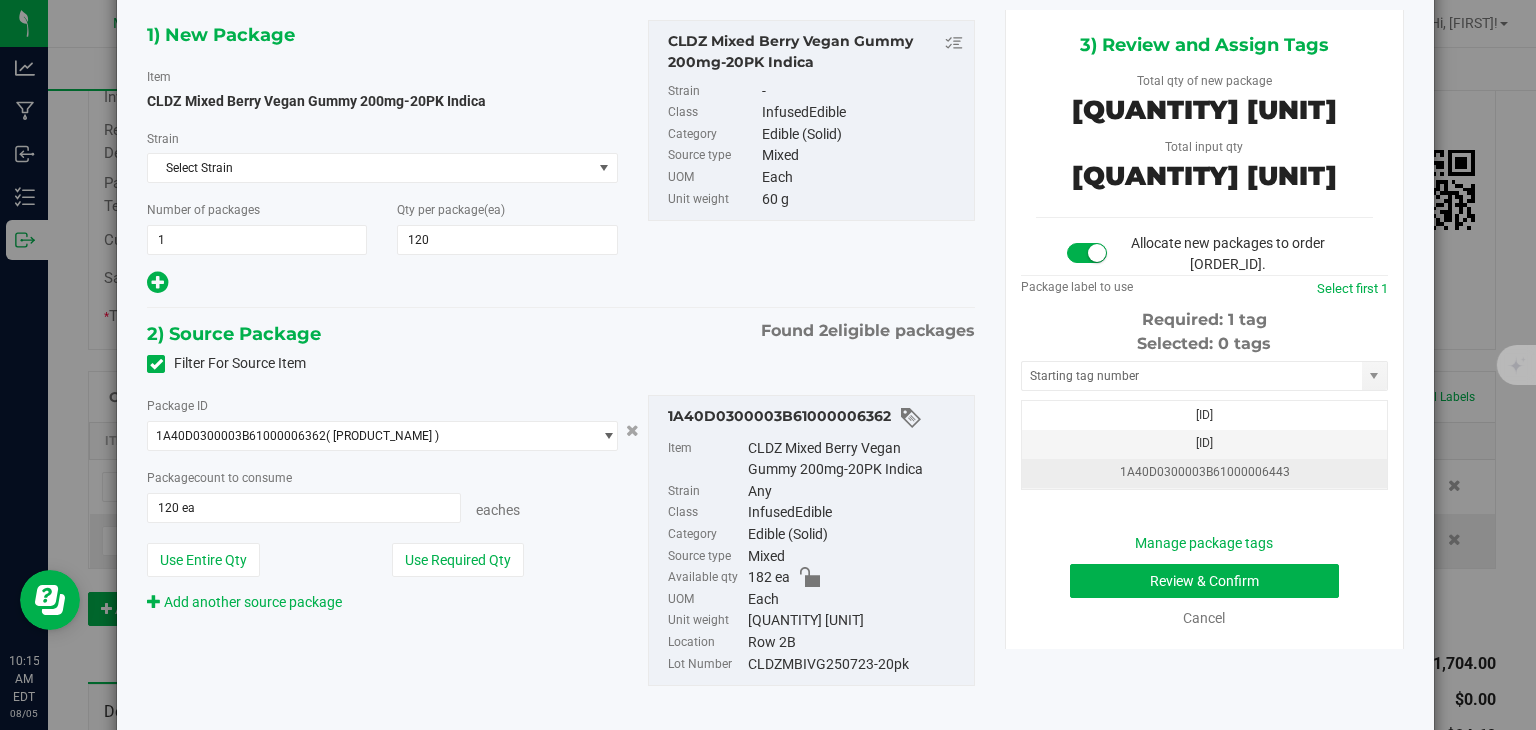 click on "1A40D0300003B61000006443" at bounding box center (1205, 472) 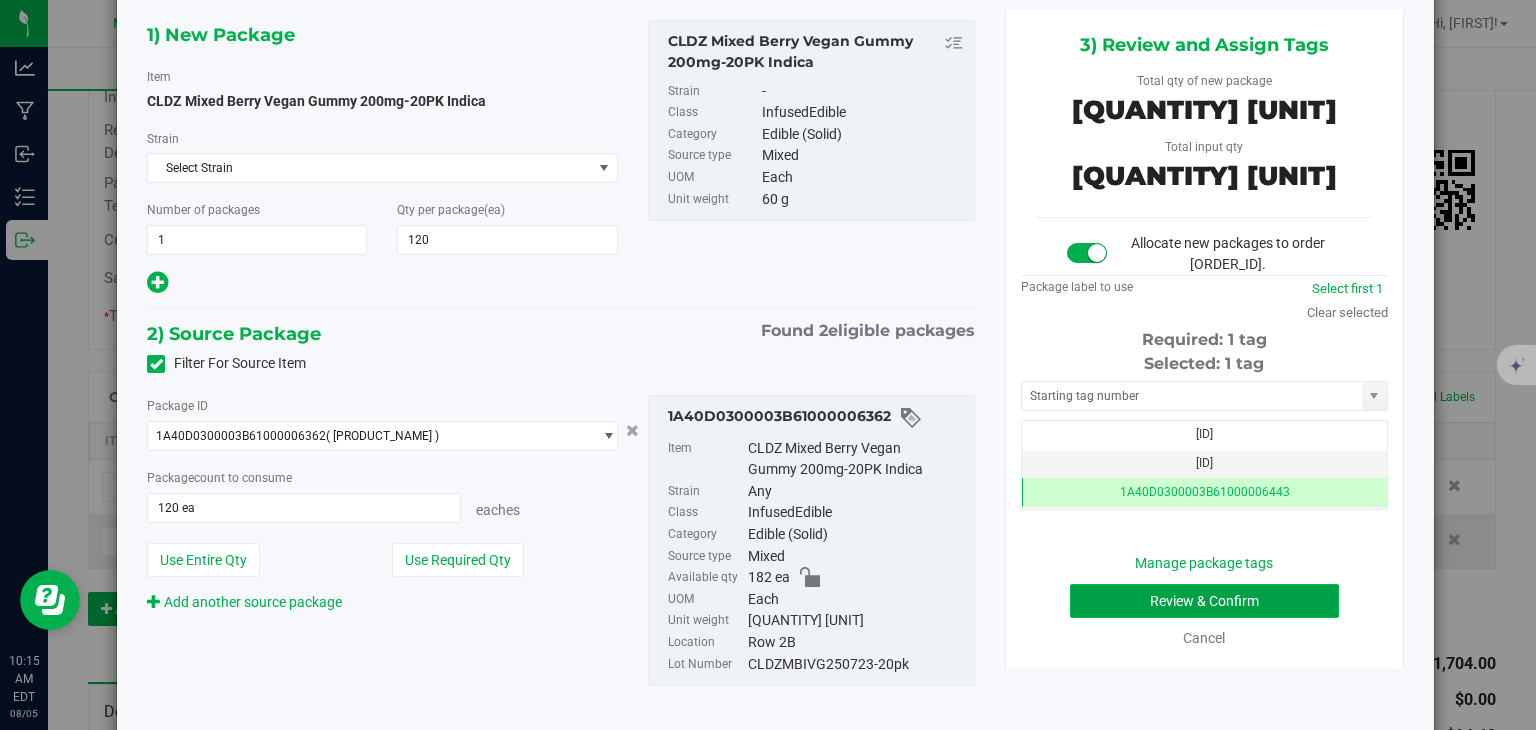 click on "Review & Confirm" at bounding box center (1204, 601) 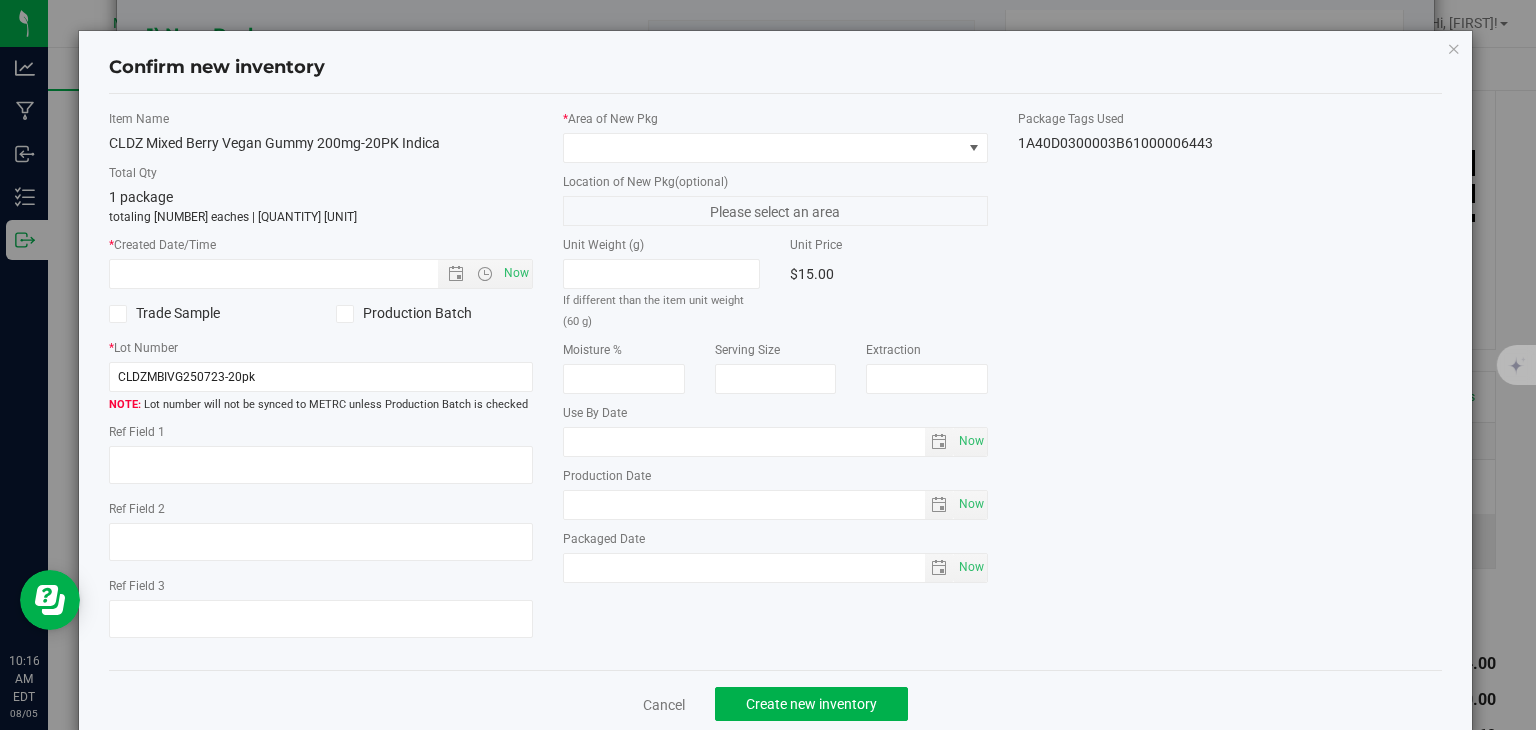 type on "2026-07-21" 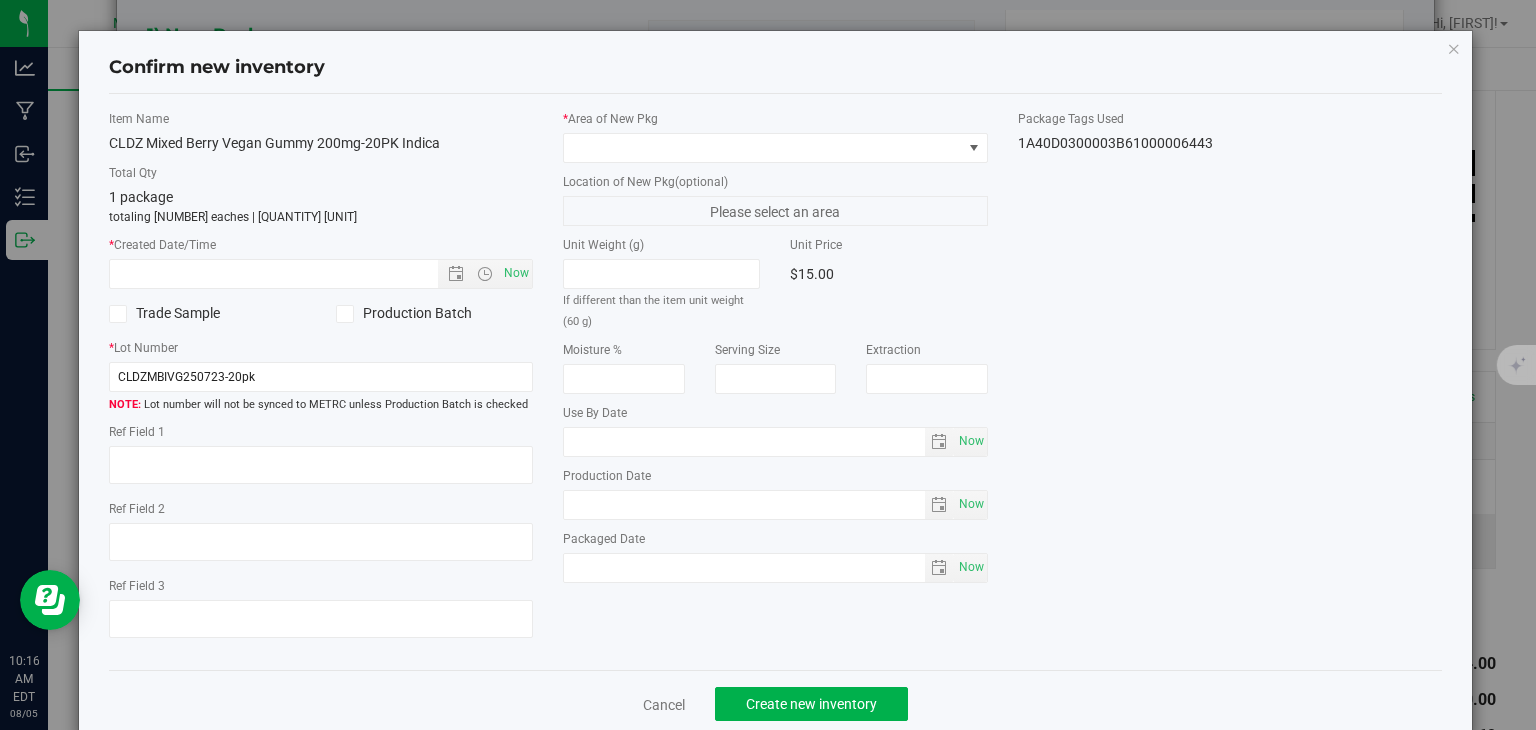 type on "2025-07-23" 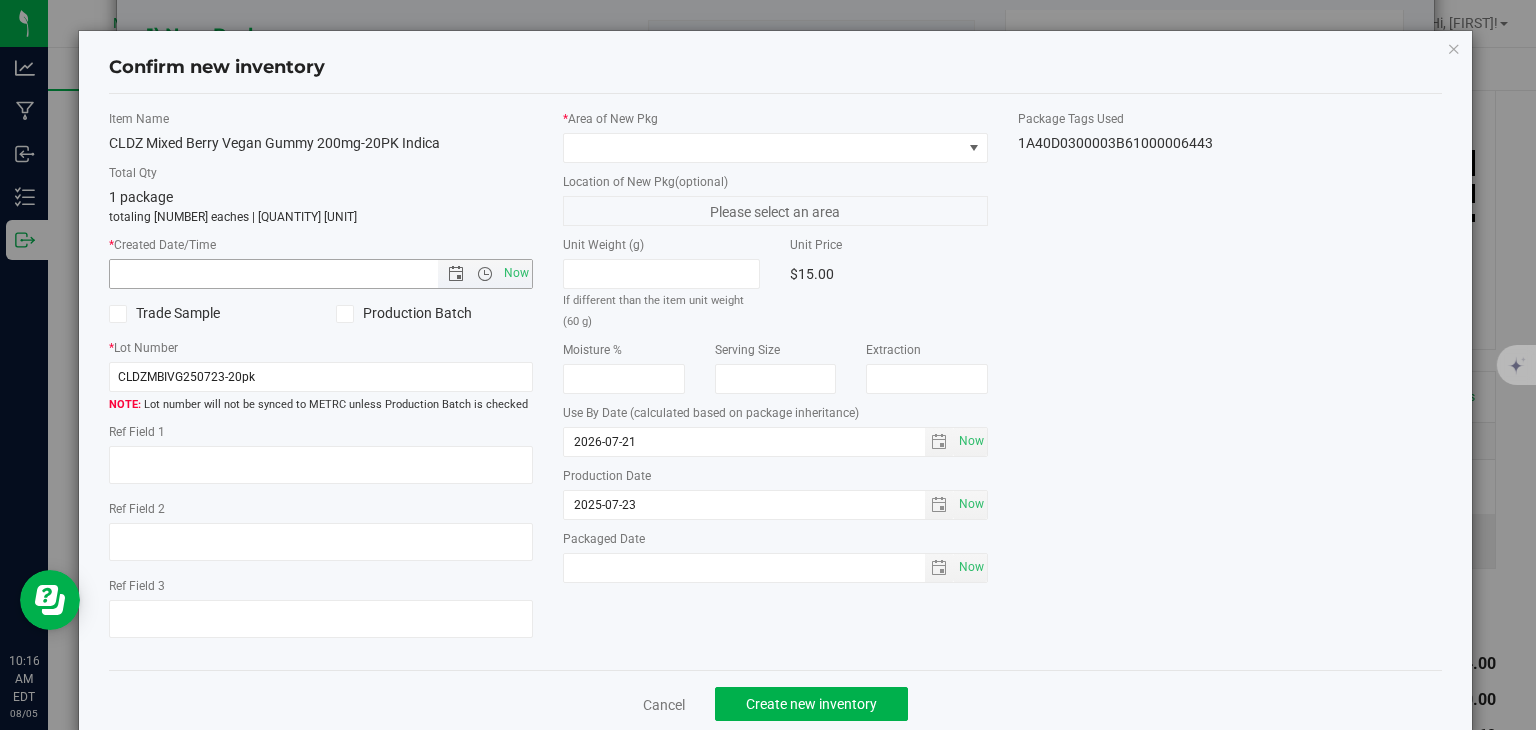 click on "Now" at bounding box center [517, 273] 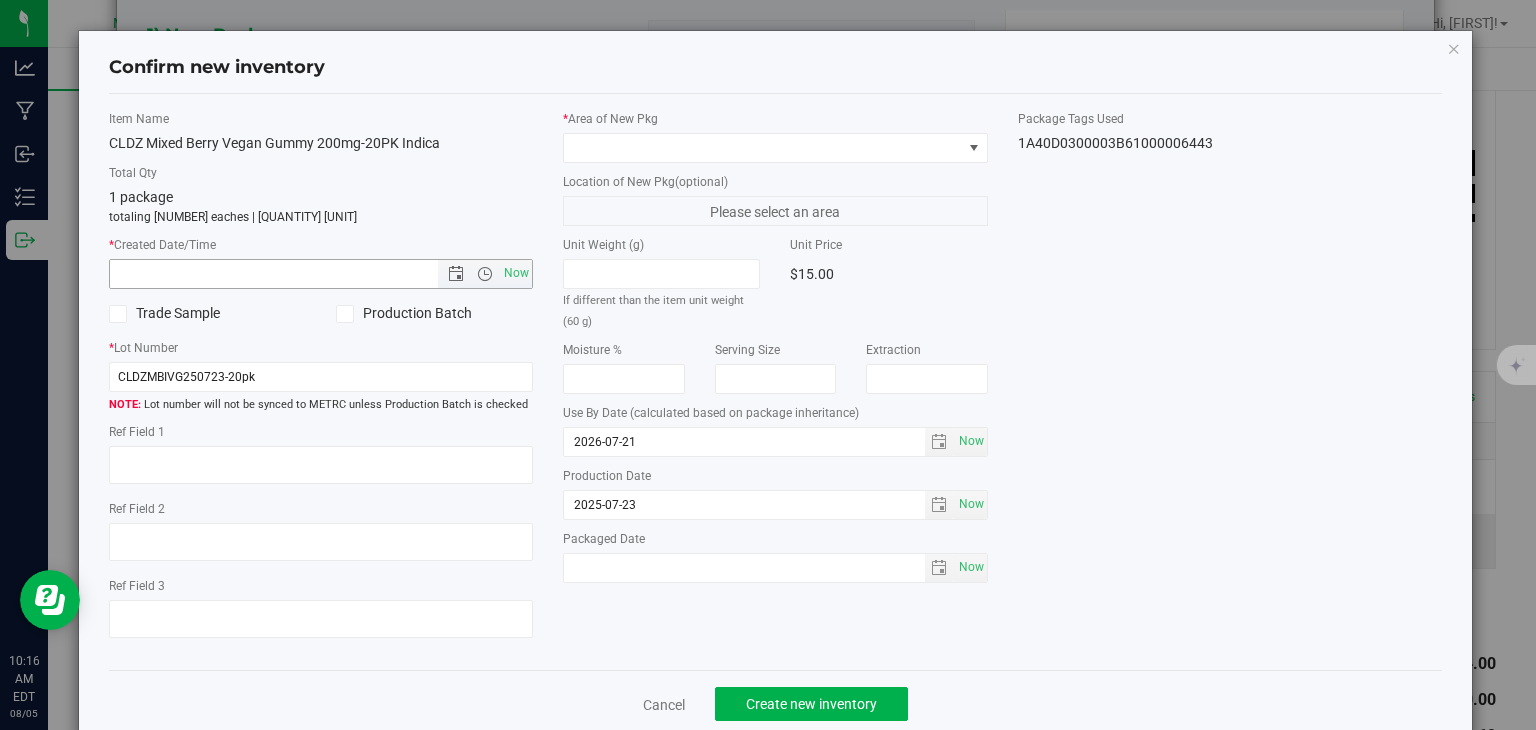 type on "[MONTH]/[DAY]/[YEAR] [TIME] [AMPM]" 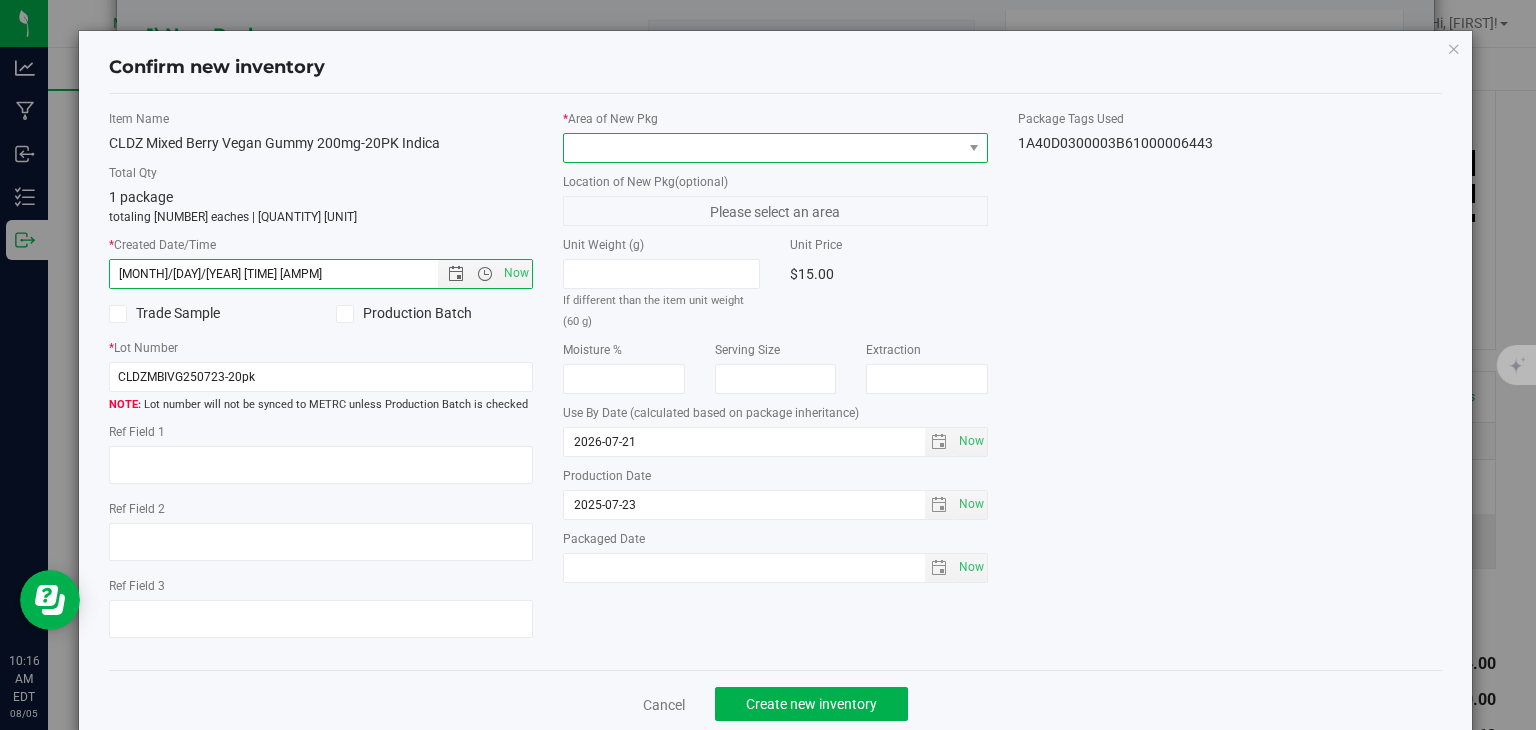 click at bounding box center [763, 148] 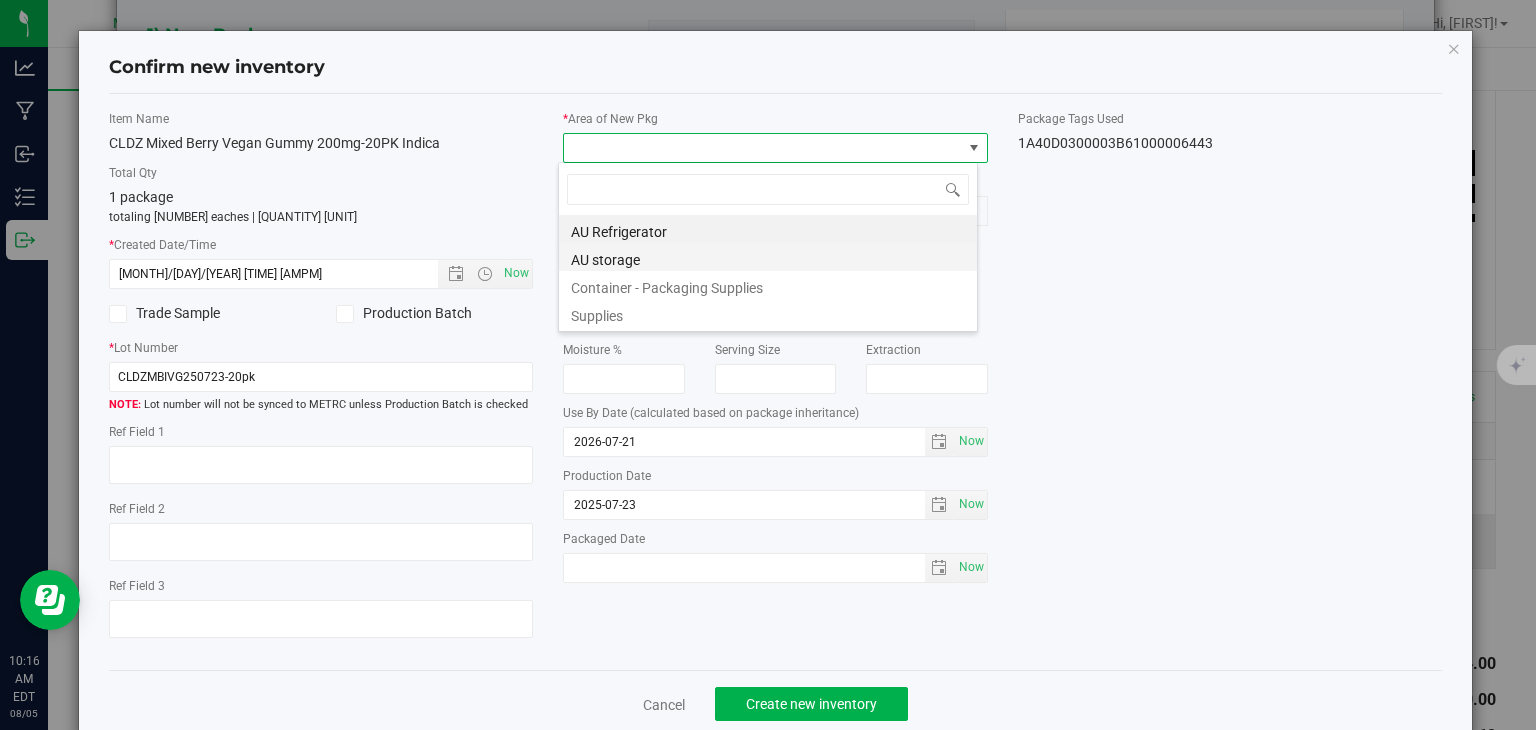 click on "AU storage" at bounding box center (768, 257) 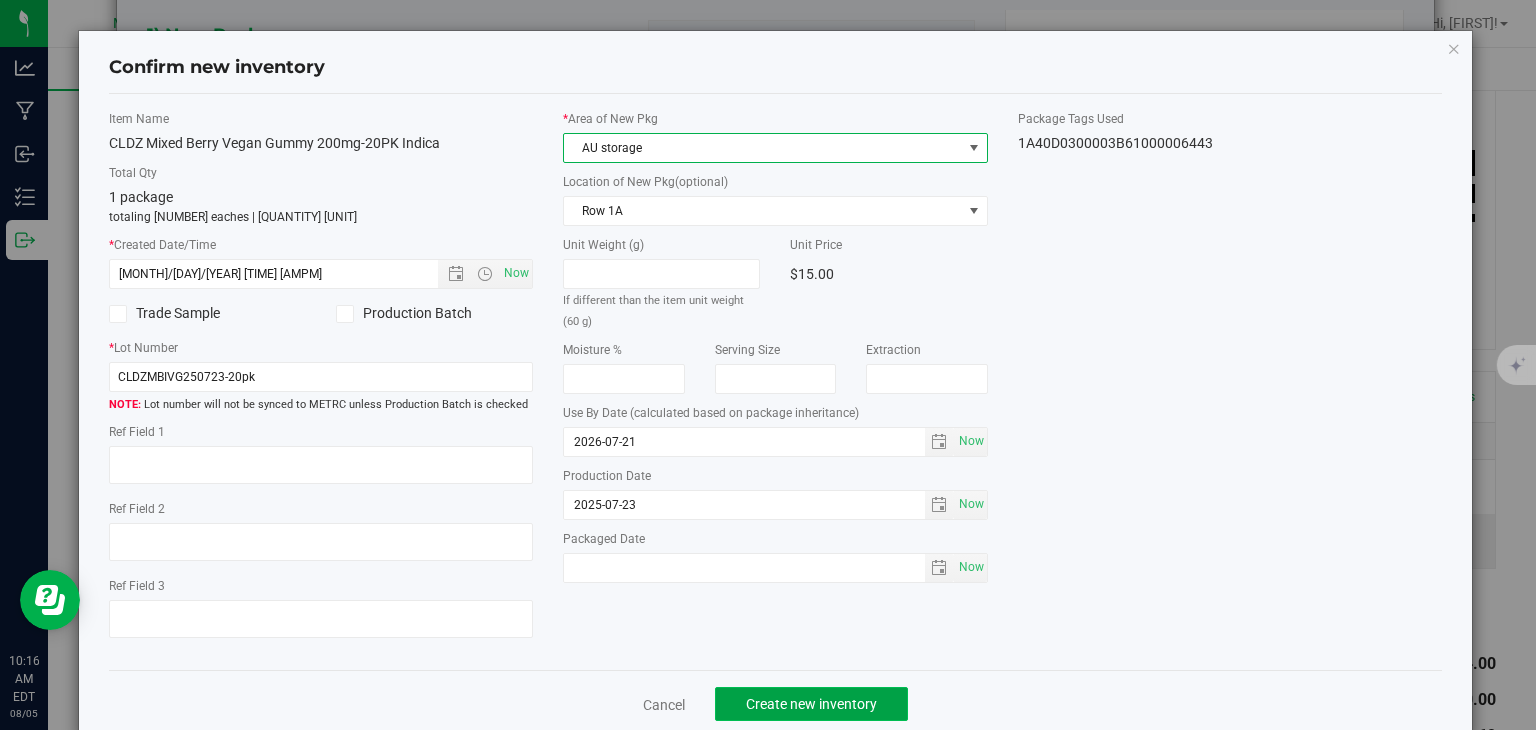 click on "Create new inventory" 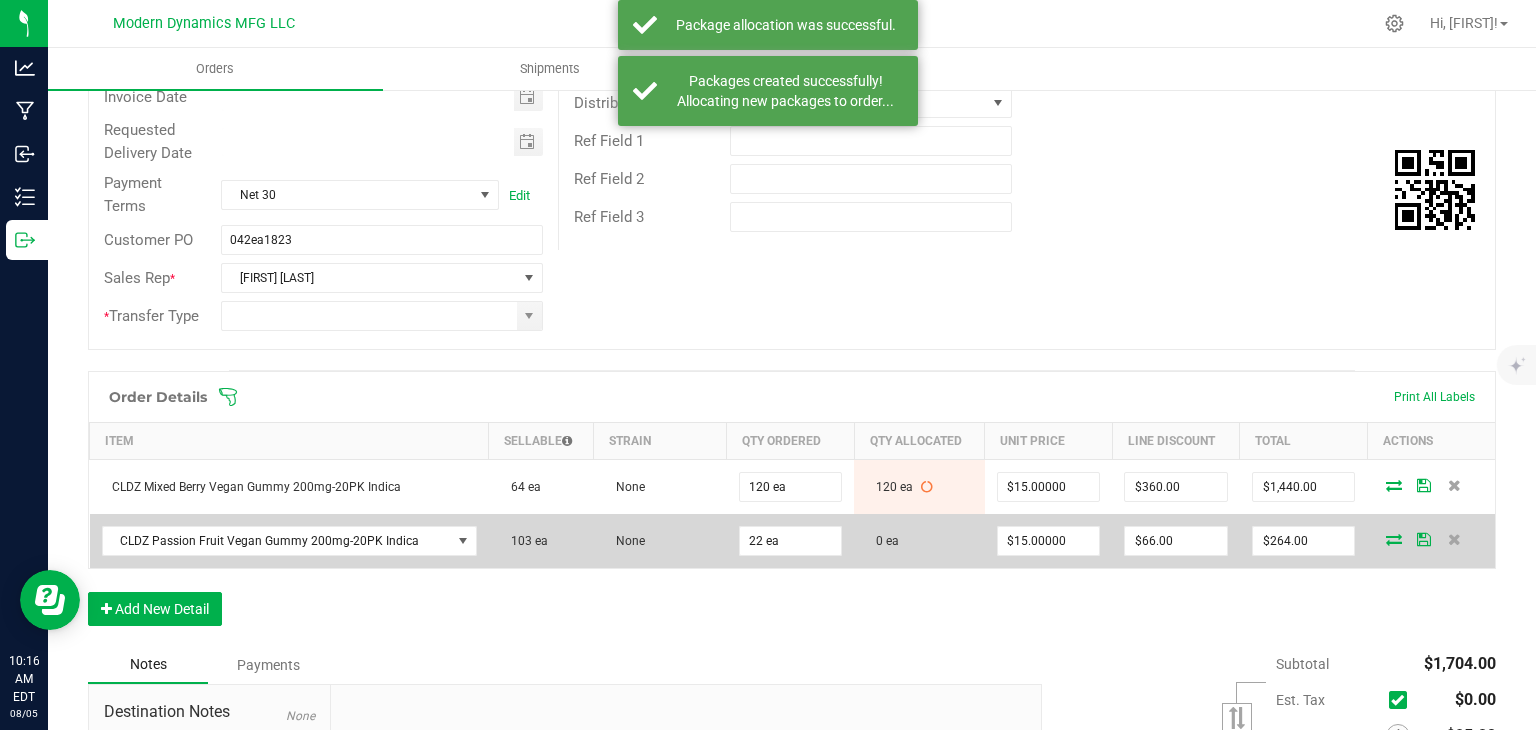 click at bounding box center (1394, 539) 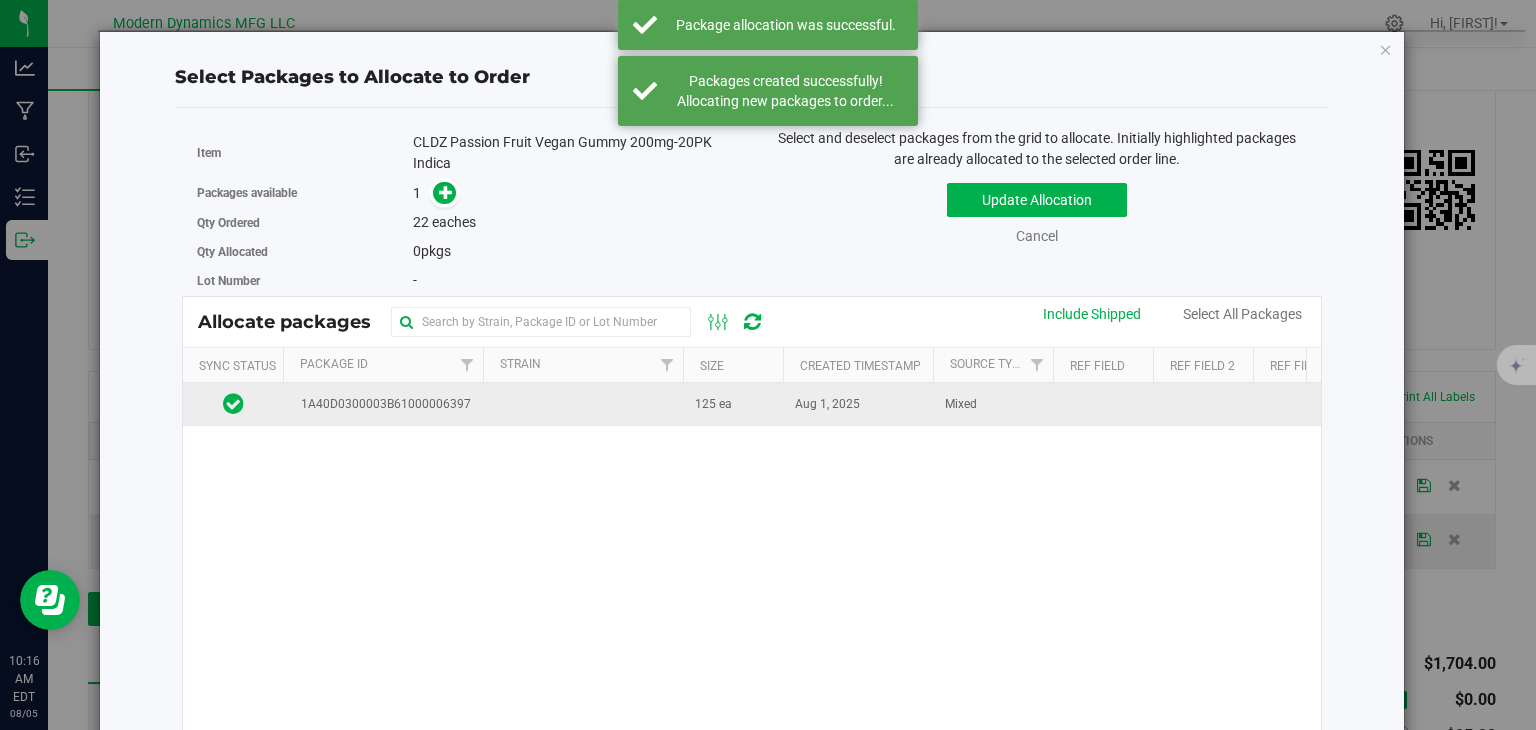 click at bounding box center (583, 404) 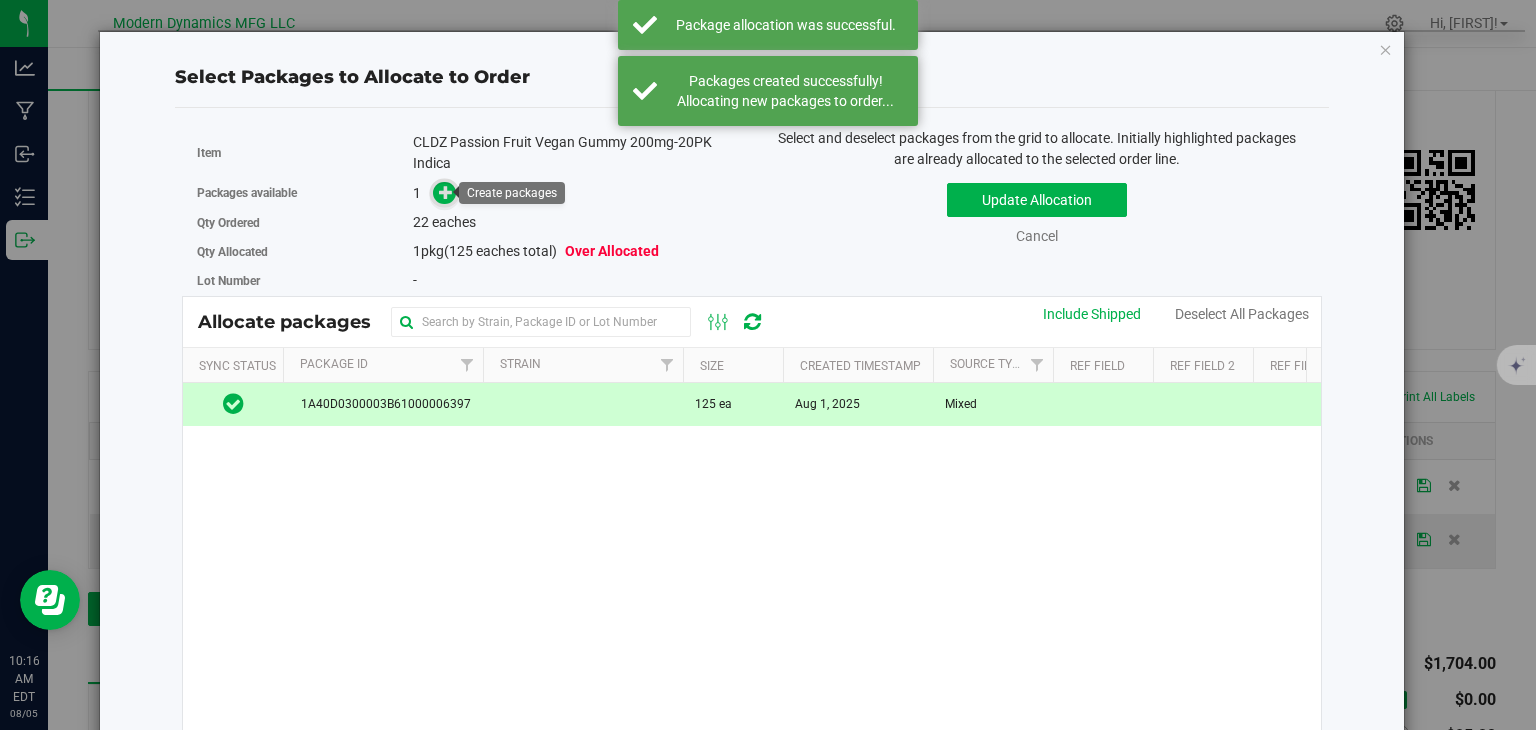 click at bounding box center (446, 192) 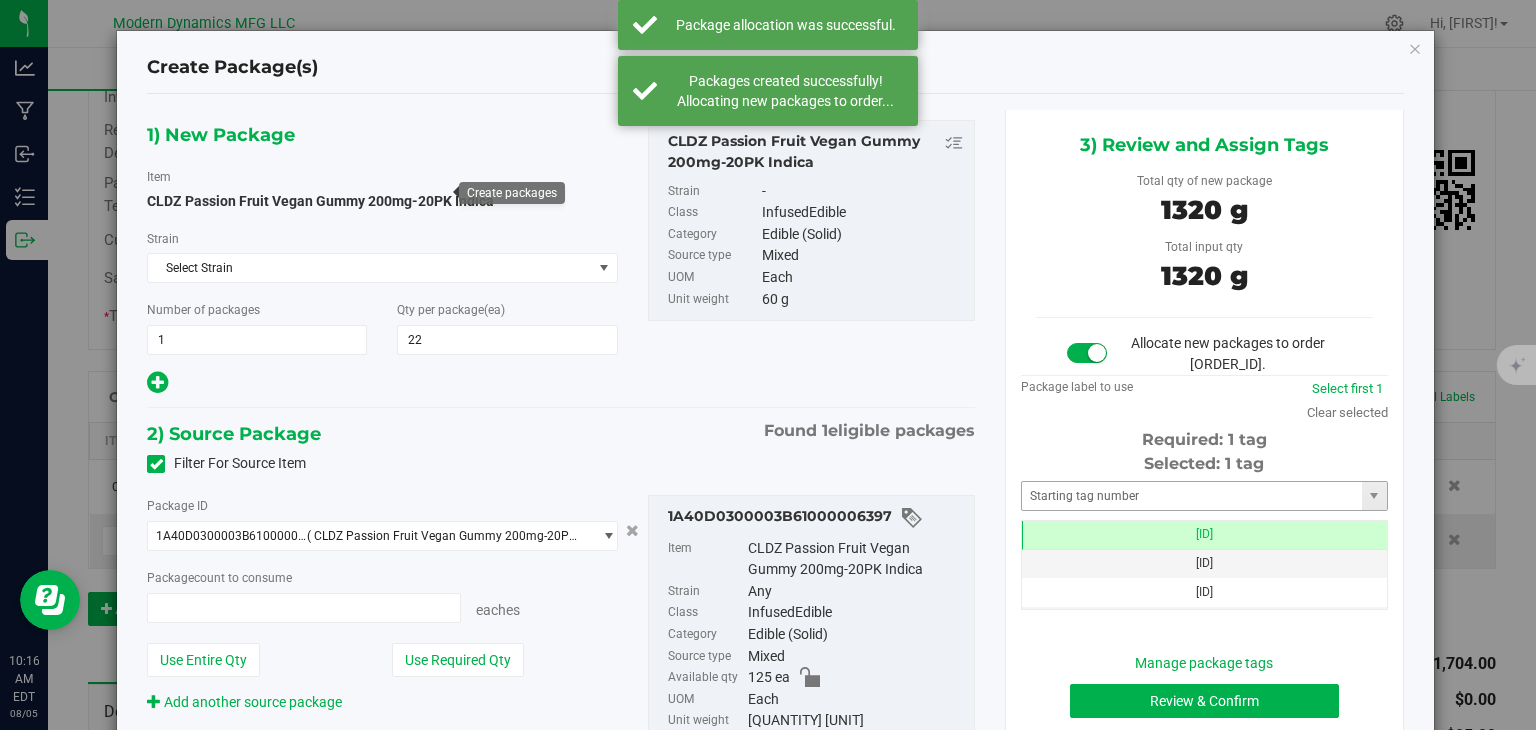 type on "22 ea" 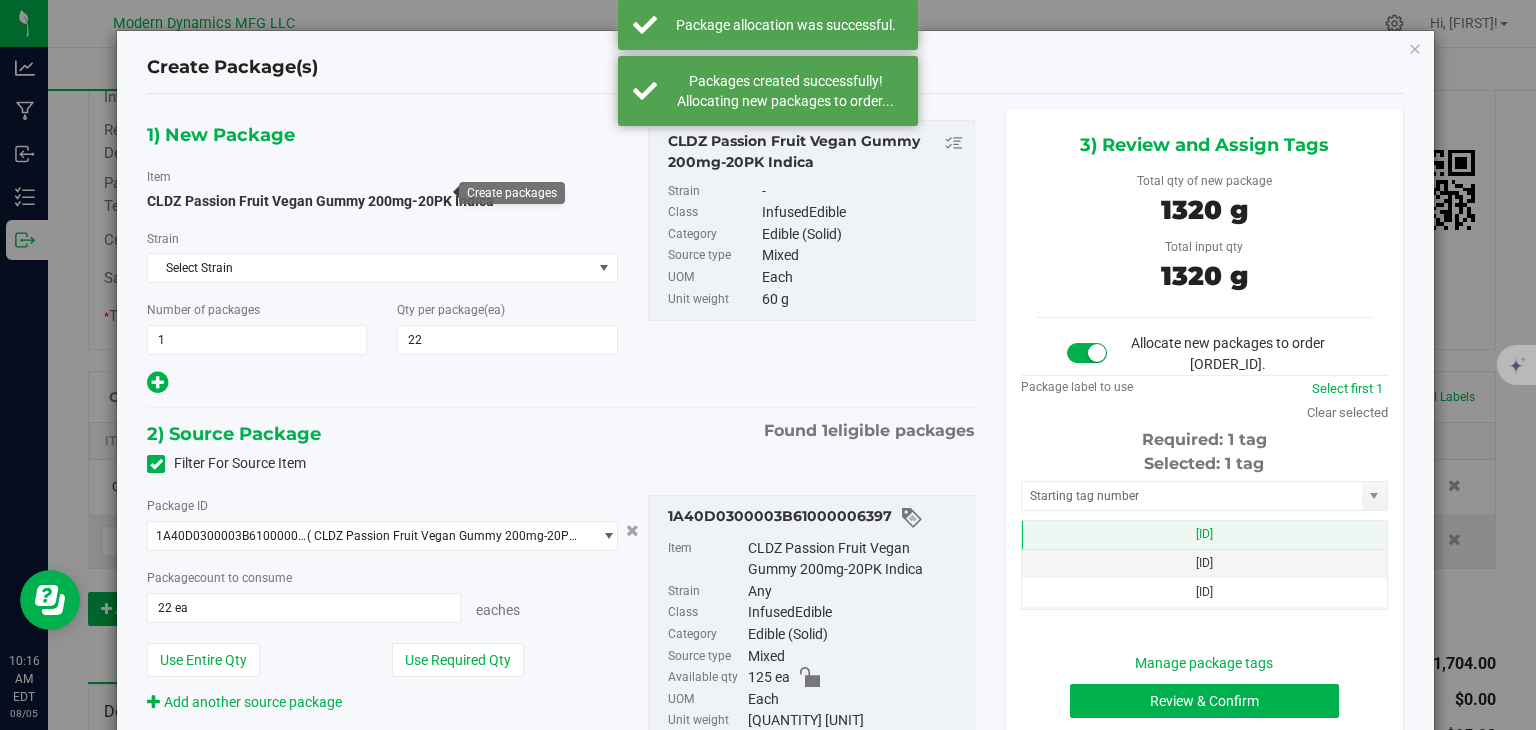 click on "[ID]" at bounding box center (1204, 535) 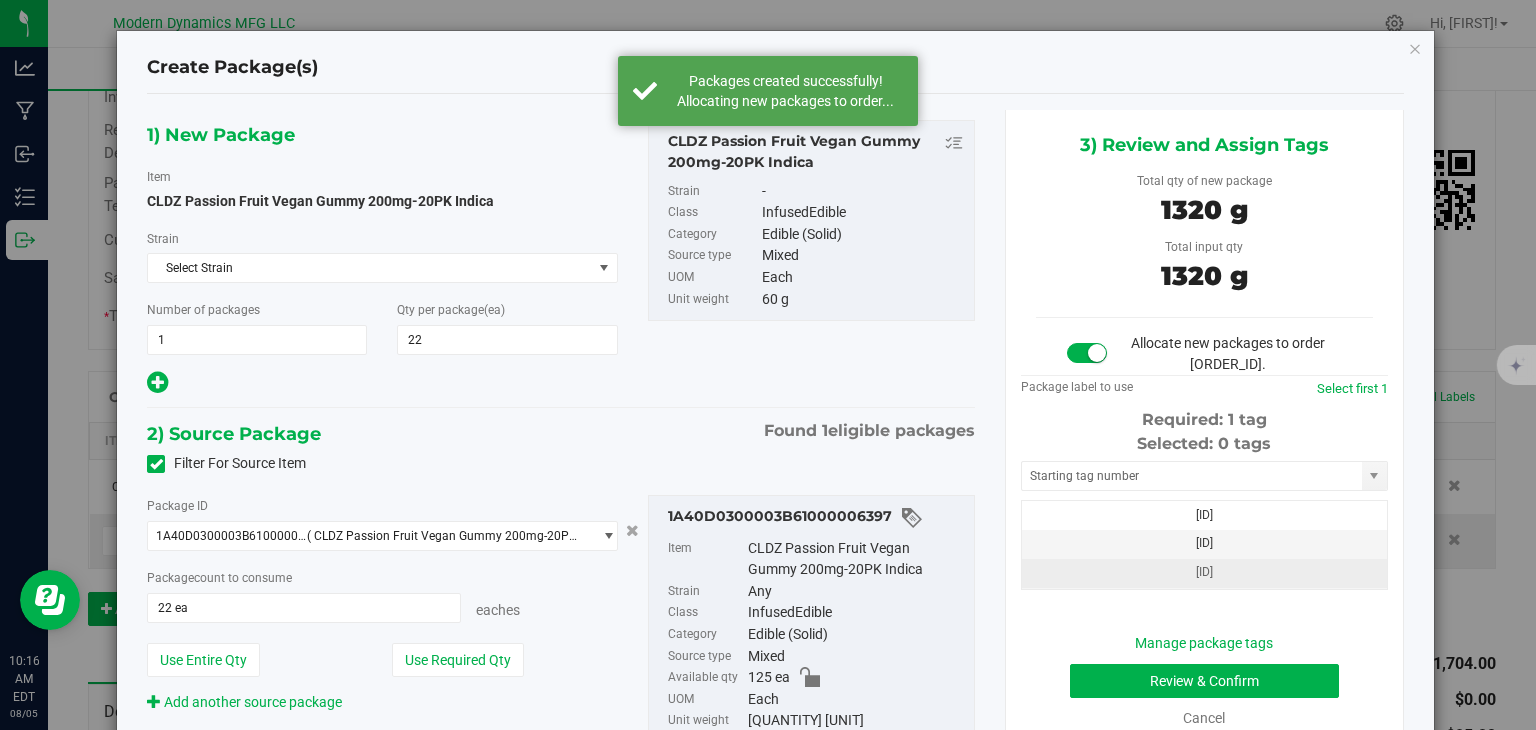 click on "[ID]" at bounding box center (1204, 573) 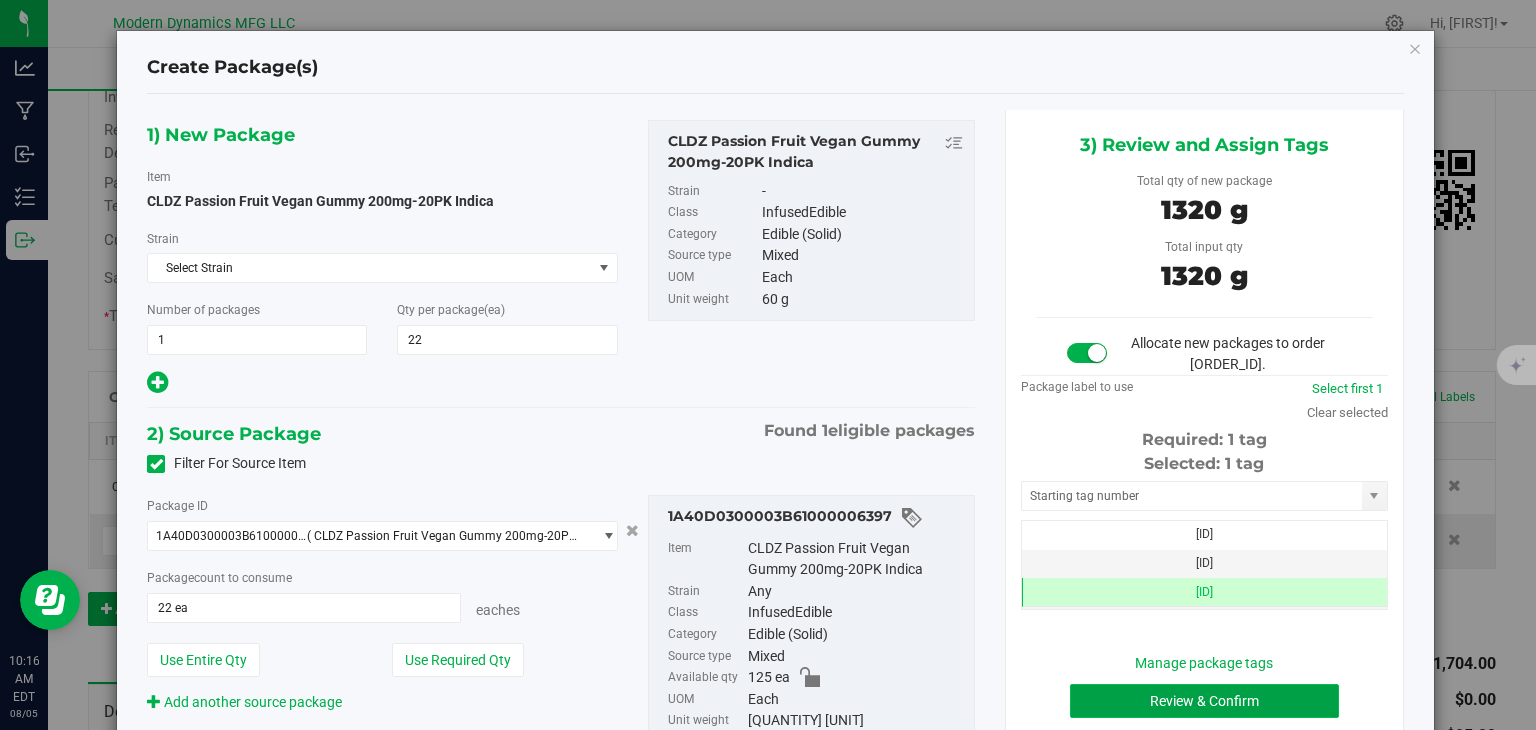 click on "Review & Confirm" at bounding box center [1204, 701] 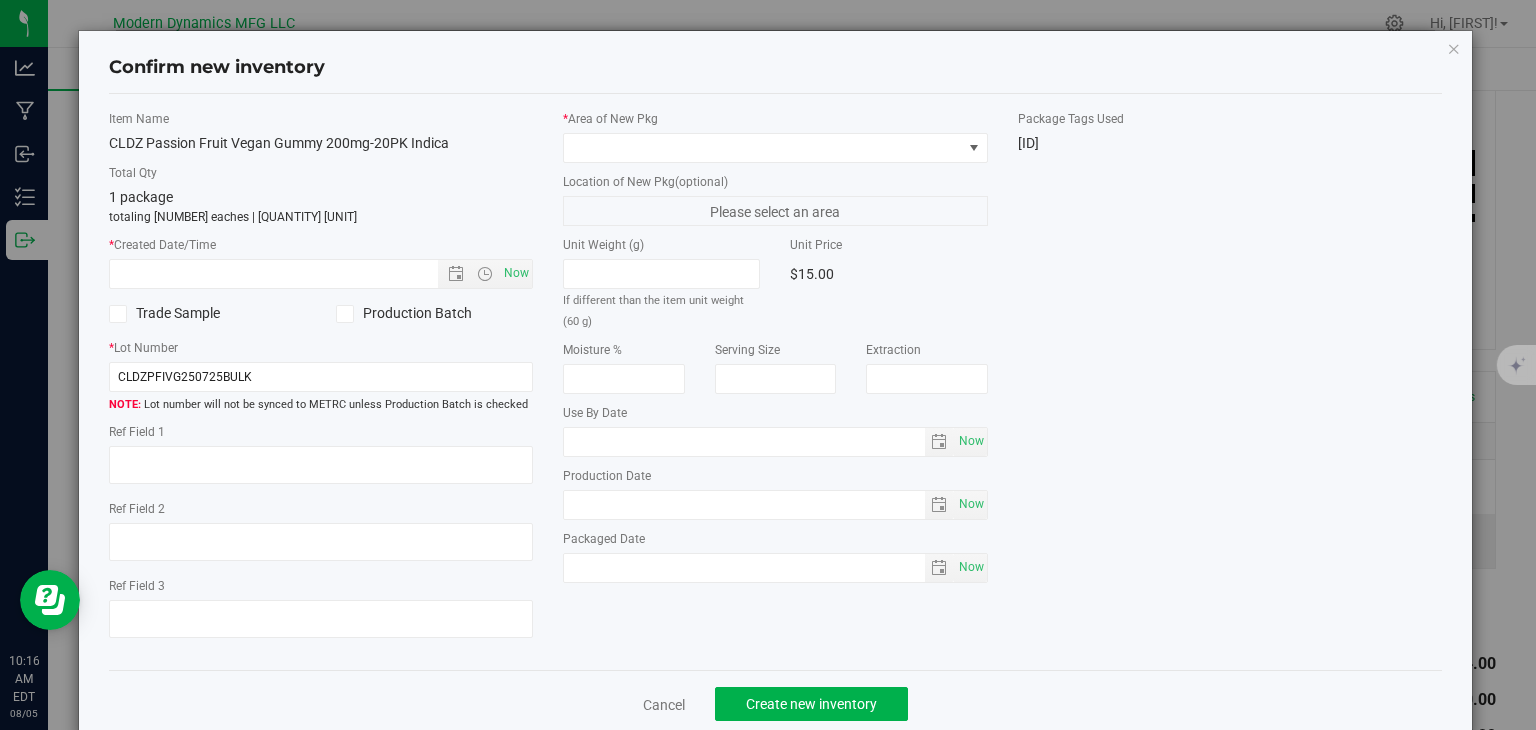type on "2026-07-23" 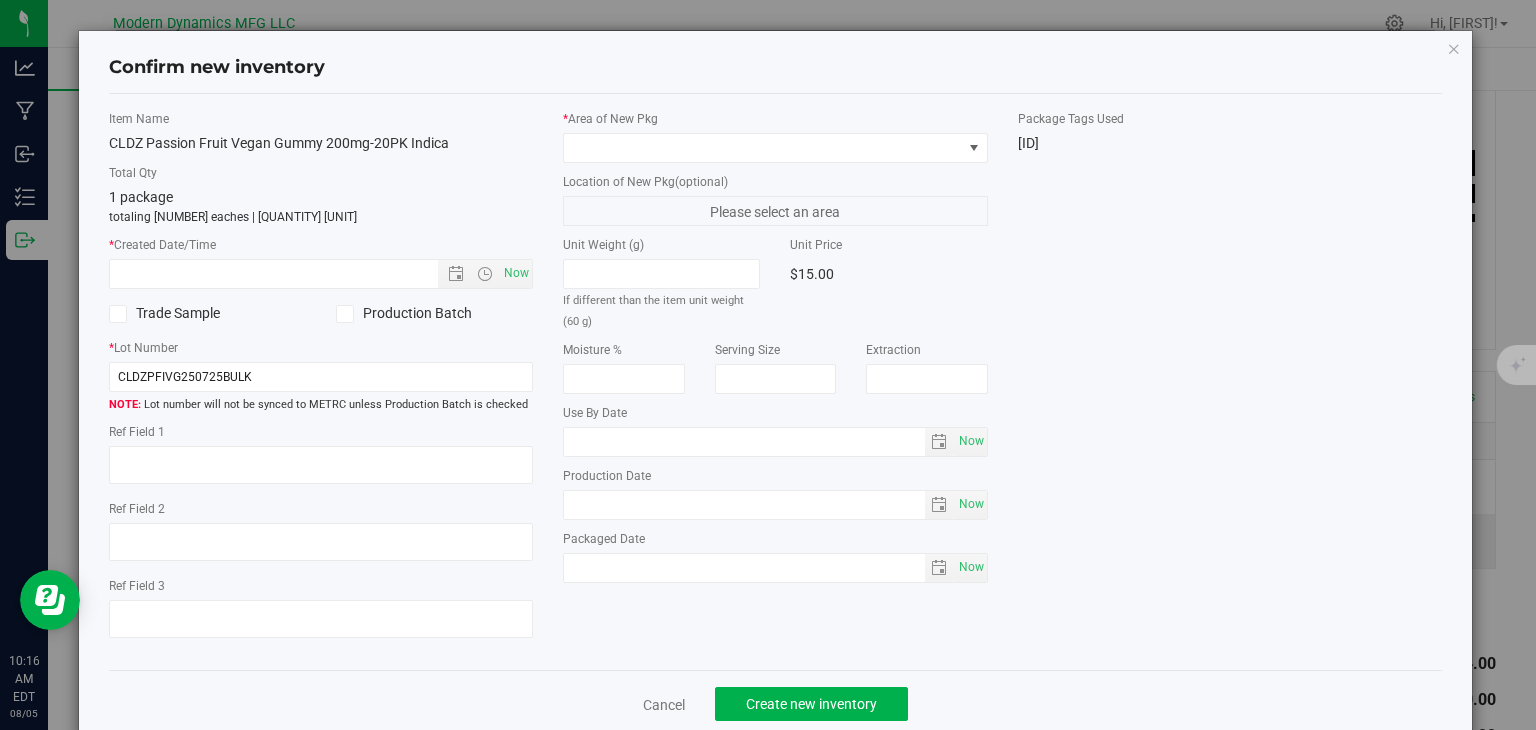 type on "2025-07-25" 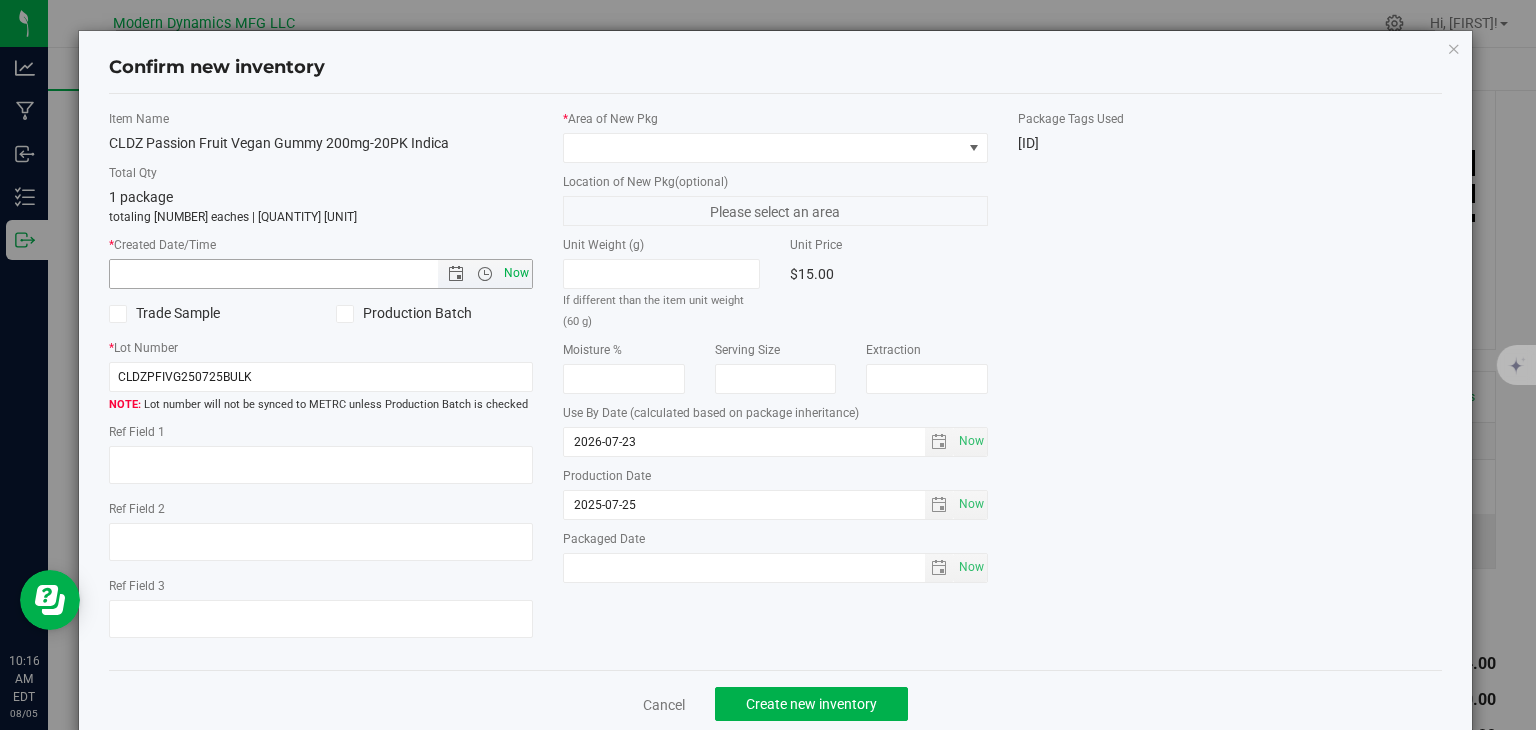 drag, startPoint x: 504, startPoint y: 282, endPoint x: 520, endPoint y: 271, distance: 19.416489 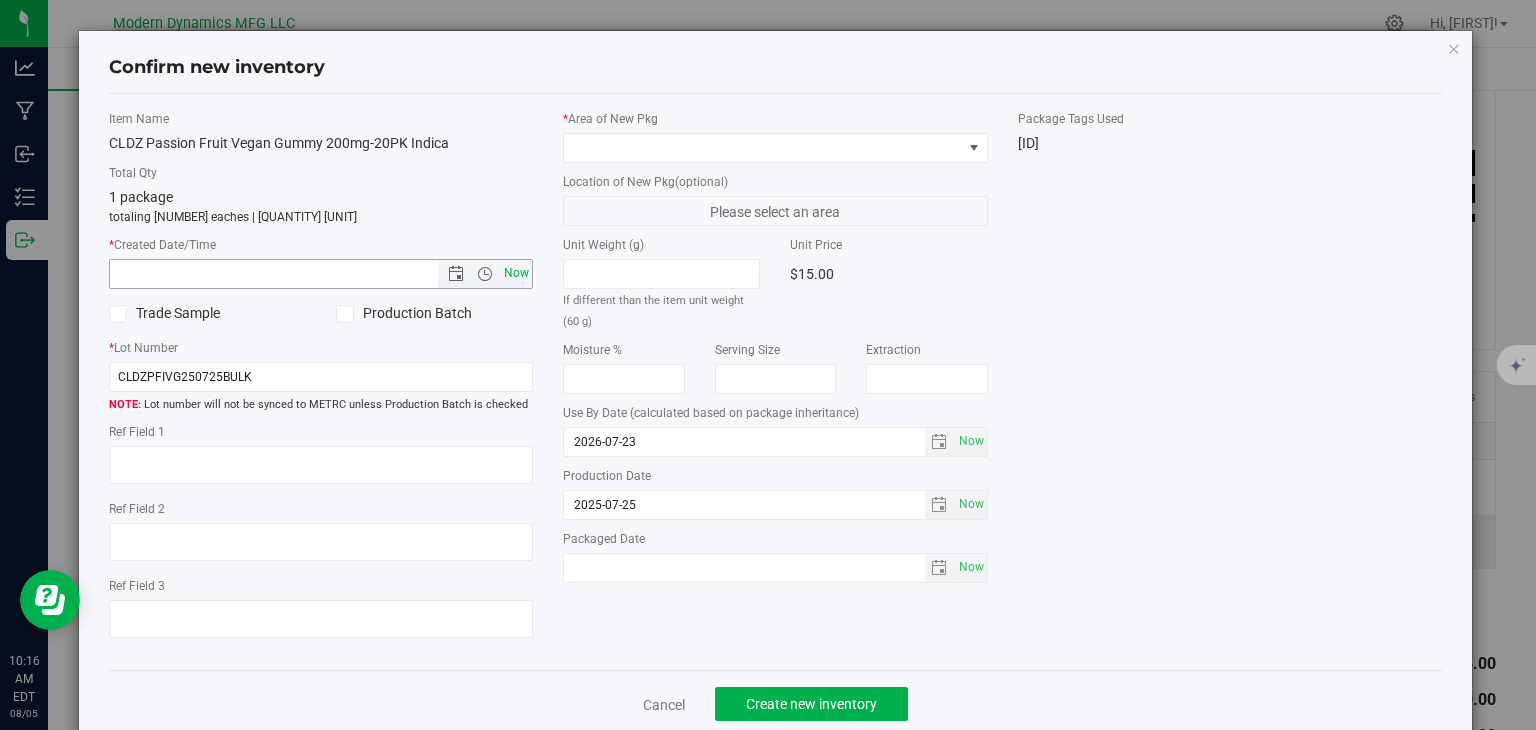 click on "Now" at bounding box center (517, 273) 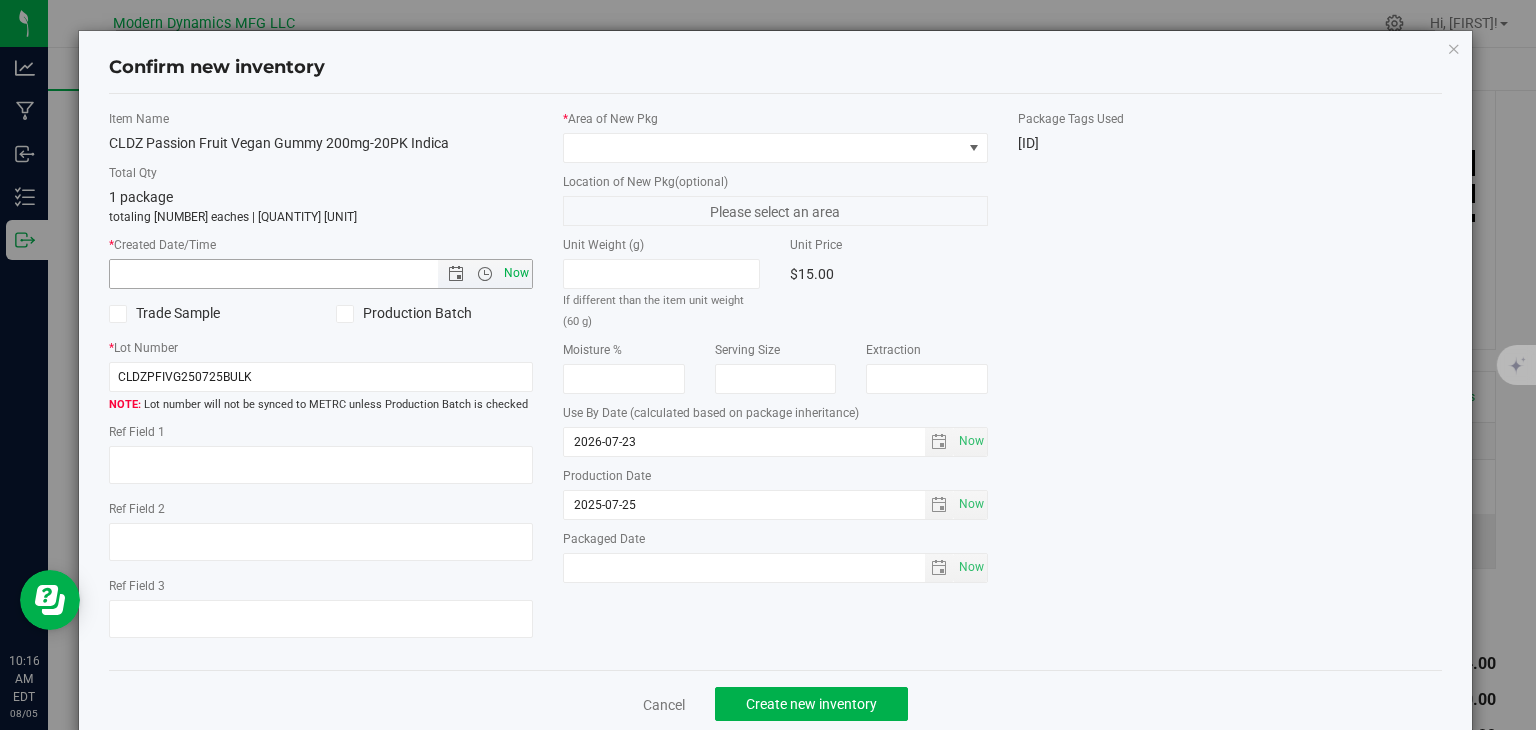 type on "[MONTH]/[DAY]/[YEAR] [TIME] [AMPM]" 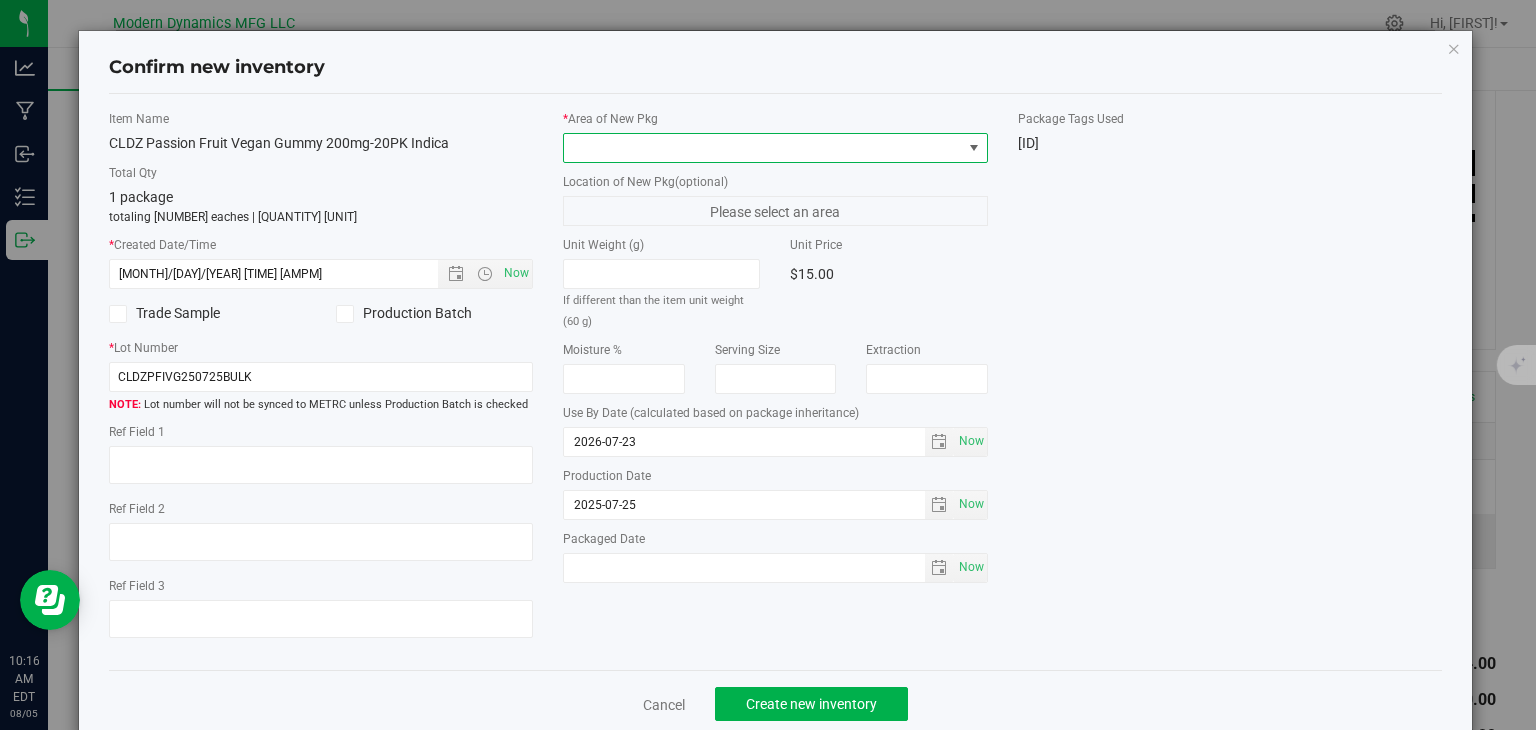 click at bounding box center [763, 148] 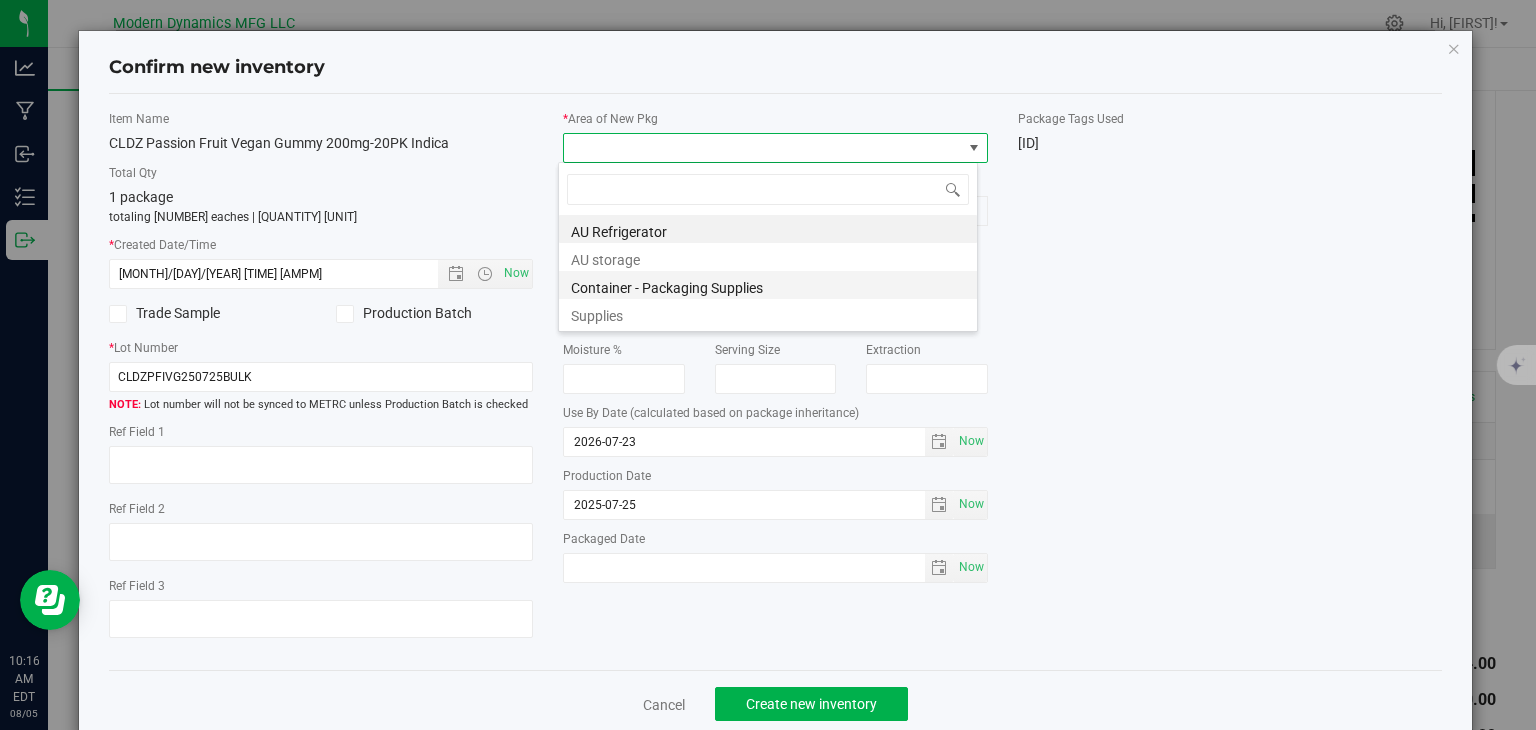 click on "Container - Packaging Supplies" at bounding box center [768, 285] 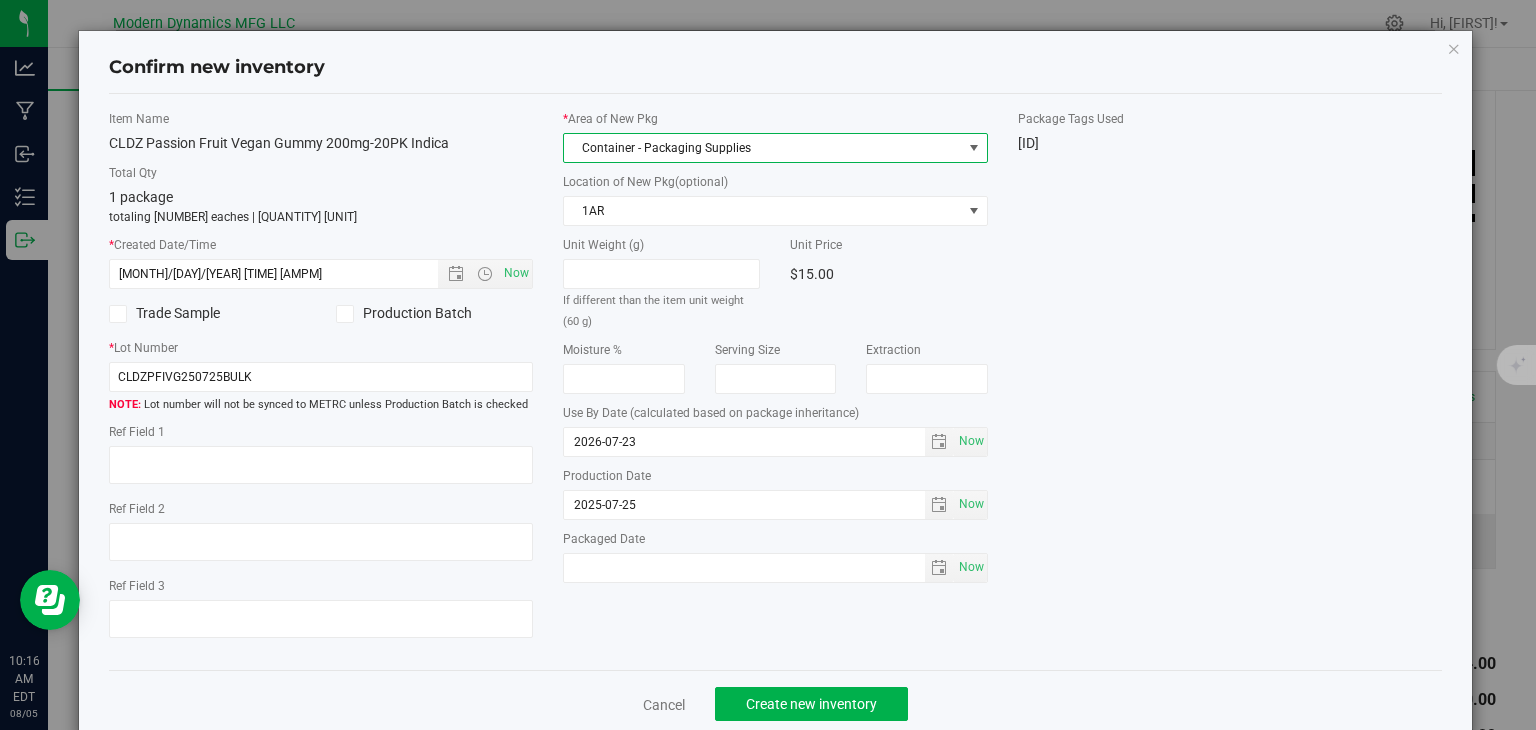 click on "Container - Packaging Supplies" at bounding box center [763, 148] 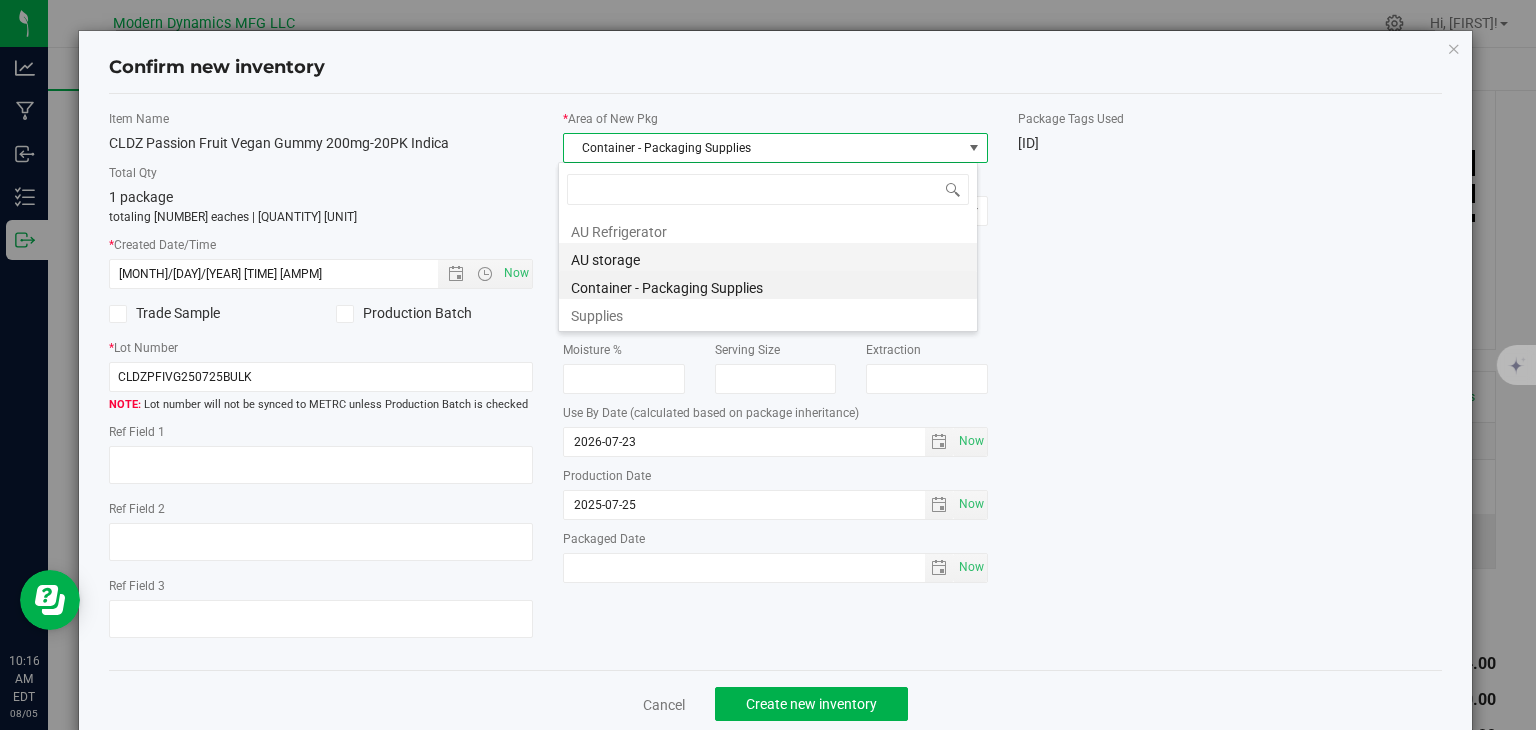 click on "AU storage" at bounding box center (768, 257) 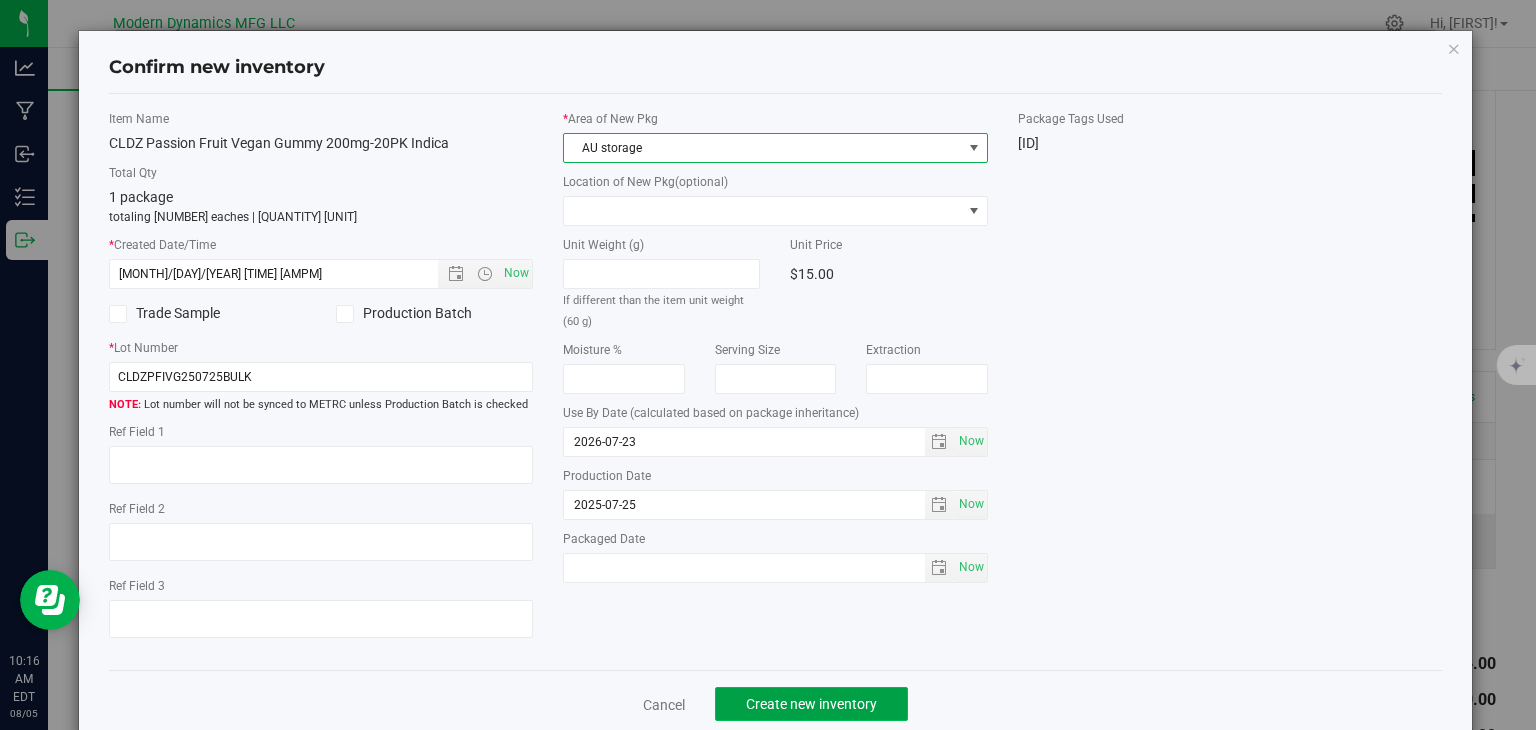 click on "Create new inventory" 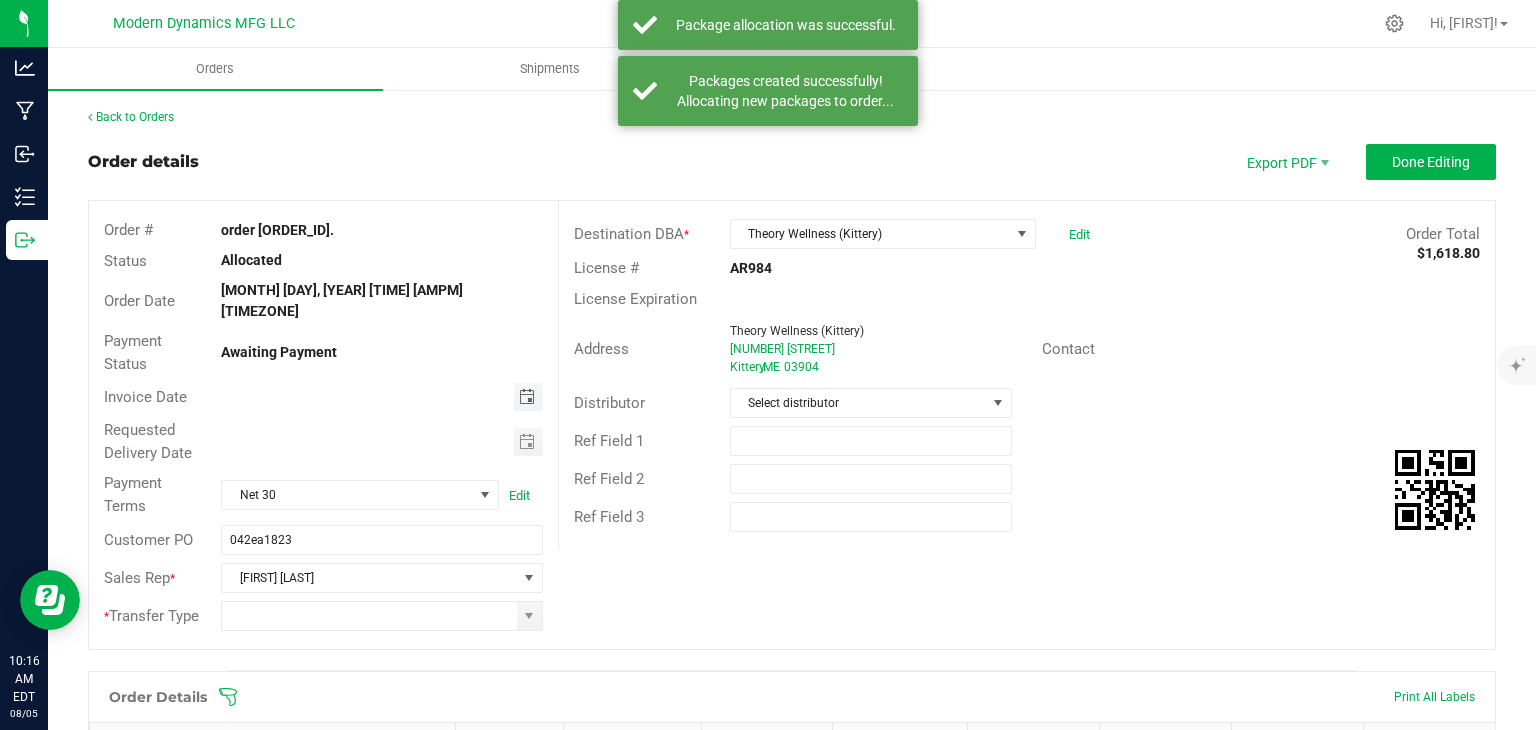 click at bounding box center (527, 397) 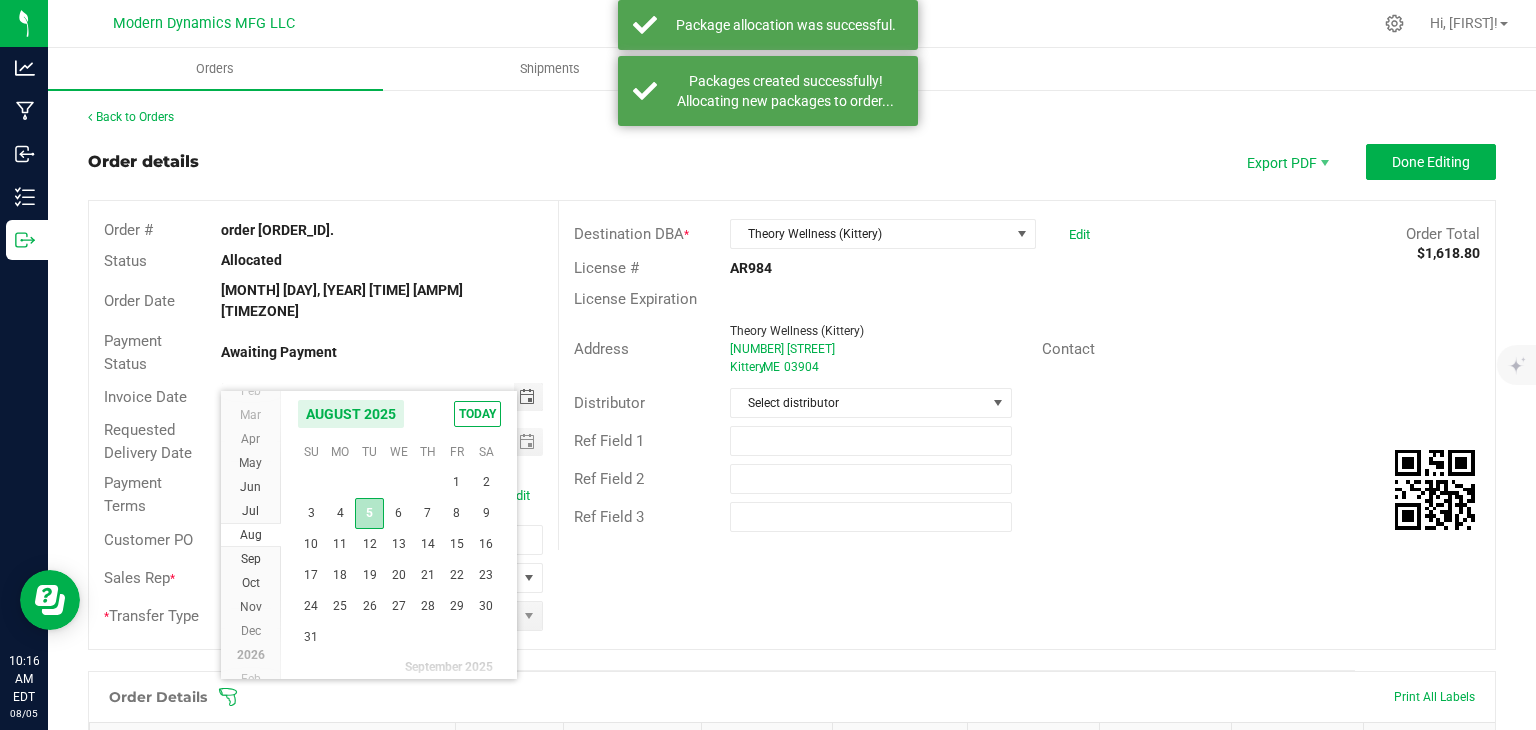 click on "5" at bounding box center (369, 513) 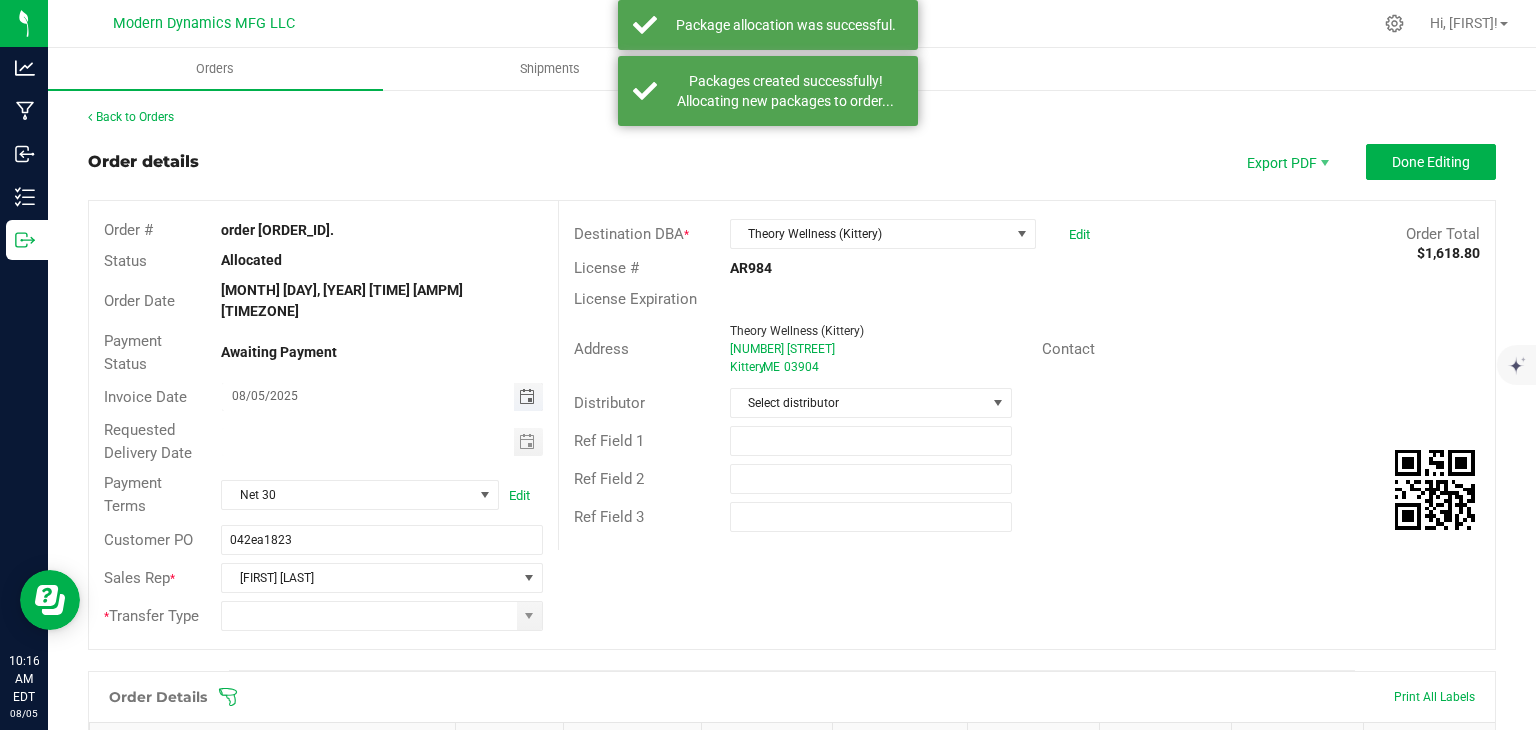 click at bounding box center (527, 397) 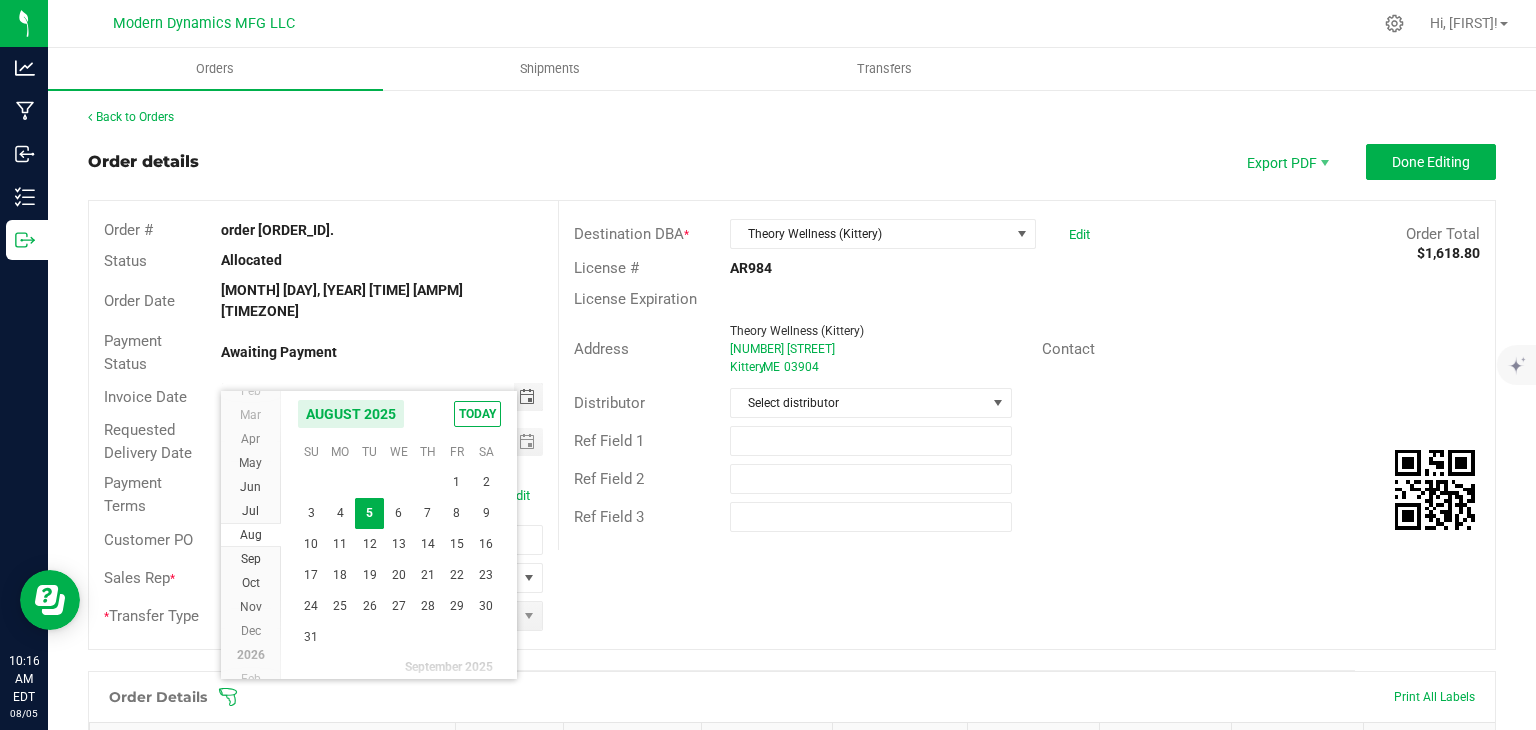 drag, startPoint x: 395, startPoint y: 508, endPoint x: 424, endPoint y: 474, distance: 44.687805 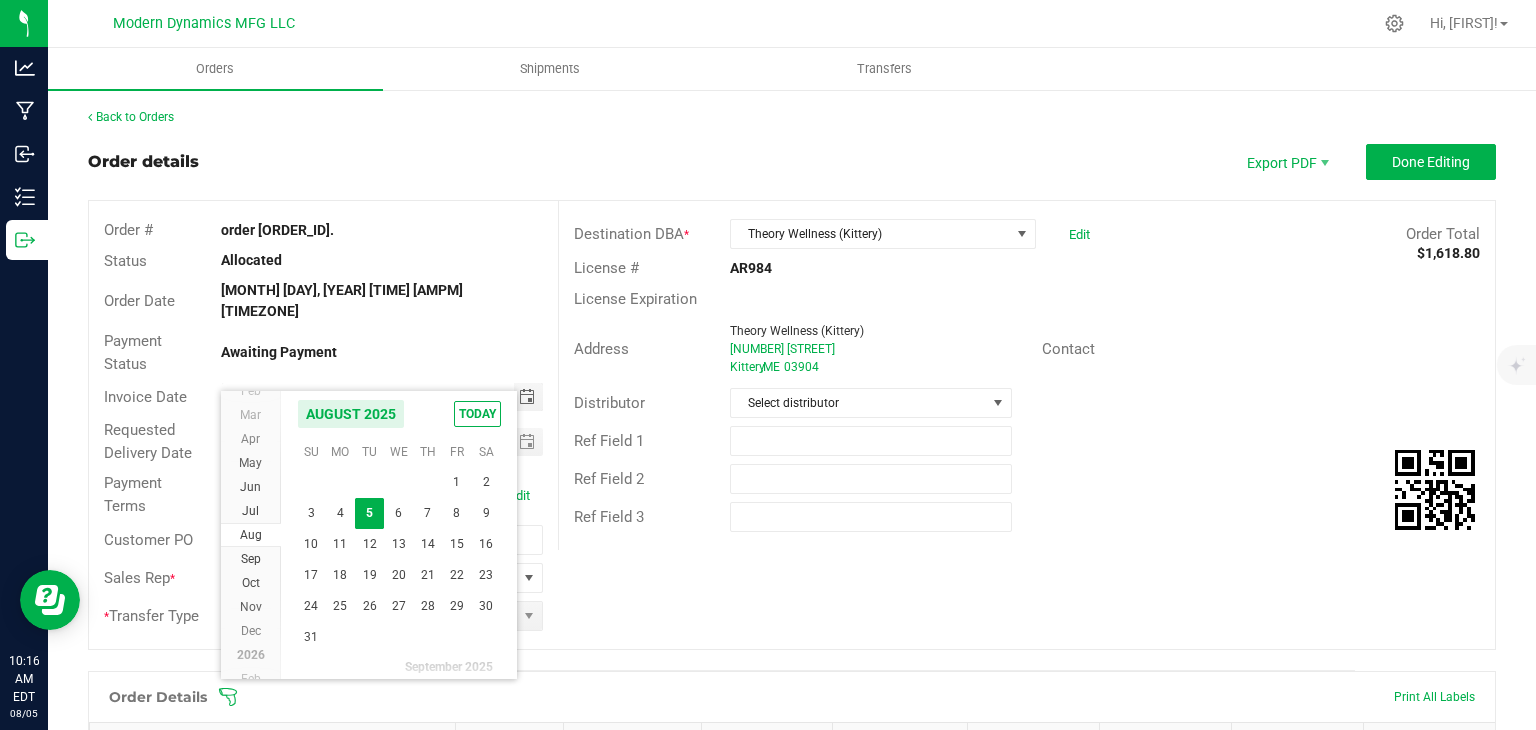 click on "6" at bounding box center [398, 513] 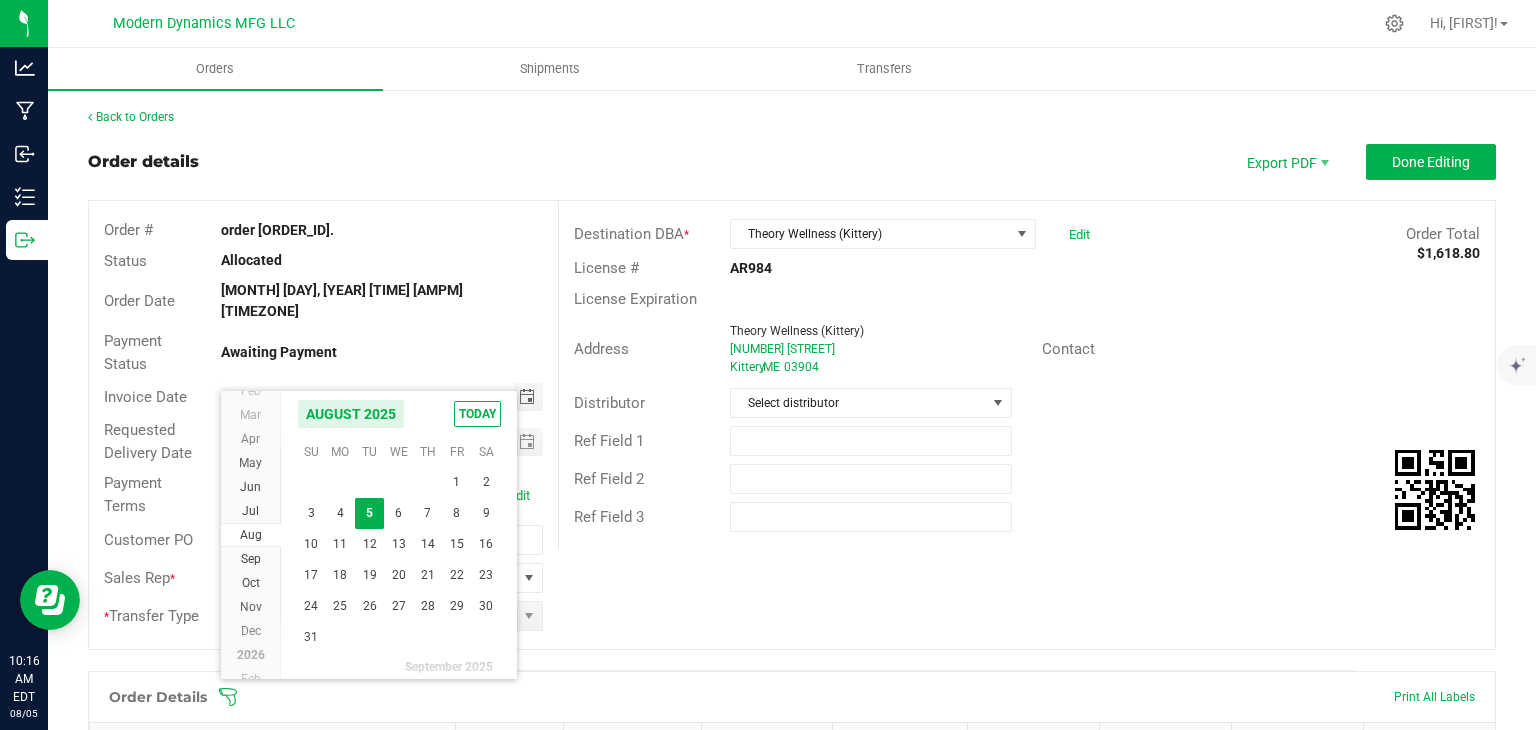 type on "08/06/2025" 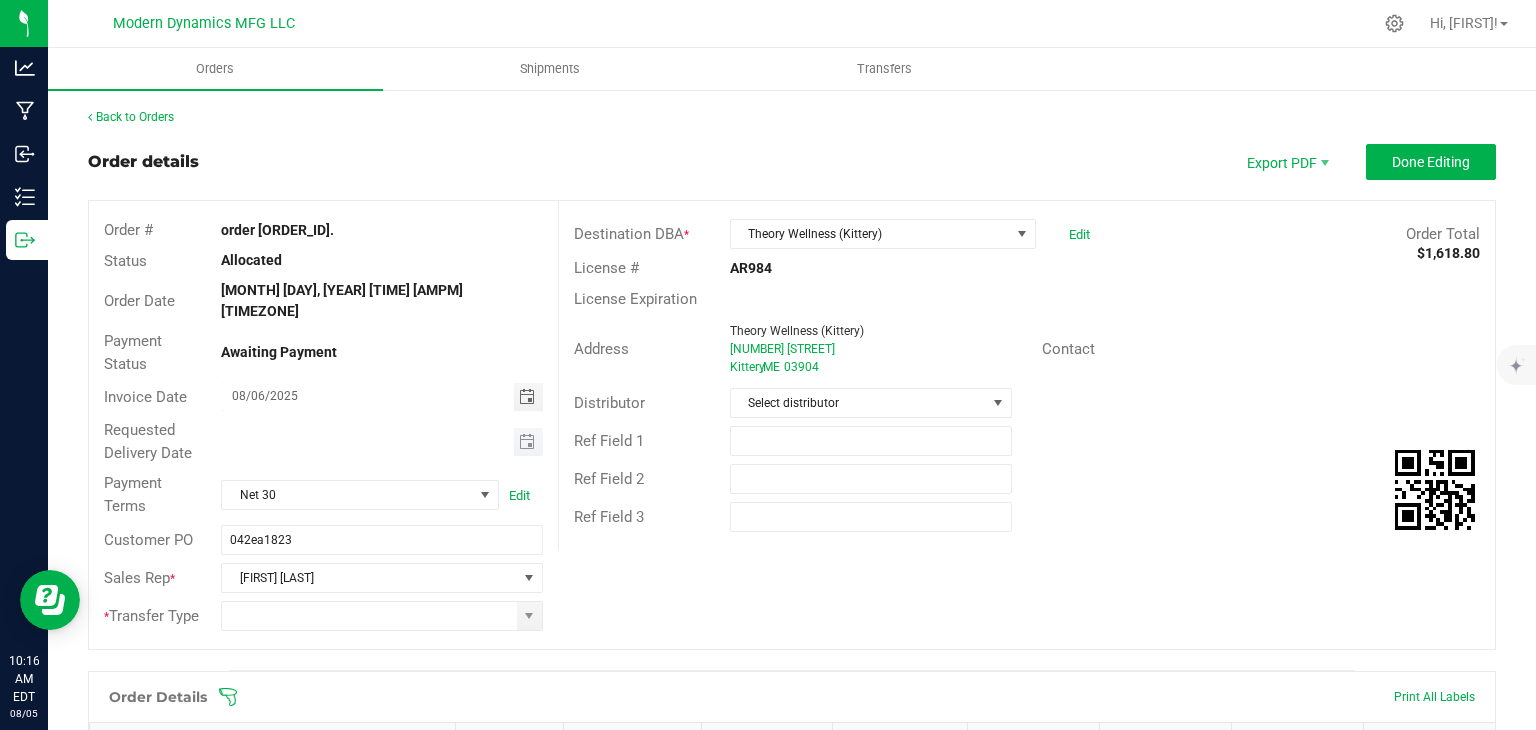 click at bounding box center [528, 442] 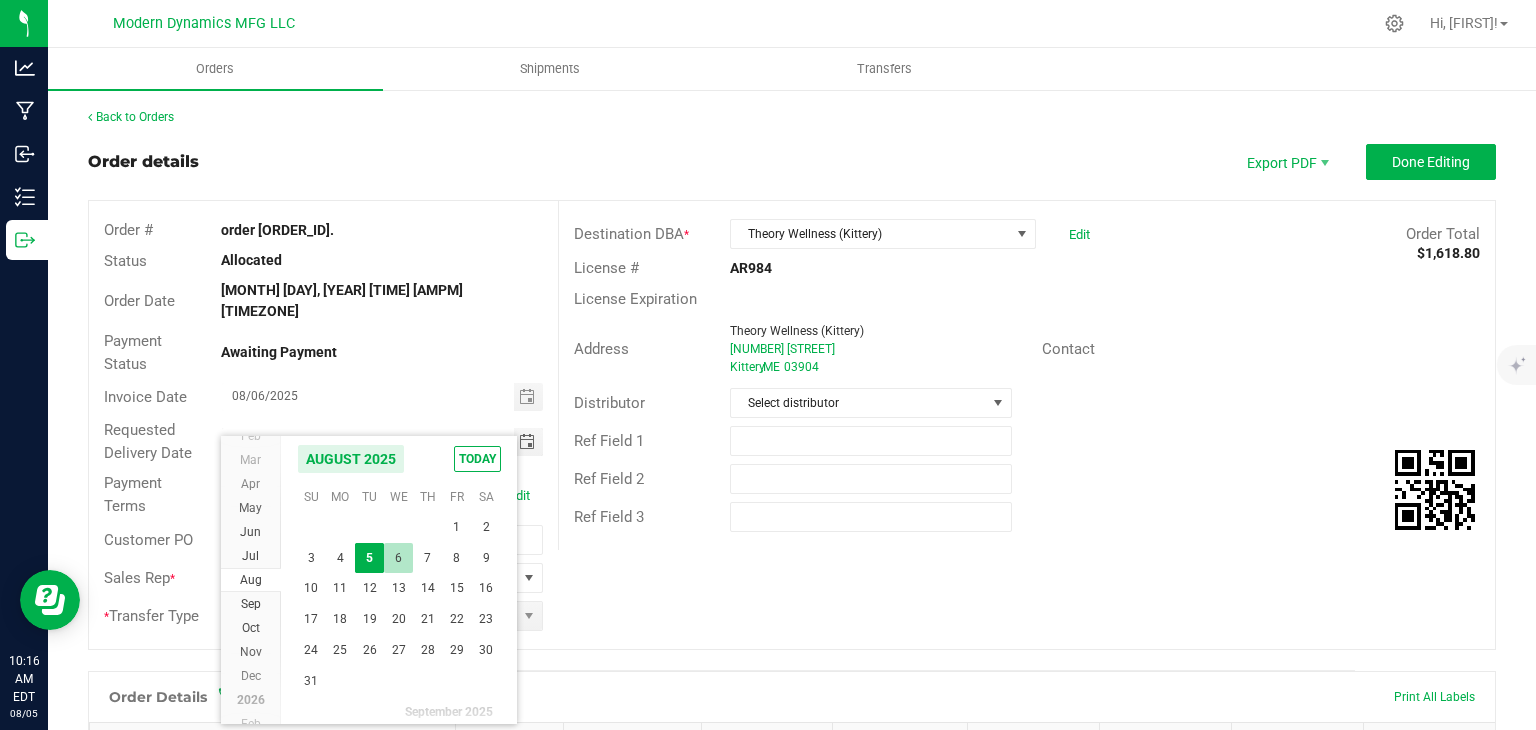 click on "6" at bounding box center [398, 558] 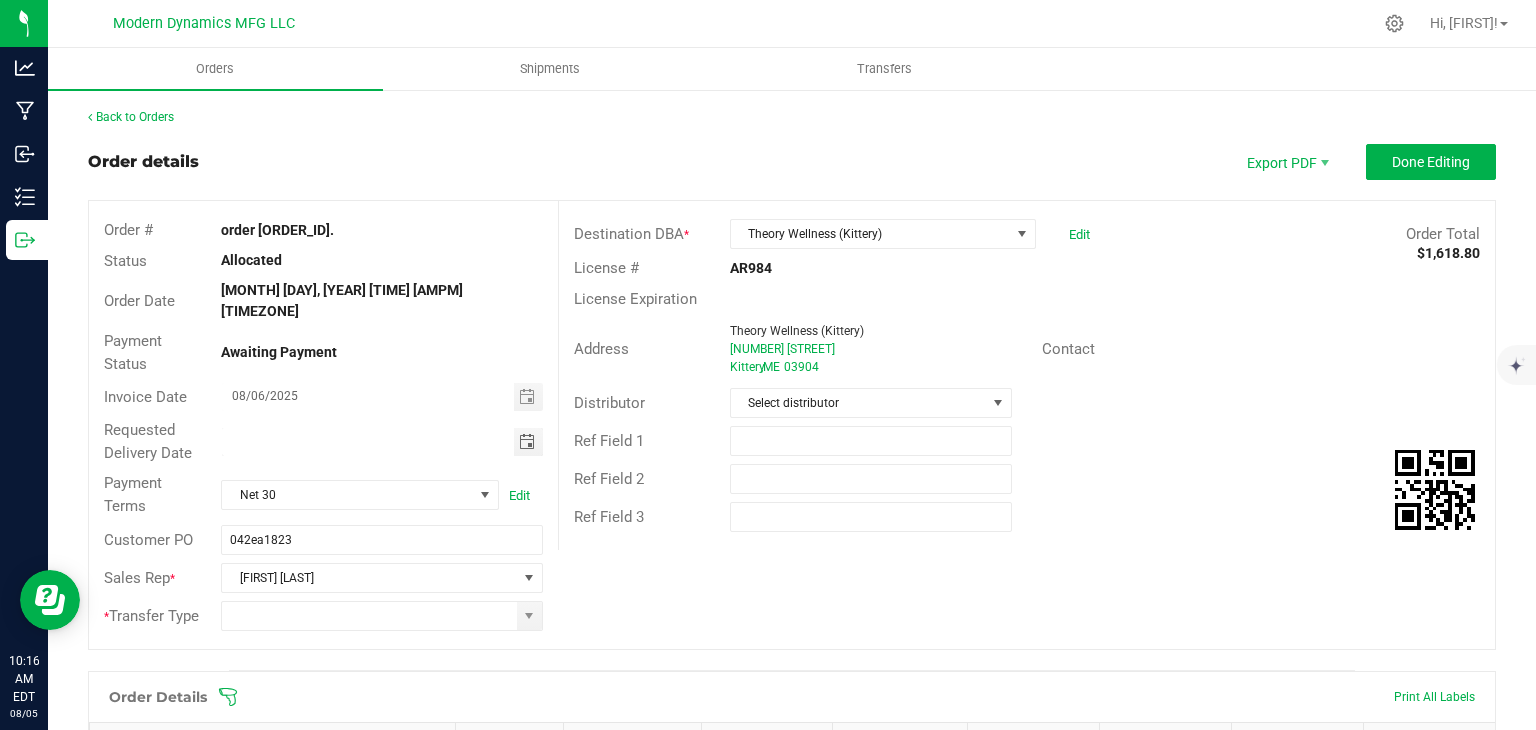 type on "08/06/2025" 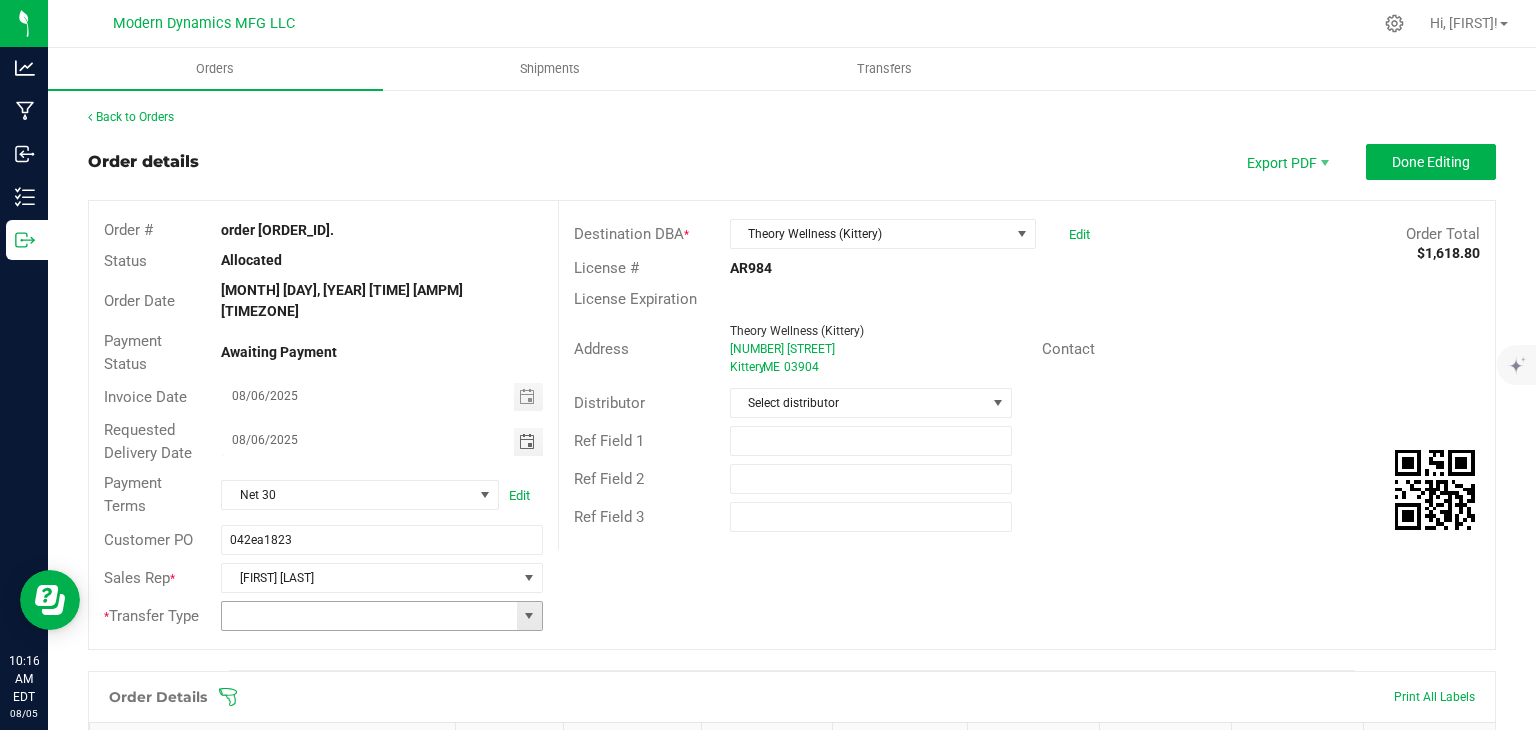 click at bounding box center [529, 616] 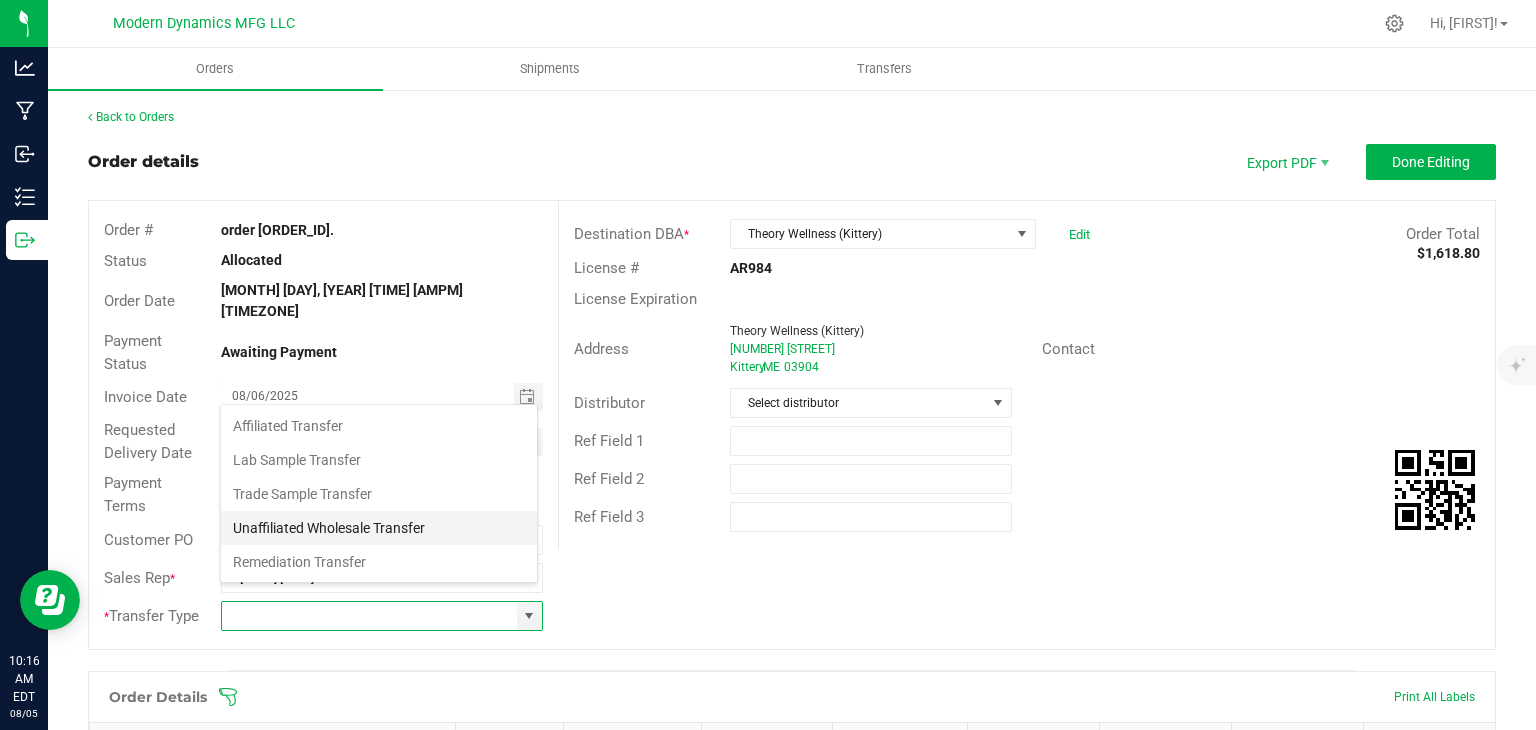 click on "Unaffiliated Wholesale Transfer" at bounding box center (379, 528) 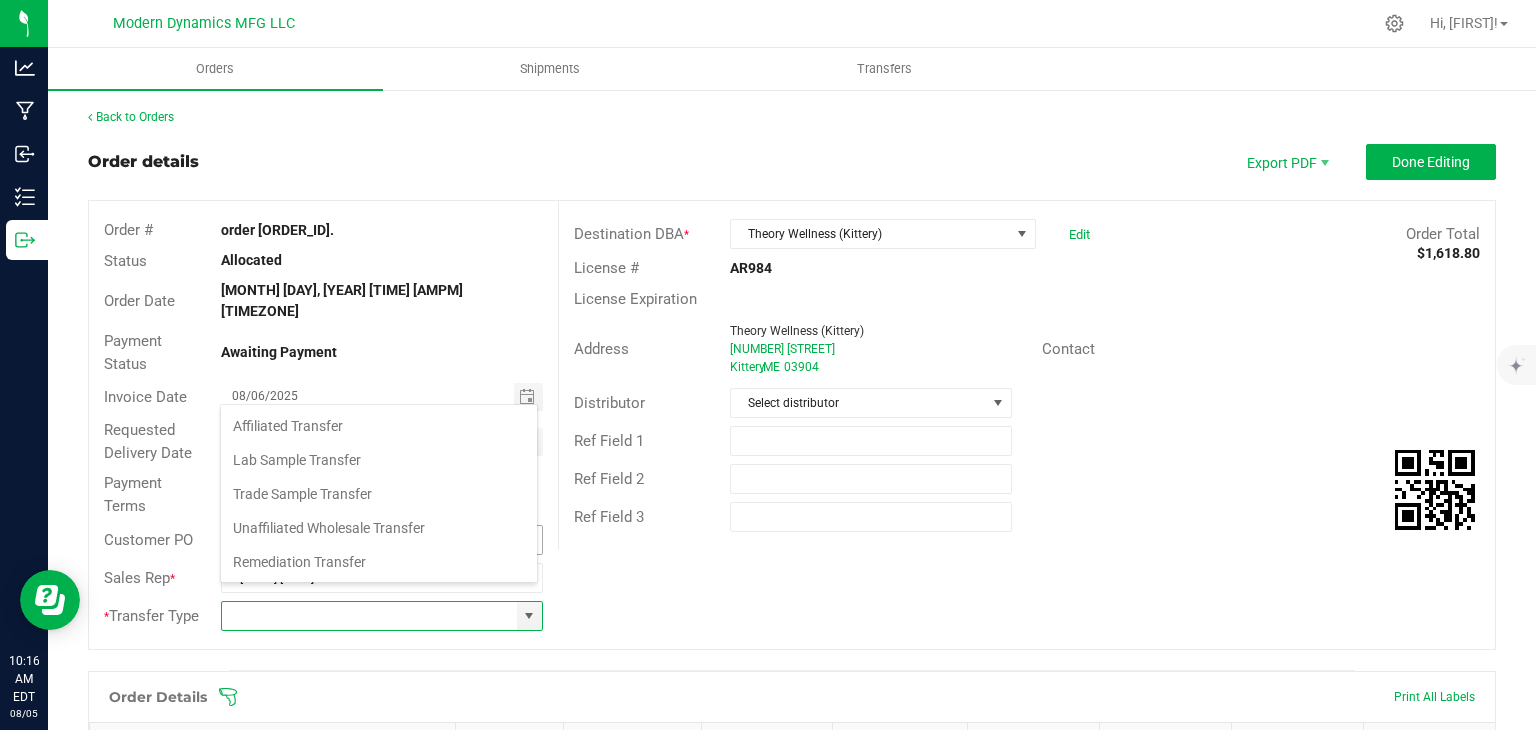 type on "Unaffiliated Wholesale Transfer" 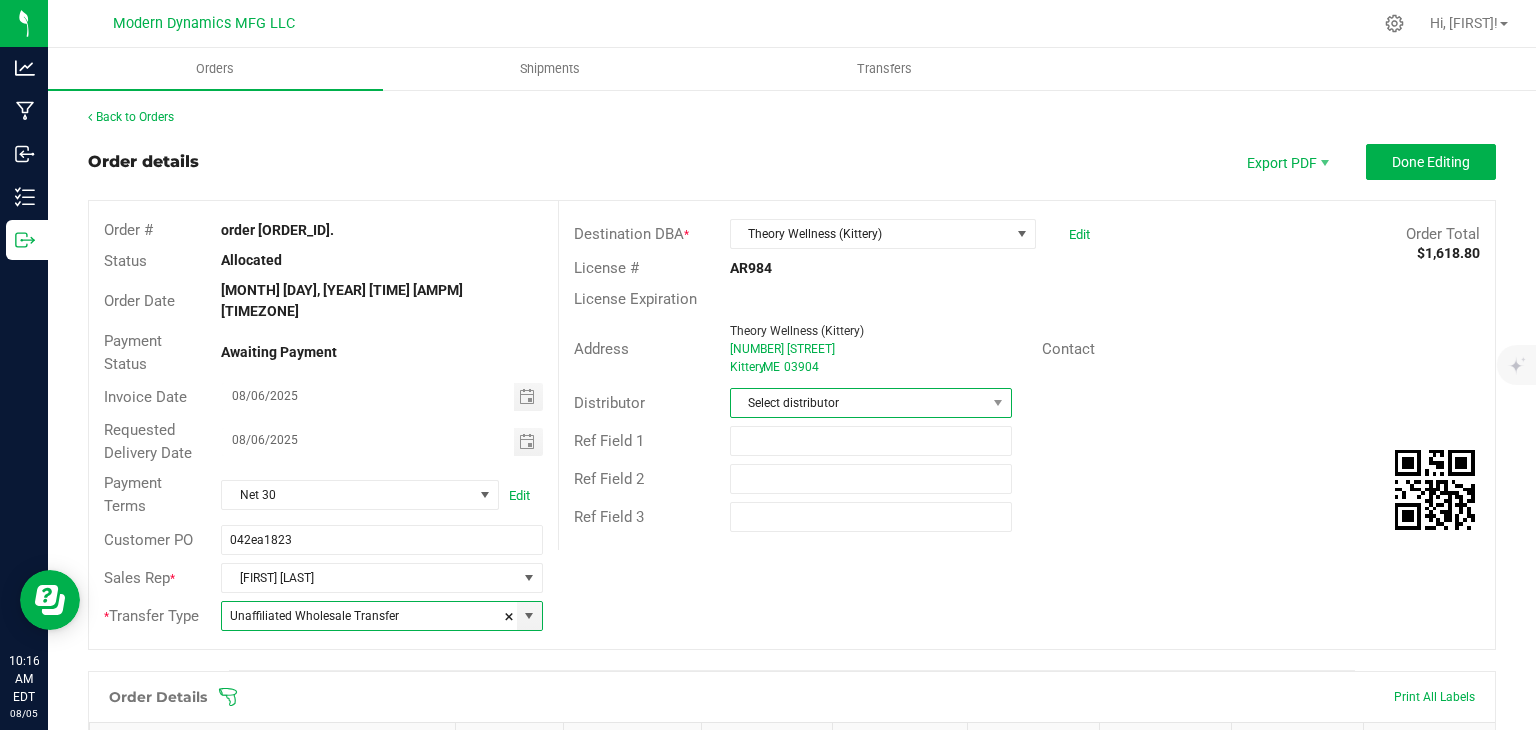 click on "Select distributor" at bounding box center [858, 403] 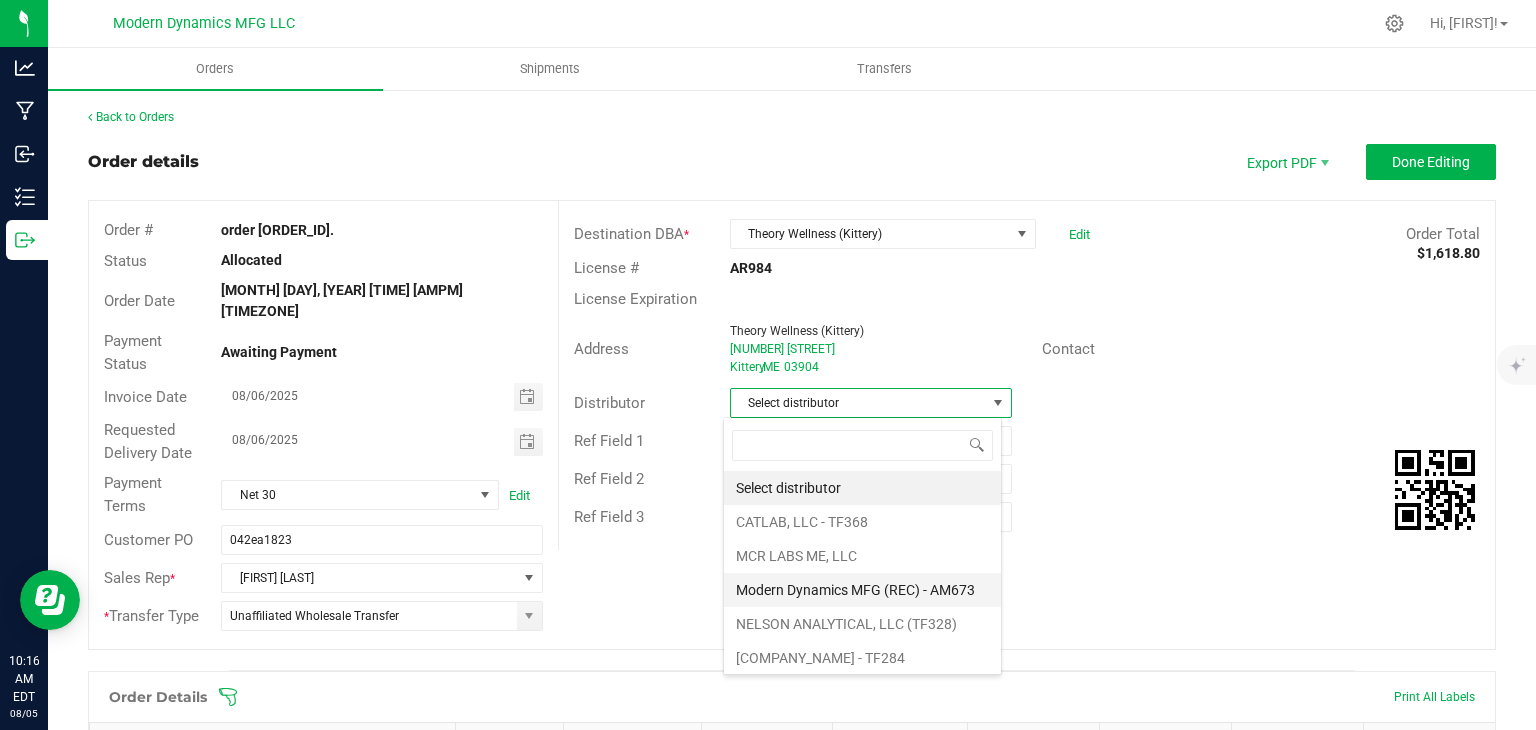 click on "Modern Dynamics MFG (REC) - AM673" at bounding box center [862, 590] 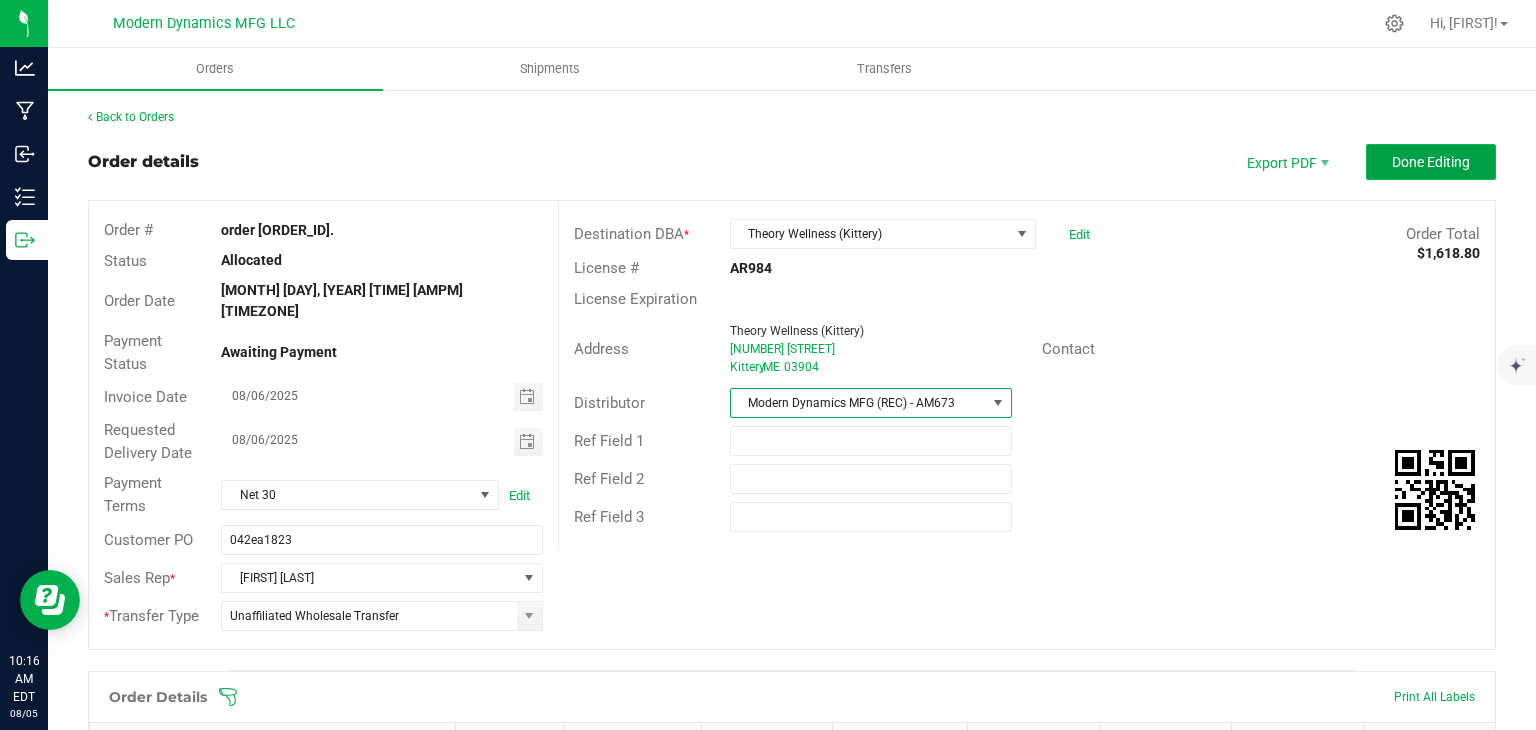 click on "Done Editing" at bounding box center [1431, 162] 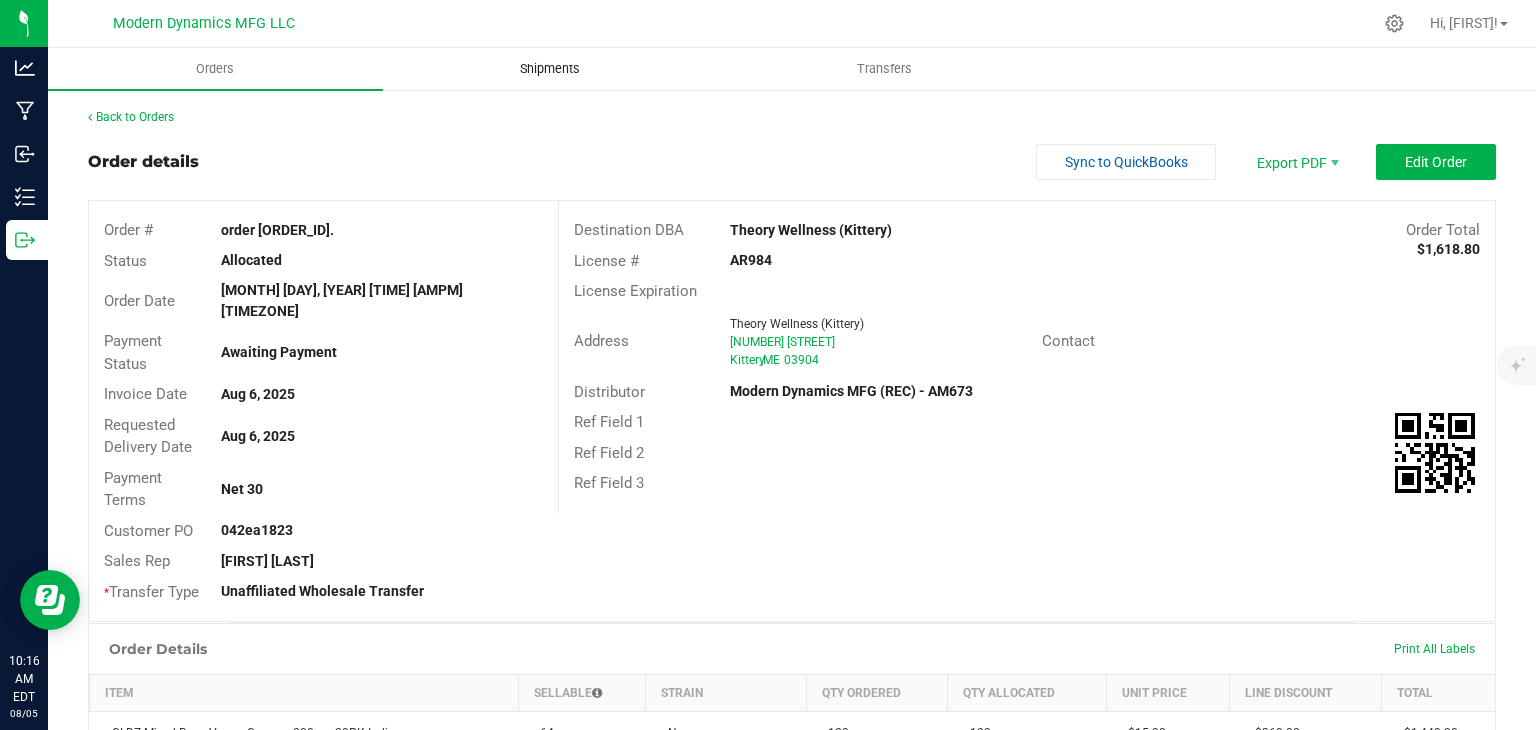 click on "Shipments" at bounding box center (550, 69) 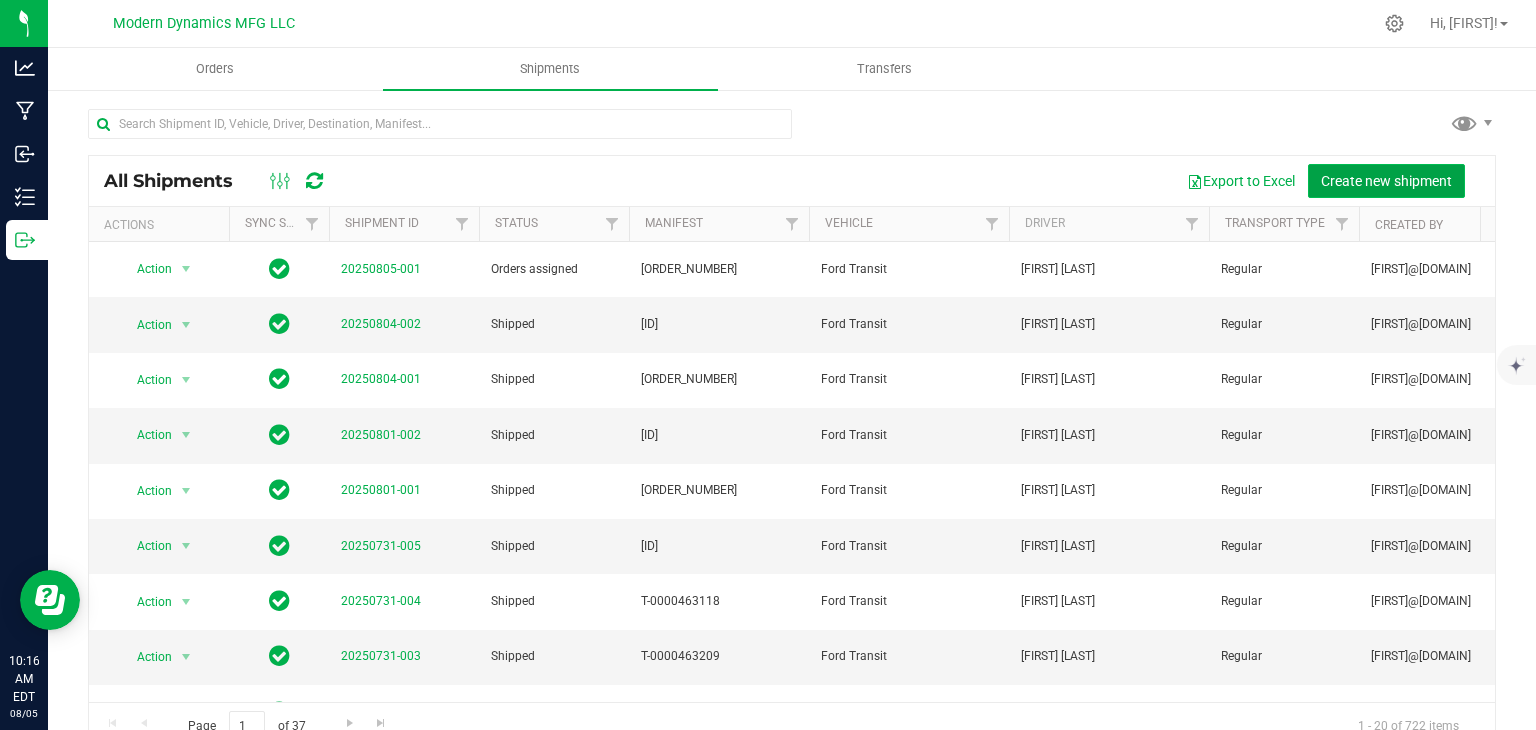 click on "Create new shipment" at bounding box center (1386, 181) 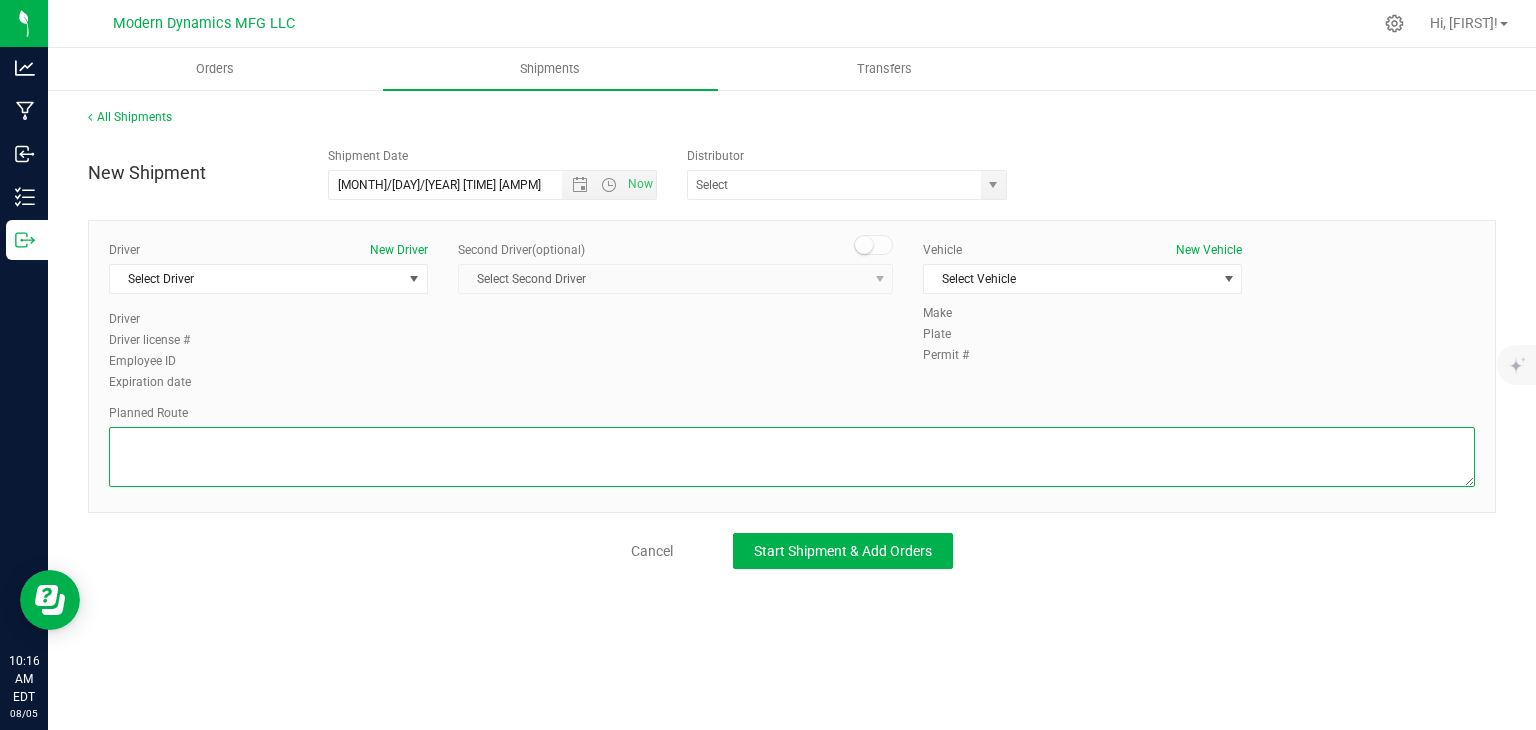 click at bounding box center (792, 457) 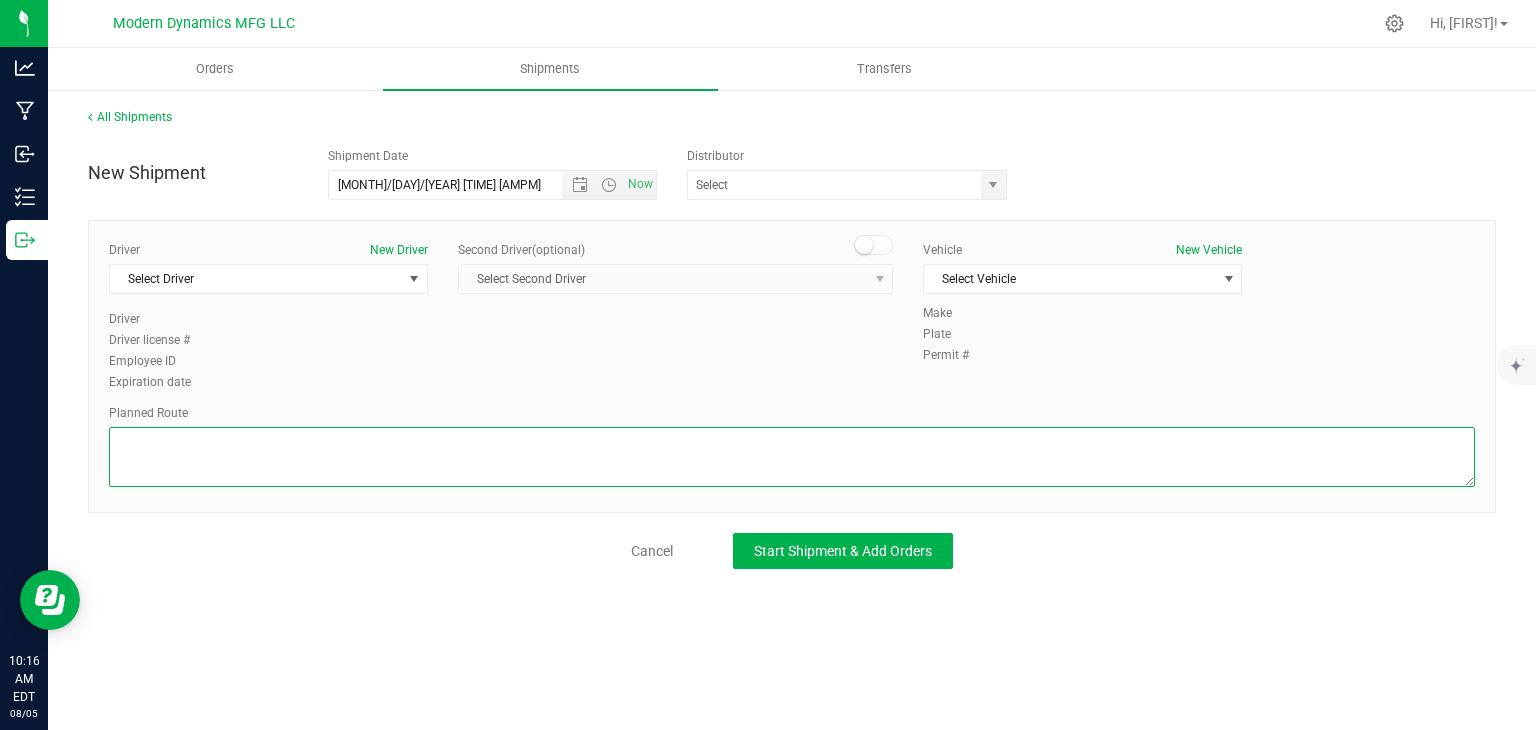 paste on "[NUMBER] [STREET]
[CITY], ME [POSTAL_CODE]

Take Biddeford Connector to I-95 S
4 min (1.6 mi)

Follow I-95 S to ME-236 S in Kittery. Take exit 2 from I-95 S
26 min (30.1 mi)

Follow ME-236 S and U.S. Rte 1 N to your destination
5 min (2.0 mi)
Theory Wellness: Kittery Recreational Cannabis Dispensary
[NUMBER] [STREET], [CITY], ME [POSTAL_CODE]" 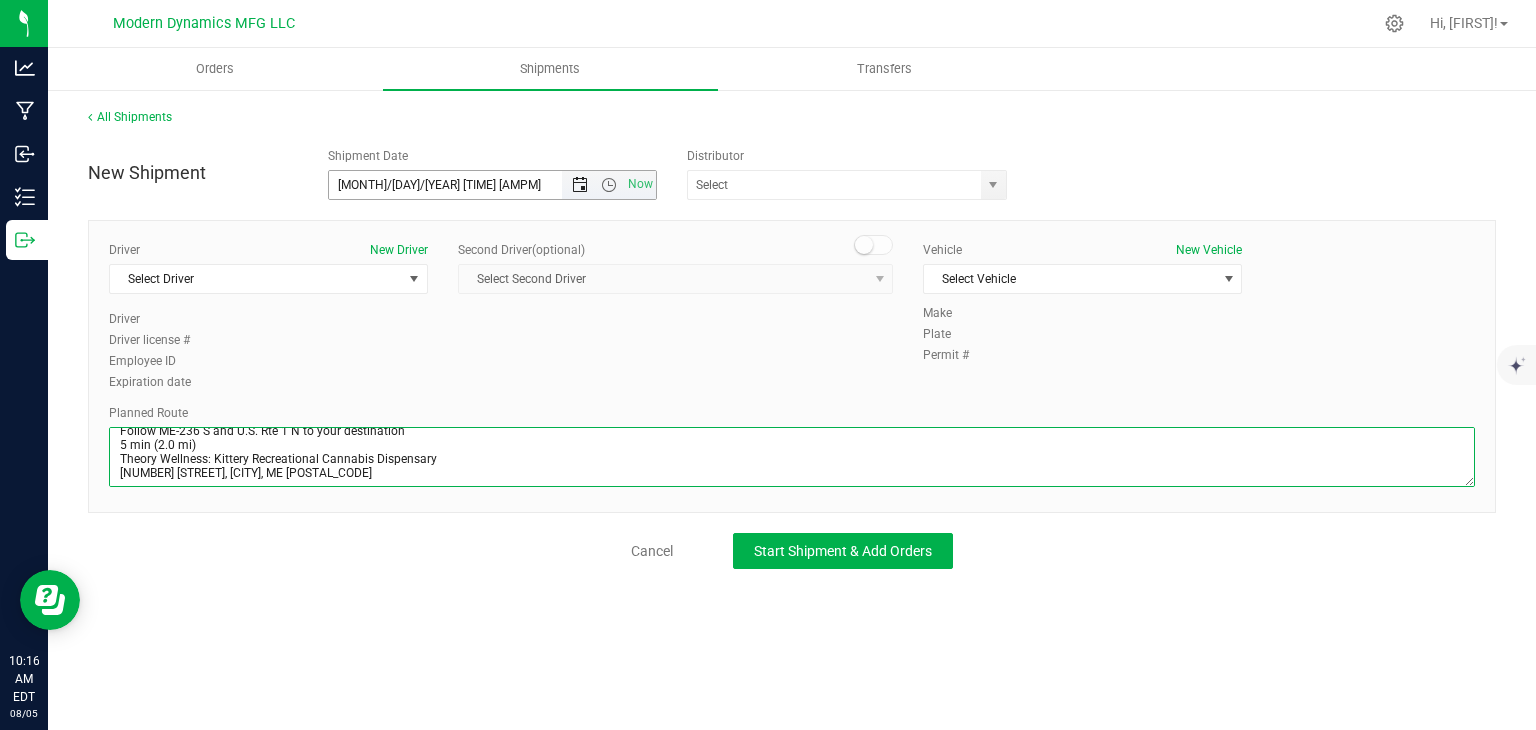 click at bounding box center (580, 185) 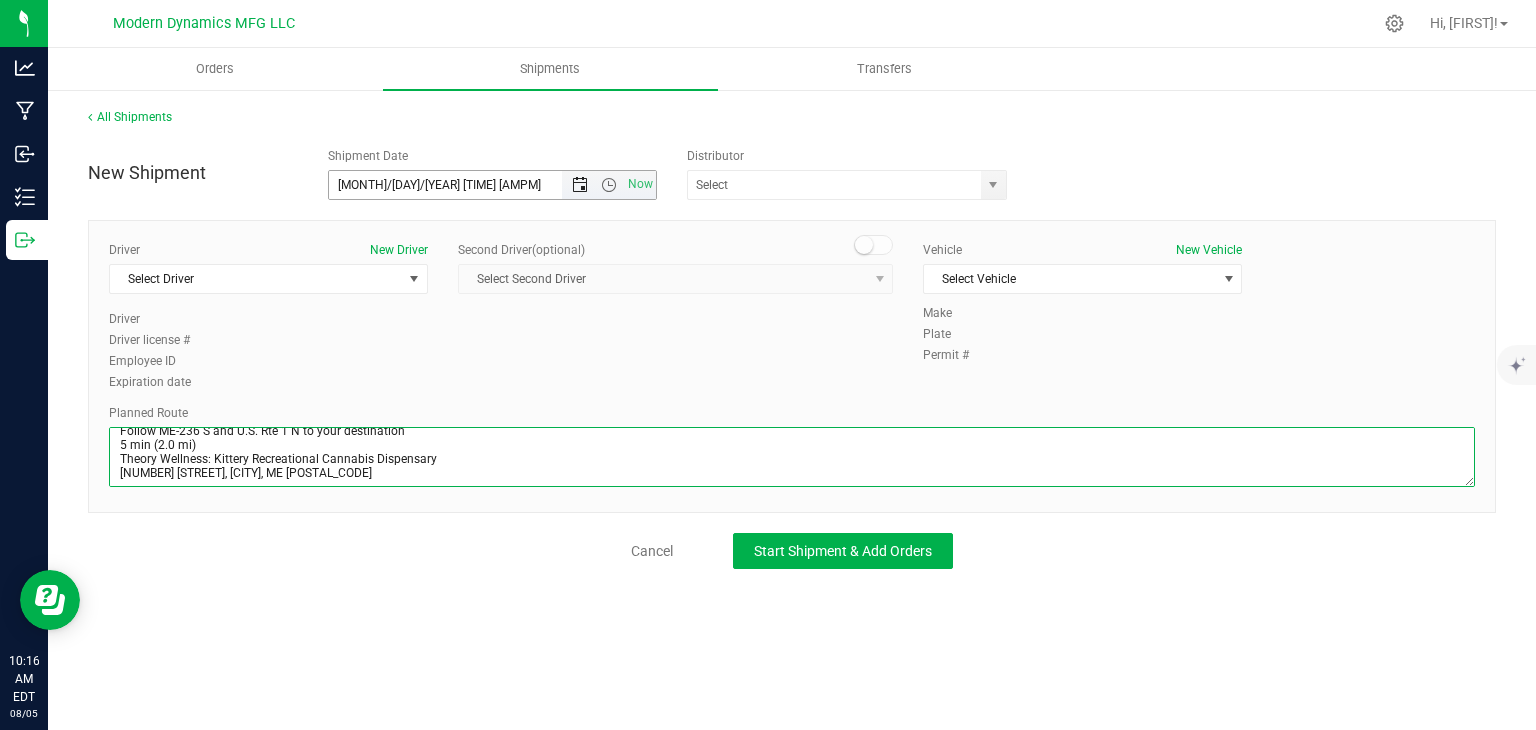 type on "[NUMBER] [STREET]
[CITY], ME [POSTAL_CODE]

Take Biddeford Connector to I-95 S
4 min (1.6 mi)

Follow I-95 S to ME-236 S in Kittery. Take exit 2 from I-95 S
26 min (30.1 mi)

Follow ME-236 S and U.S. Rte 1 N to your destination
5 min (2.0 mi)
Theory Wellness: Kittery Recreational Cannabis Dispensary
[NUMBER] [STREET], [CITY], ME [POSTAL_CODE]" 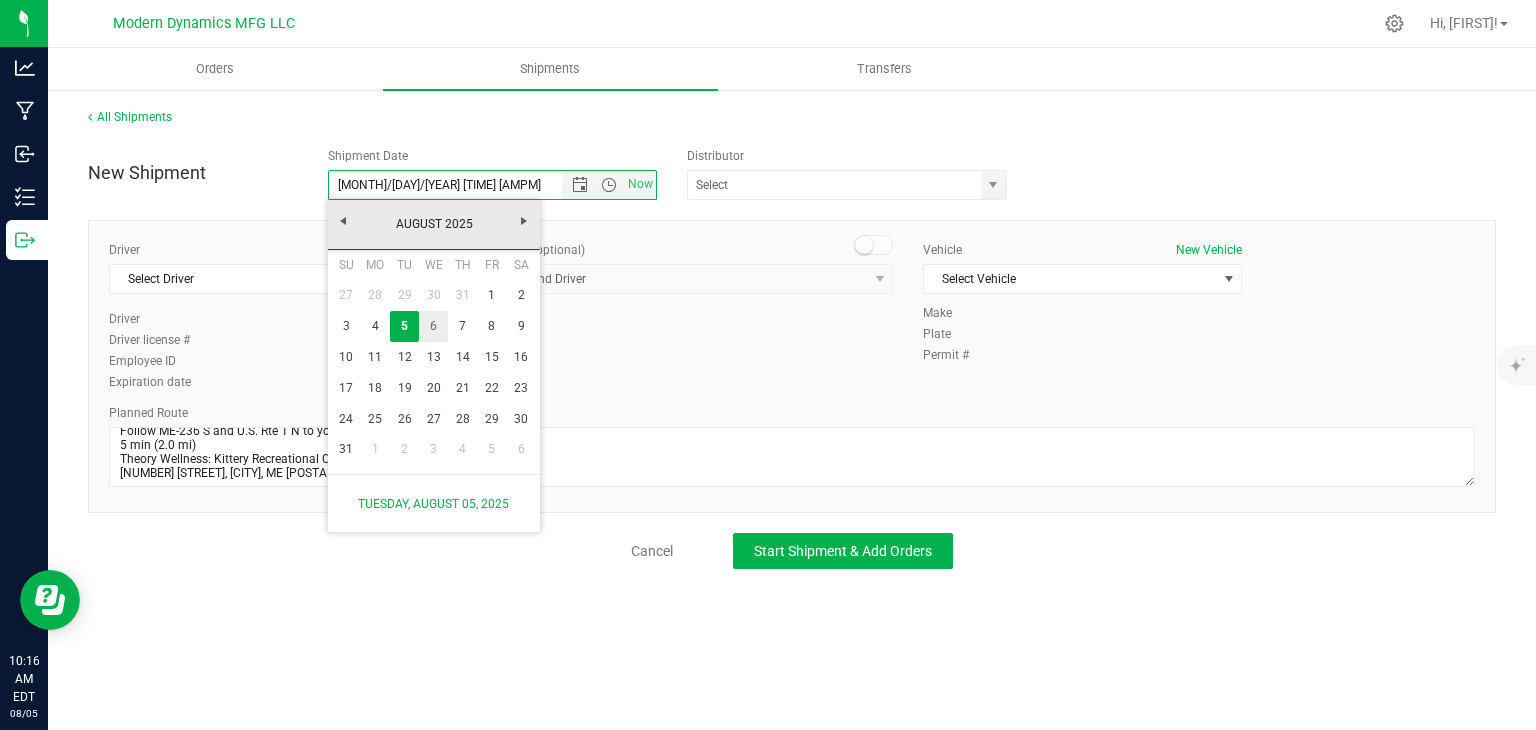 click on "6" at bounding box center [433, 326] 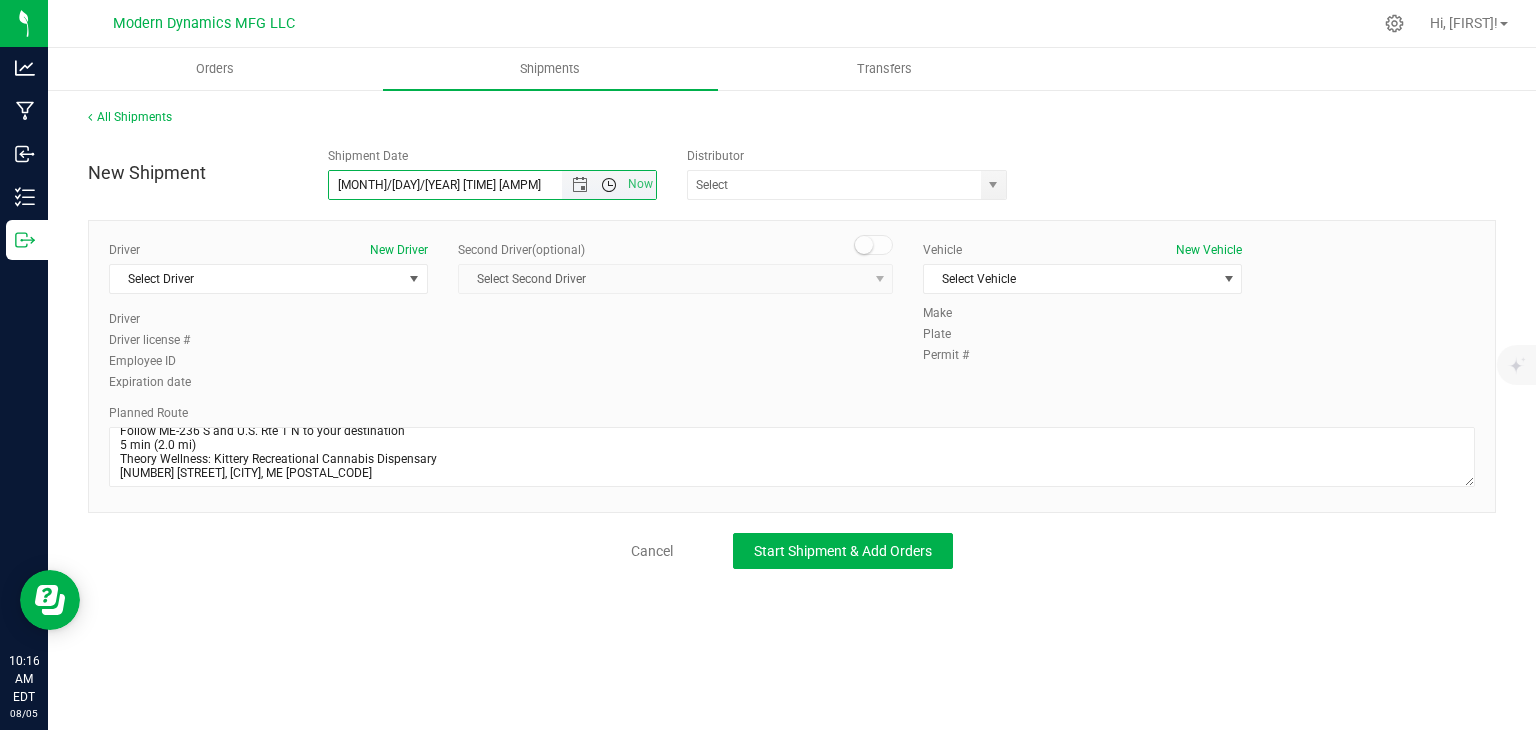 click at bounding box center (609, 185) 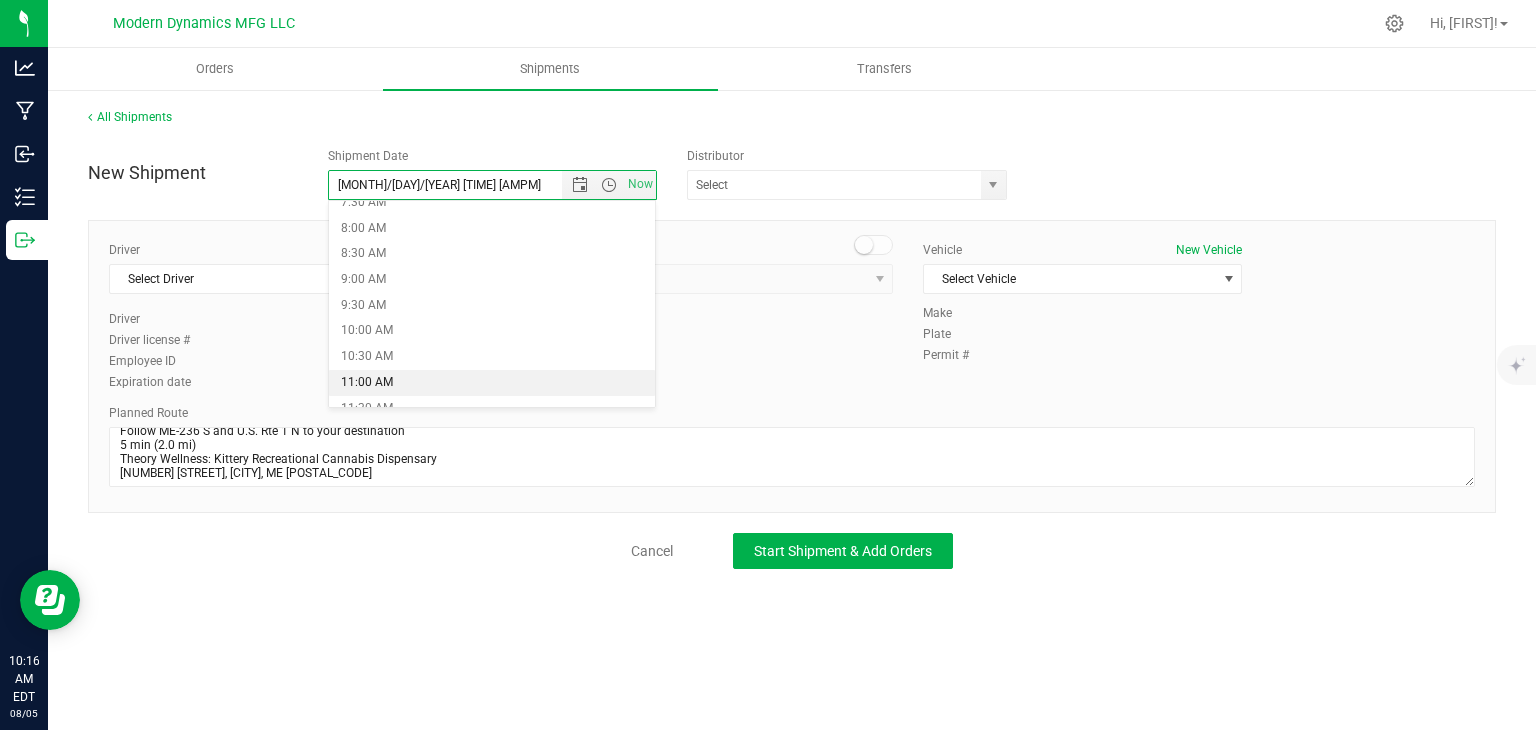 click on "11:00 AM" at bounding box center [492, 383] 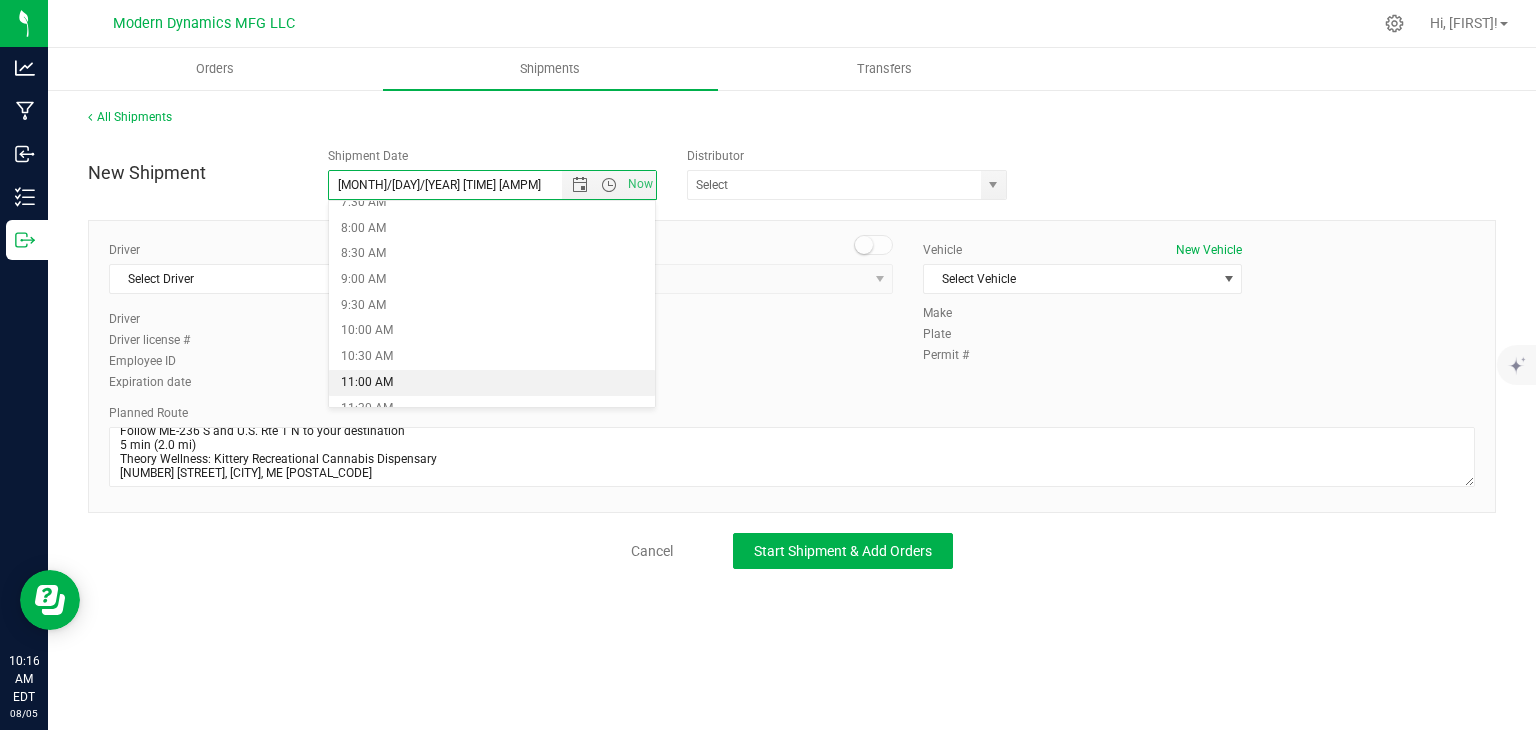 type on "8/6/2025 11:00 AM" 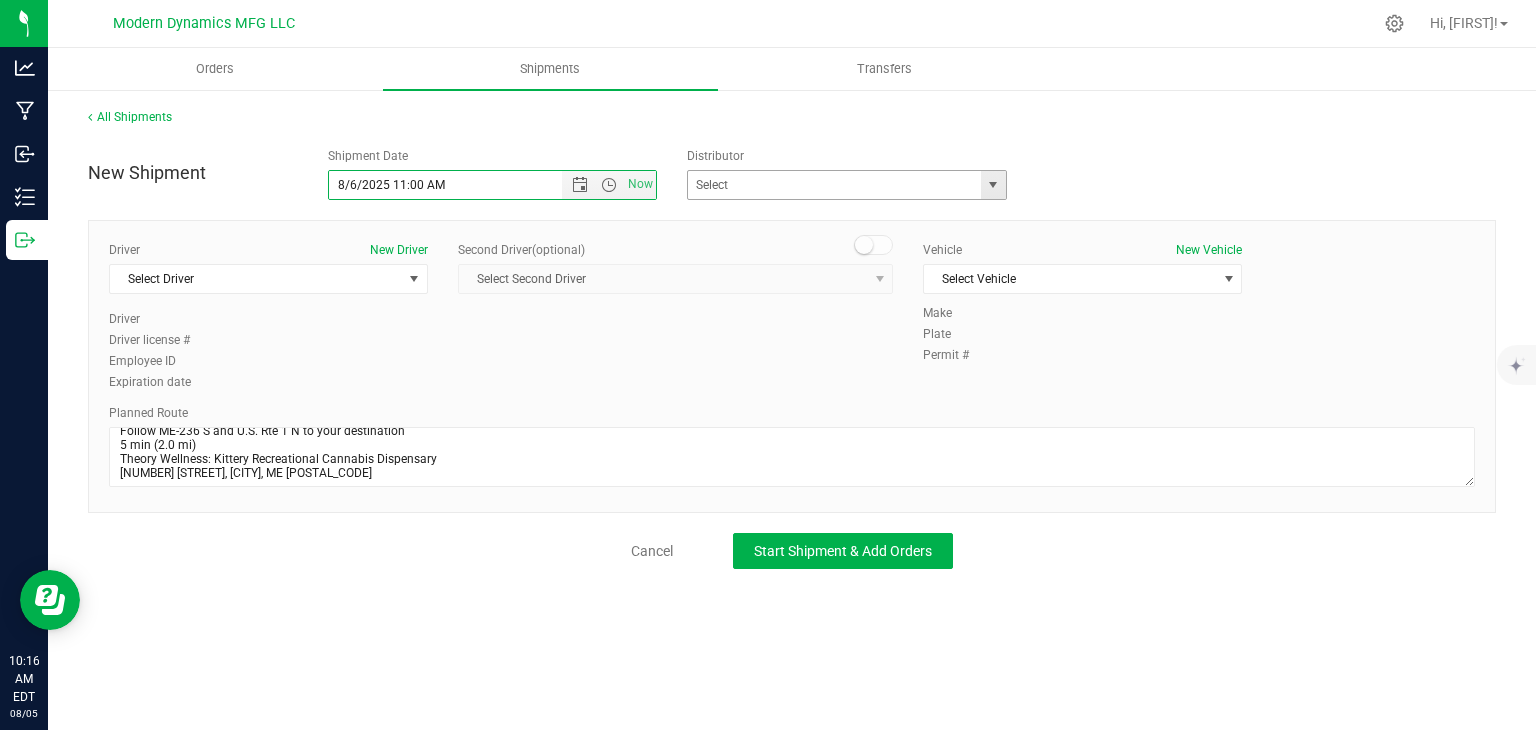 click at bounding box center (993, 185) 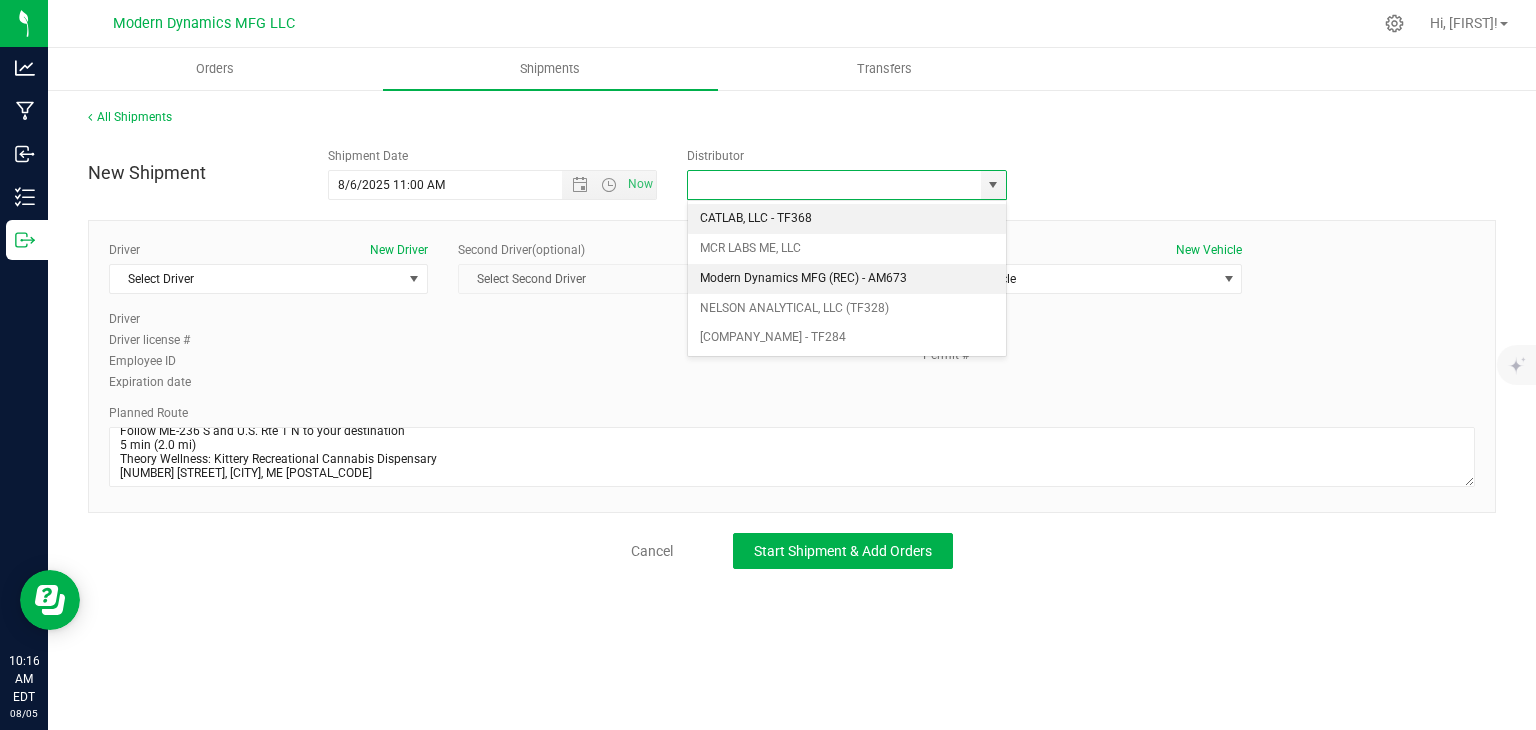 click on "Modern Dynamics MFG (REC) - AM673" at bounding box center [847, 279] 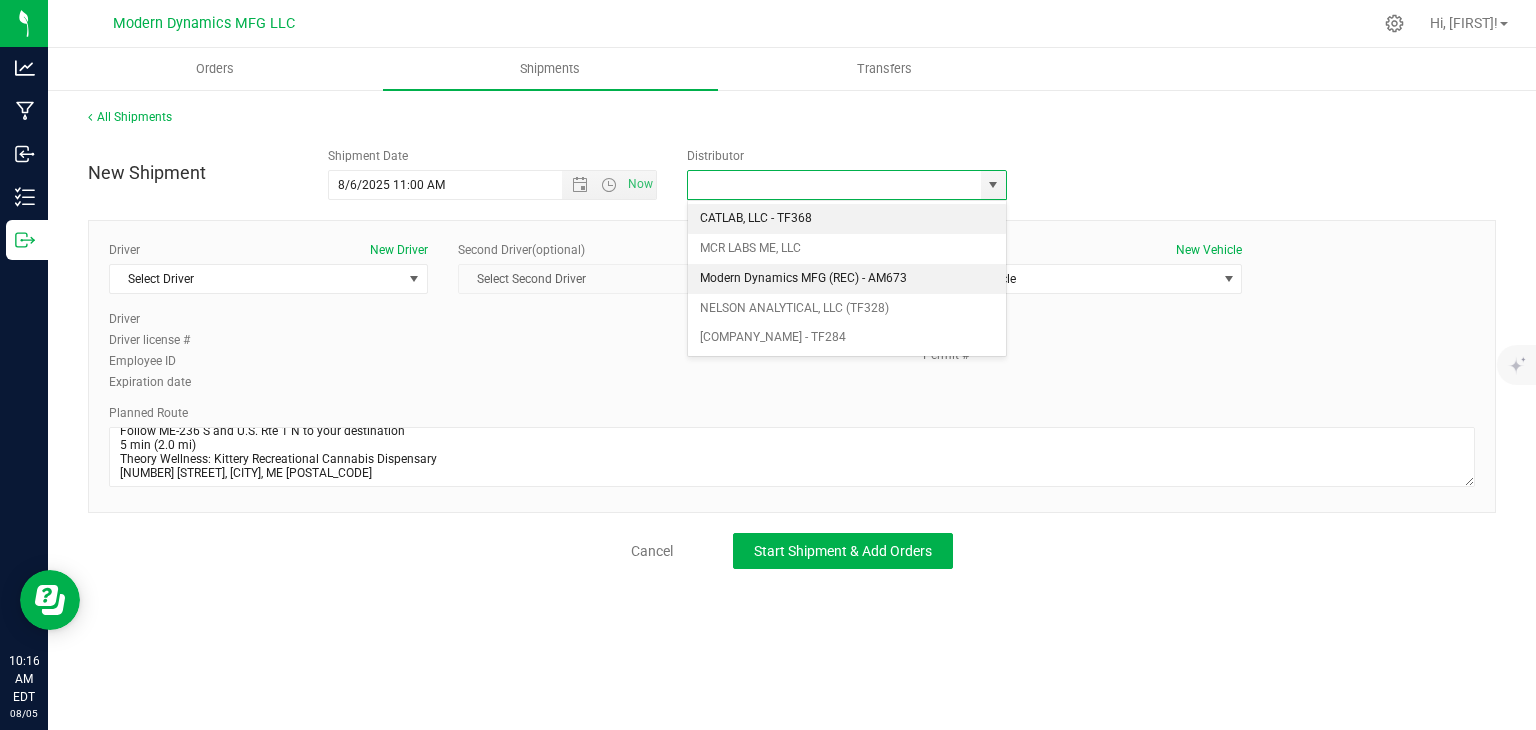 type on "Modern Dynamics MFG (REC) - AM673" 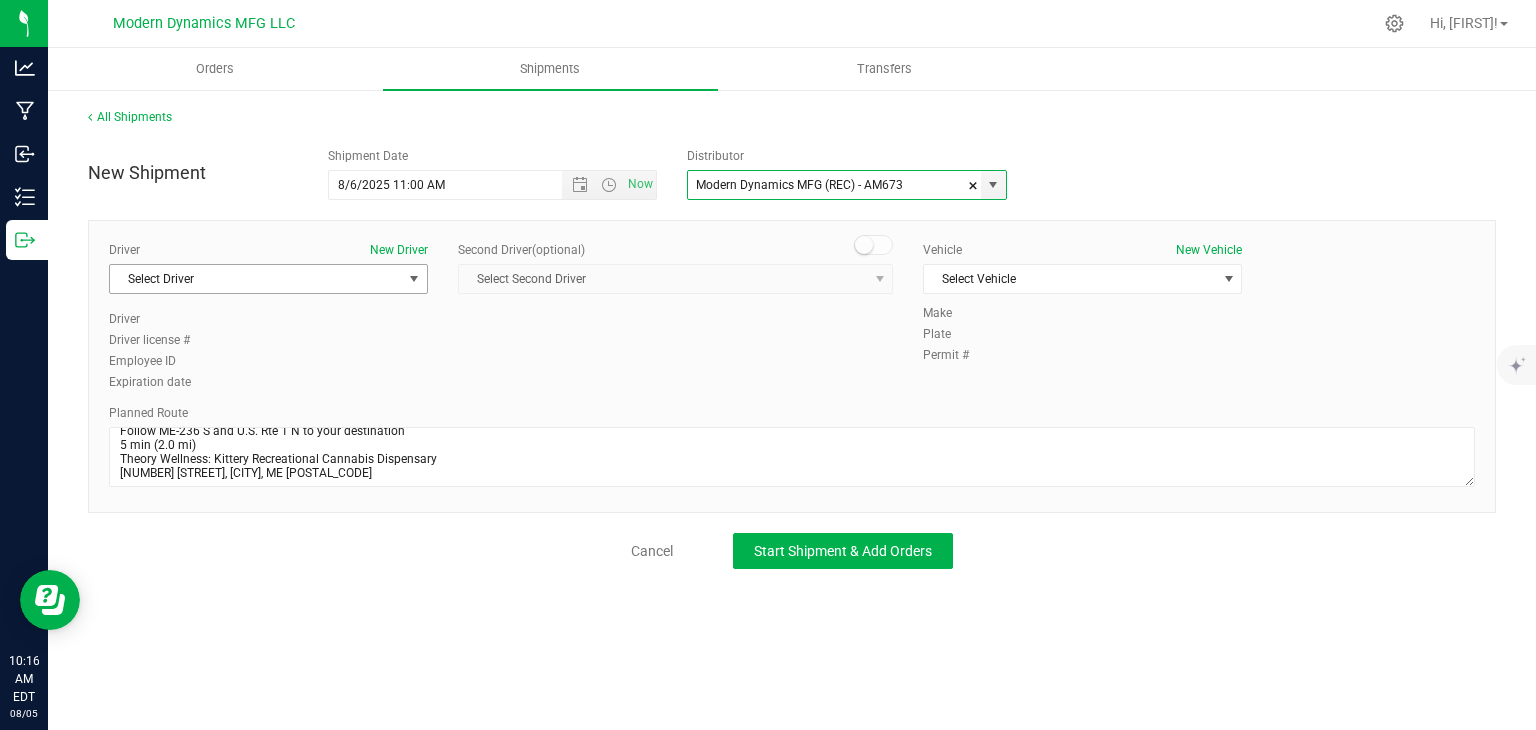 click on "Select Driver" at bounding box center [256, 279] 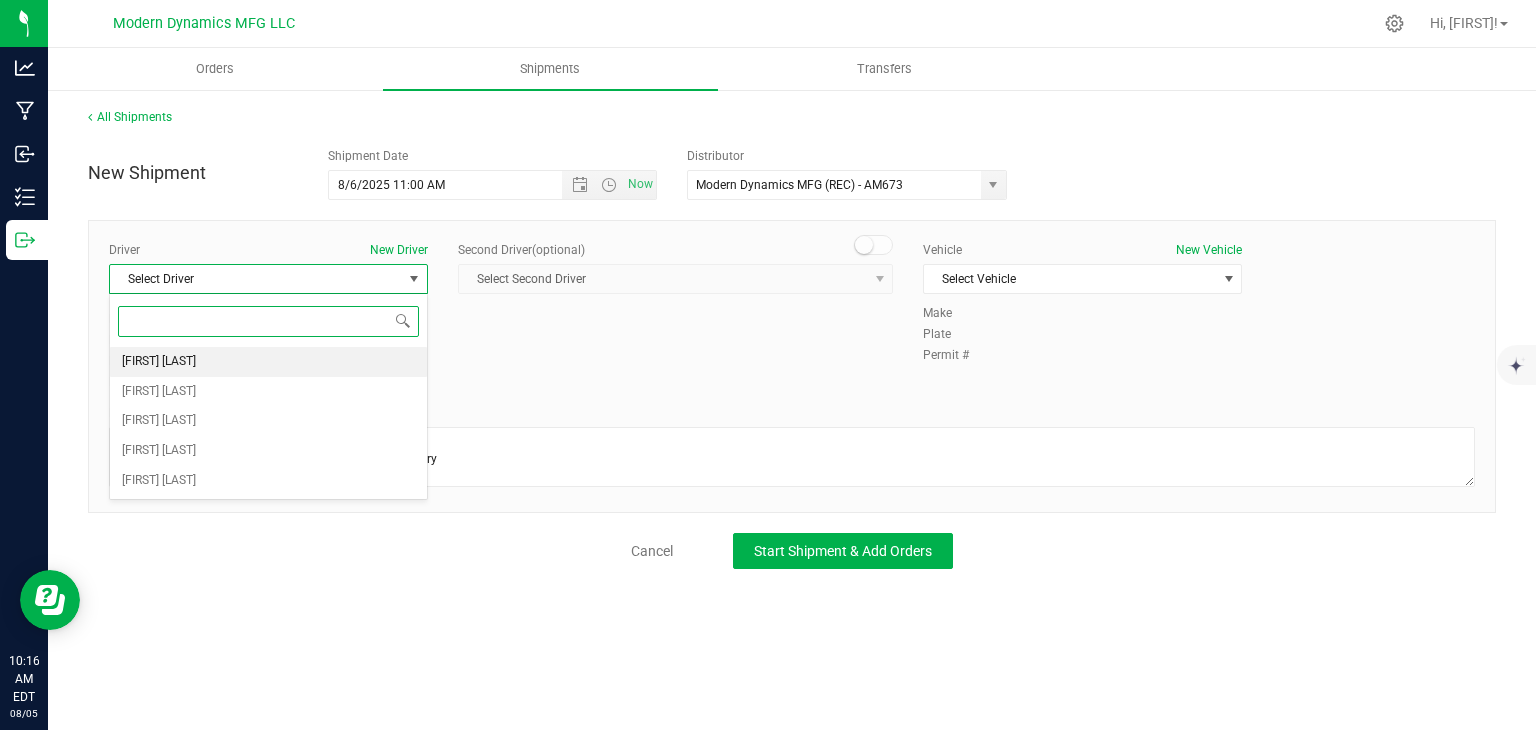 click on "[FIRST] [LAST]" at bounding box center (268, 362) 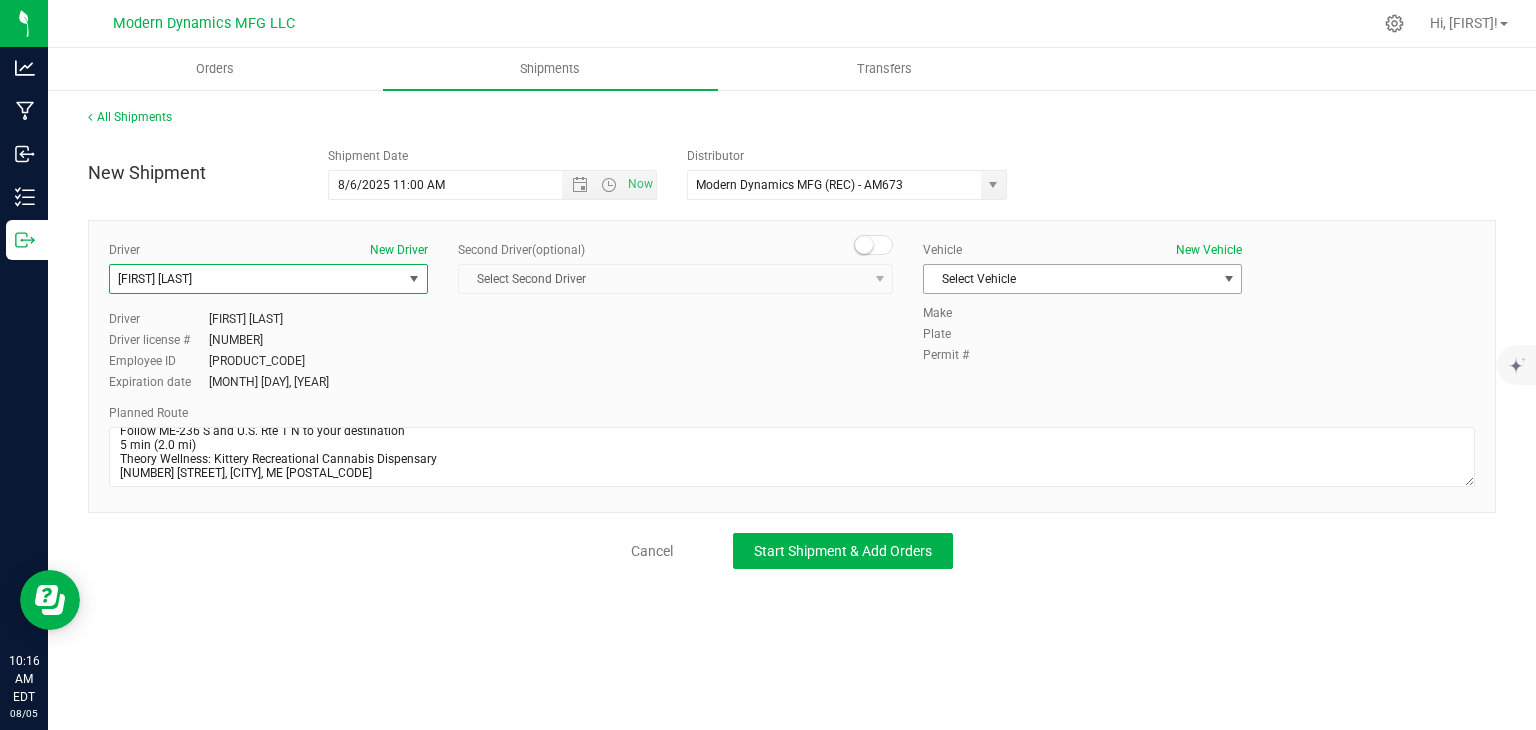 click on "Select Vehicle" at bounding box center (1070, 279) 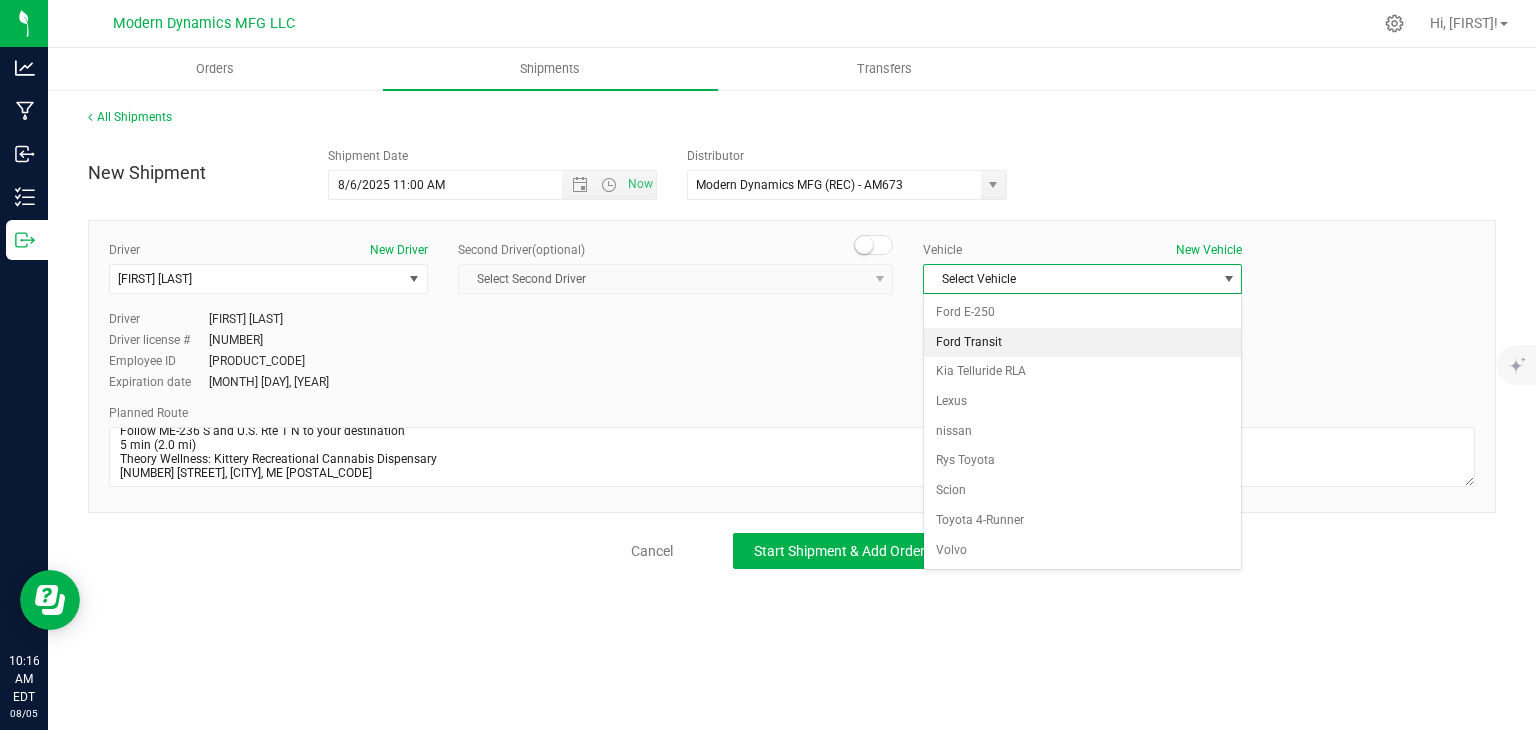 click on "Ford Transit" at bounding box center (1082, 343) 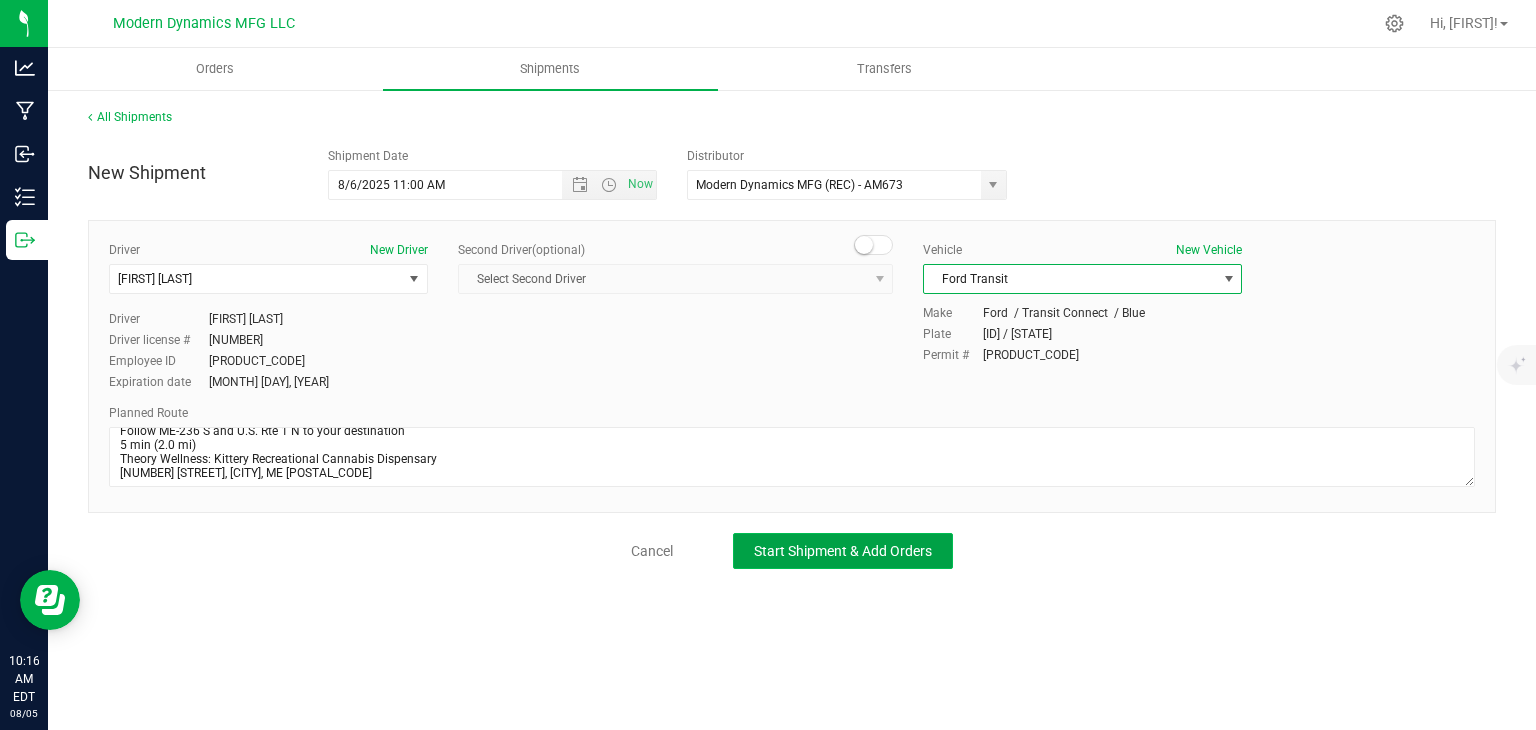 click on "Start Shipment & Add Orders" 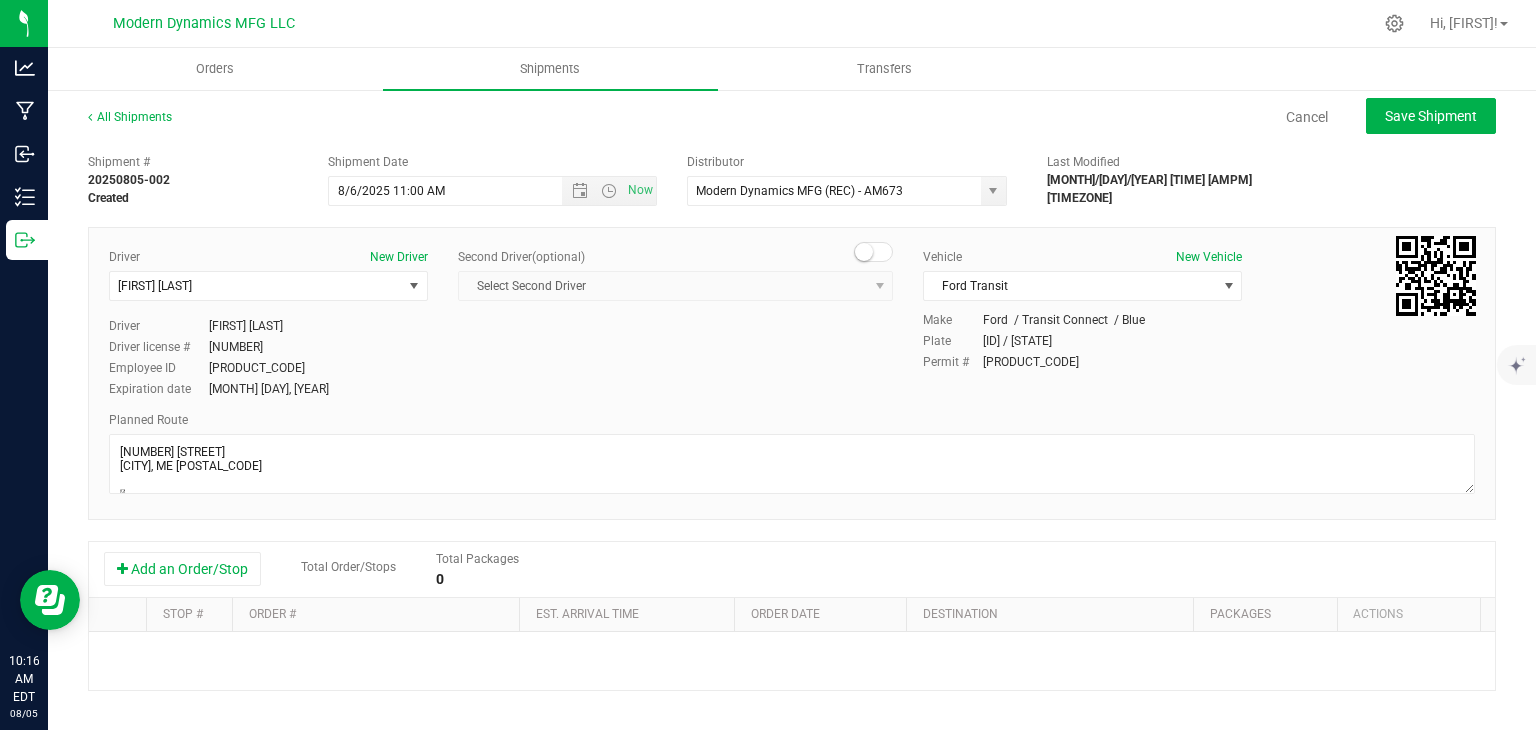 click on "Shipment #
[SHIPMENT_ID]
Created
Shipment Date
[MONTH]/[DAY]/[YEAR] [TIME] [AMPM]
Now
Distributor
[COMPANY_NAME] (REC) - [COMPANY_NAME] - [COMPANY_NAME] [COMPANY_NAME] (REC) - [COMPANY_NAME] [COMPANY_NAME] [COMPANY_NAME] [COMPANY_NAME] [ID]
Last Modified
[MONTH]/[DAY]/[YEAR] [TIME] [AMPM] [TIMEZONE]" at bounding box center (792, 572) 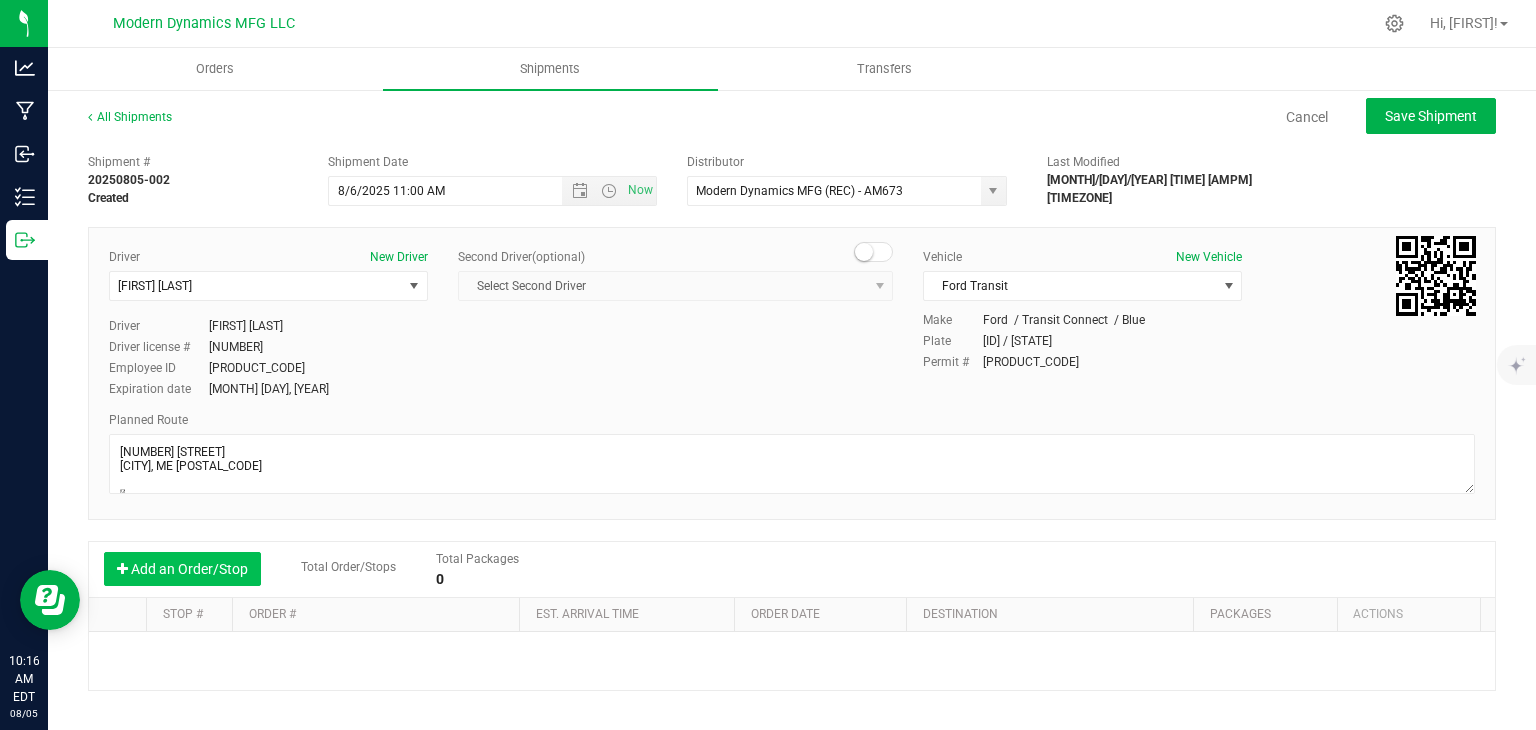 click on "Add an Order/Stop" at bounding box center [182, 569] 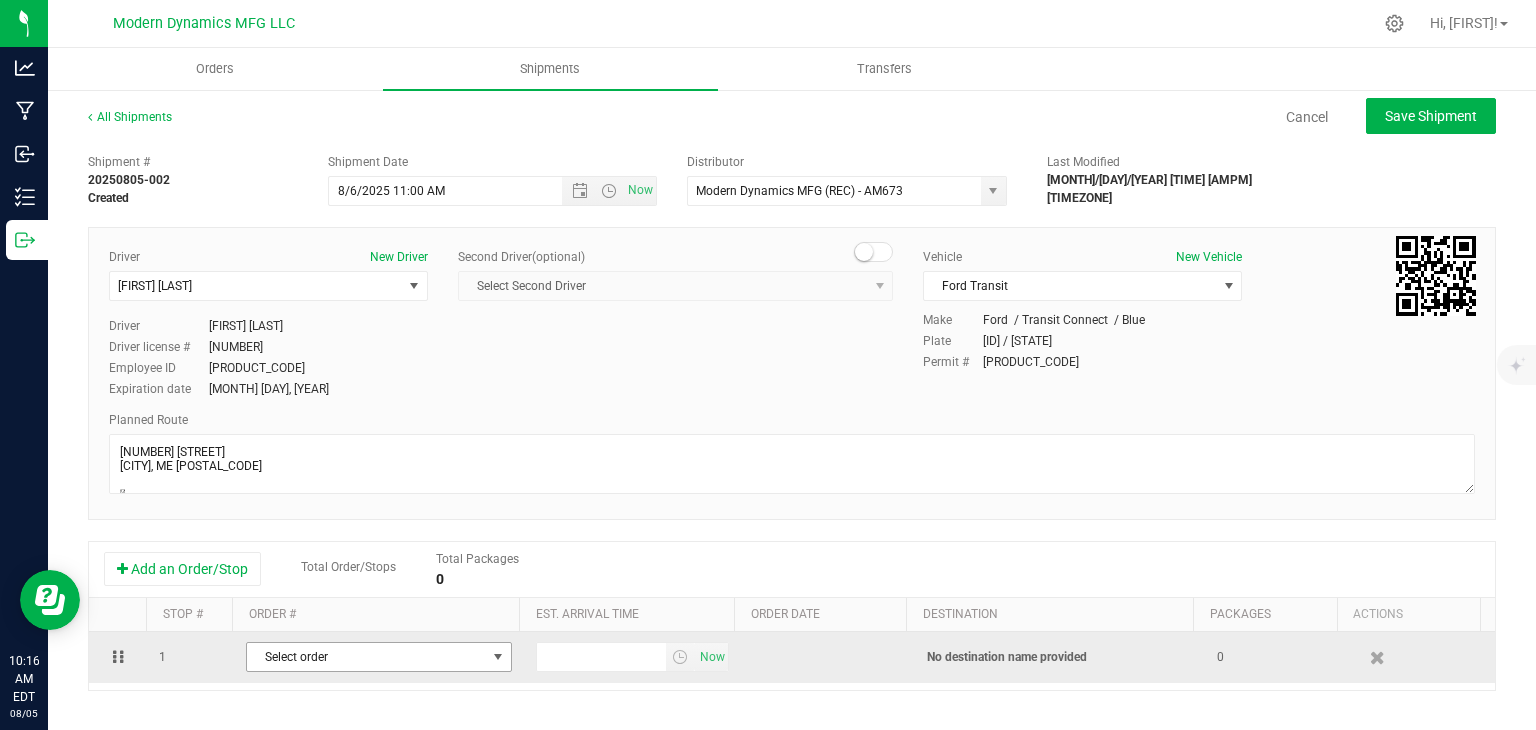 click on "Select order" at bounding box center (366, 657) 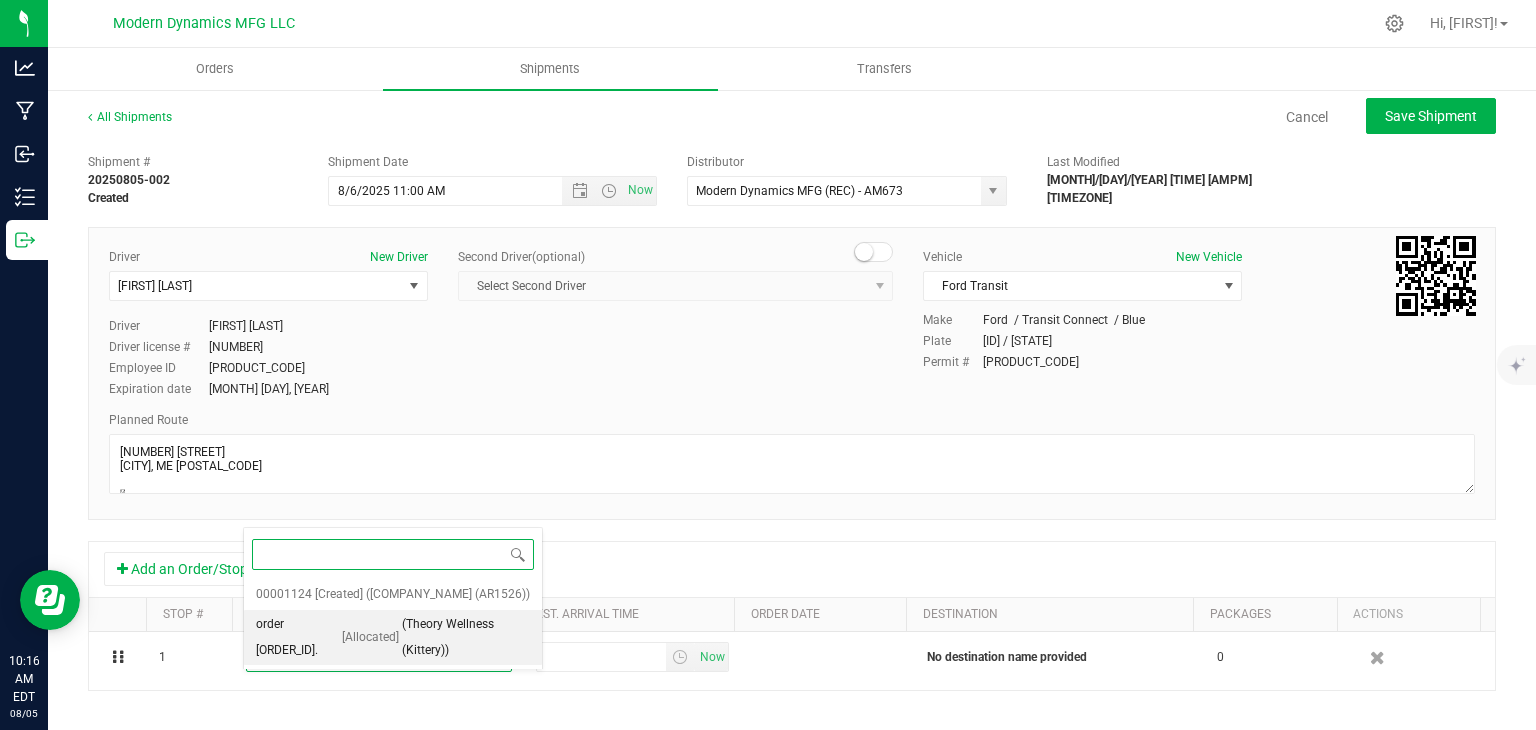 click on "(Theory Wellness (Kittery))" at bounding box center [466, 637] 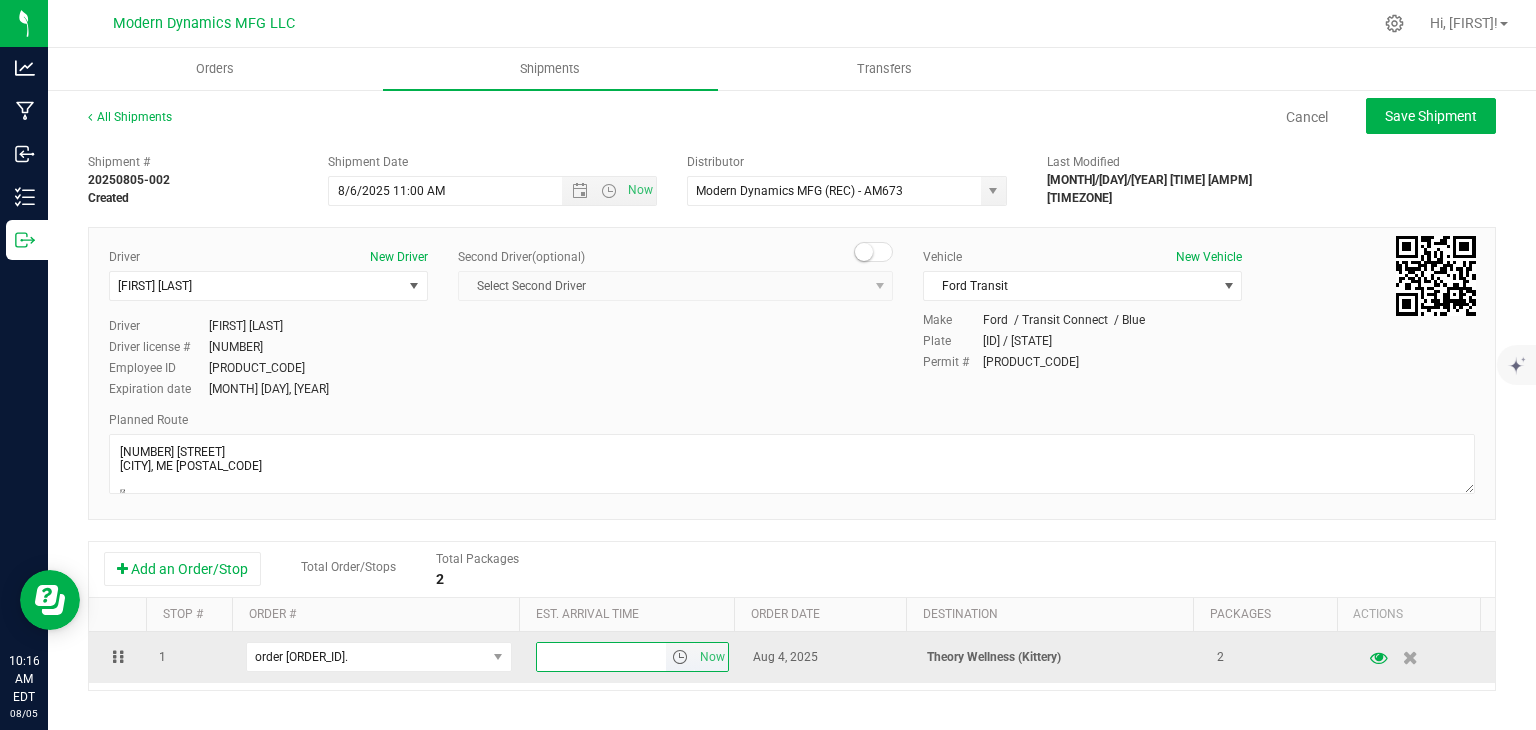 click at bounding box center (602, 657) 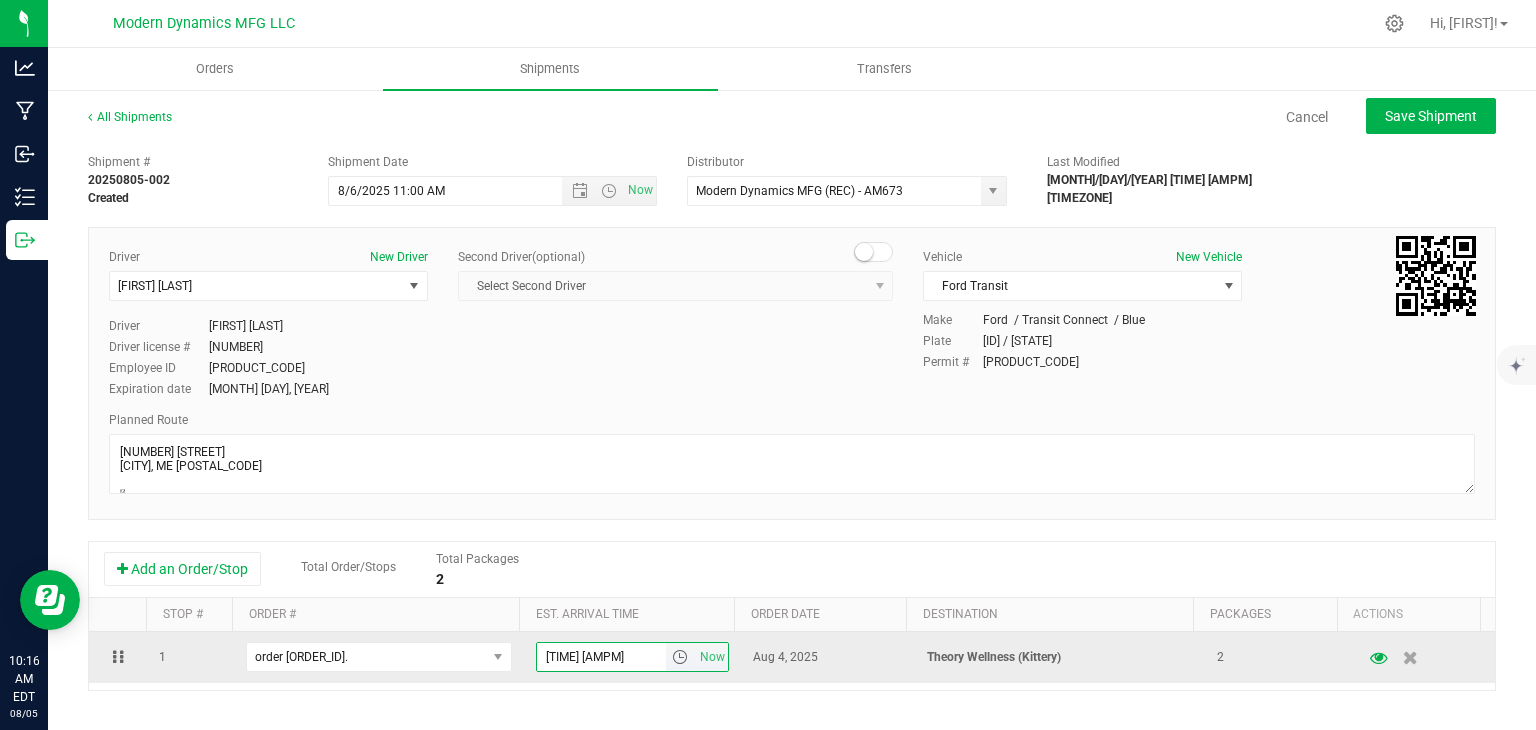 type on "11:30 AM" 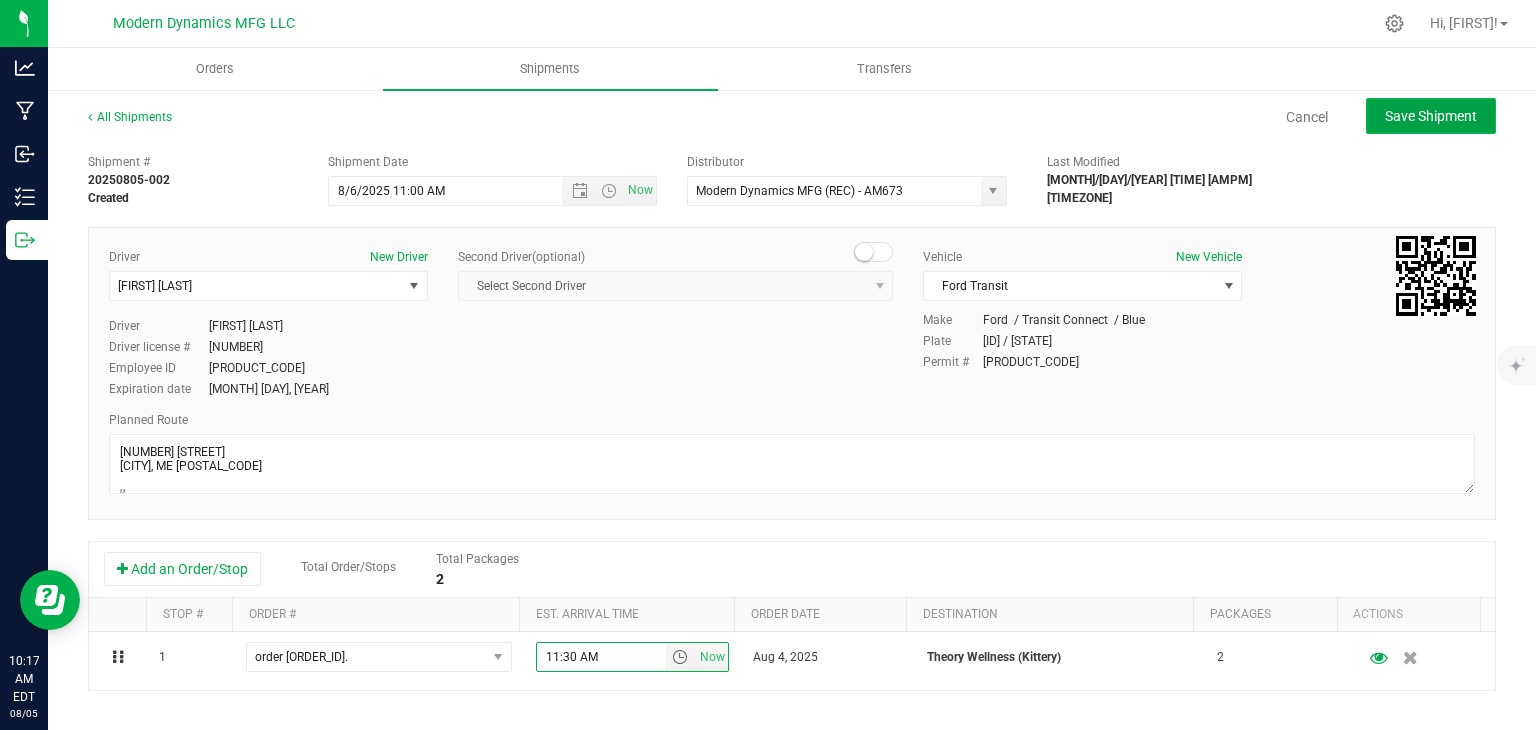 click on "Save Shipment" 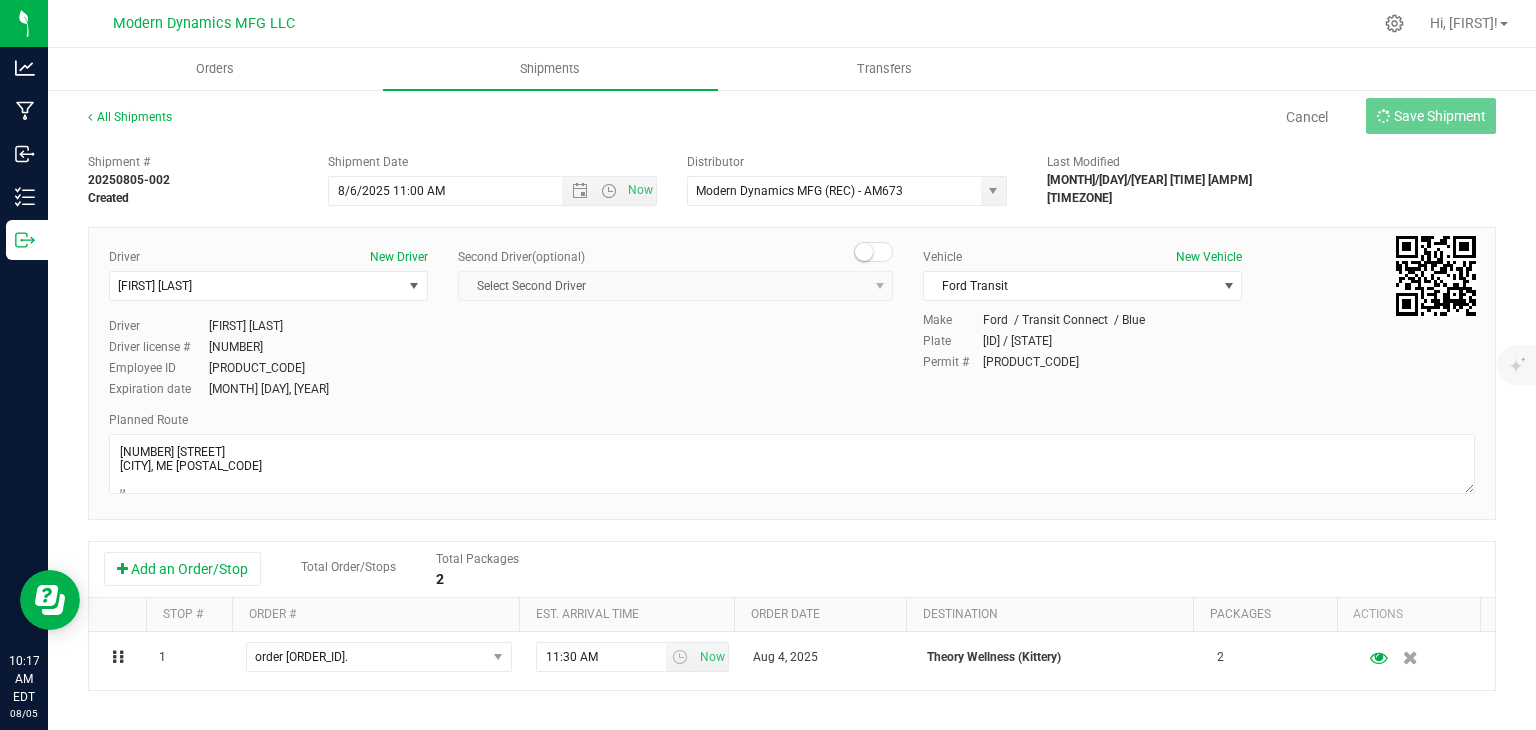 type on "[MONTH]/[DAY]/[YEAR] [TIME] [AMPM]" 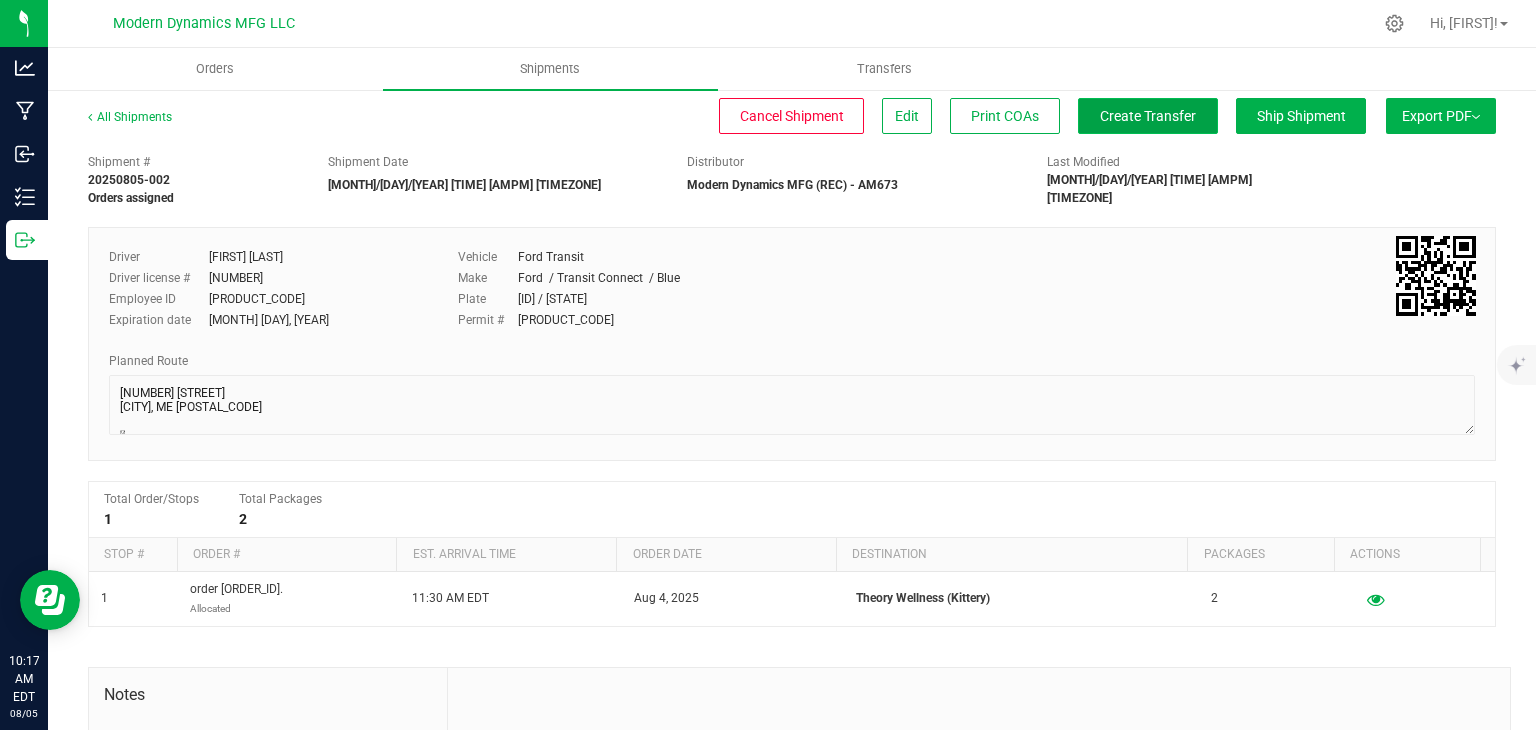 click on "Create Transfer" at bounding box center (1148, 116) 